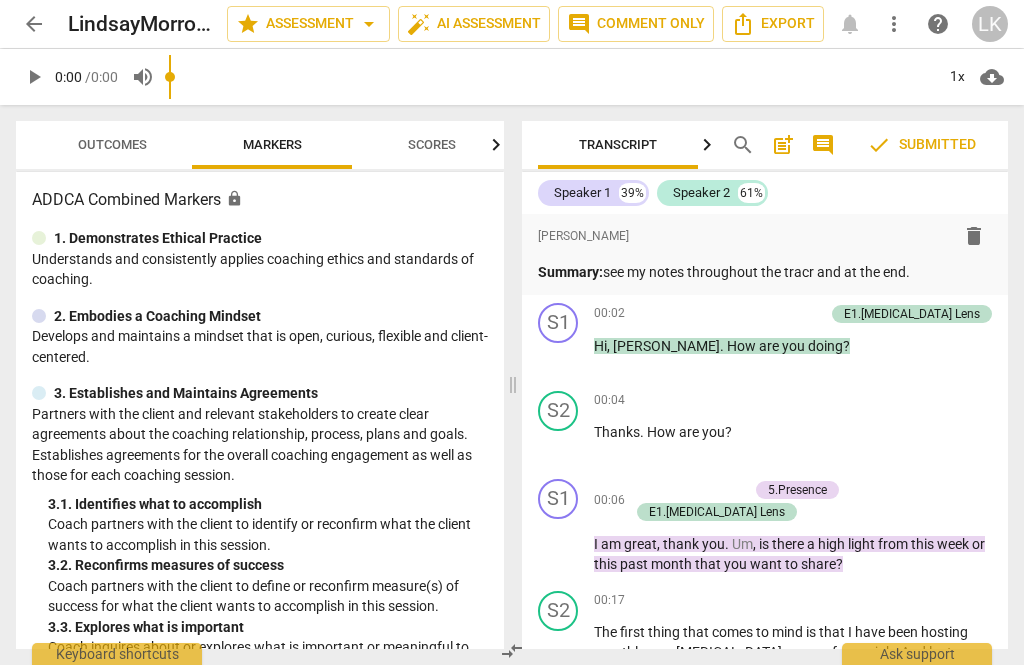 scroll, scrollTop: 0, scrollLeft: 0, axis: both 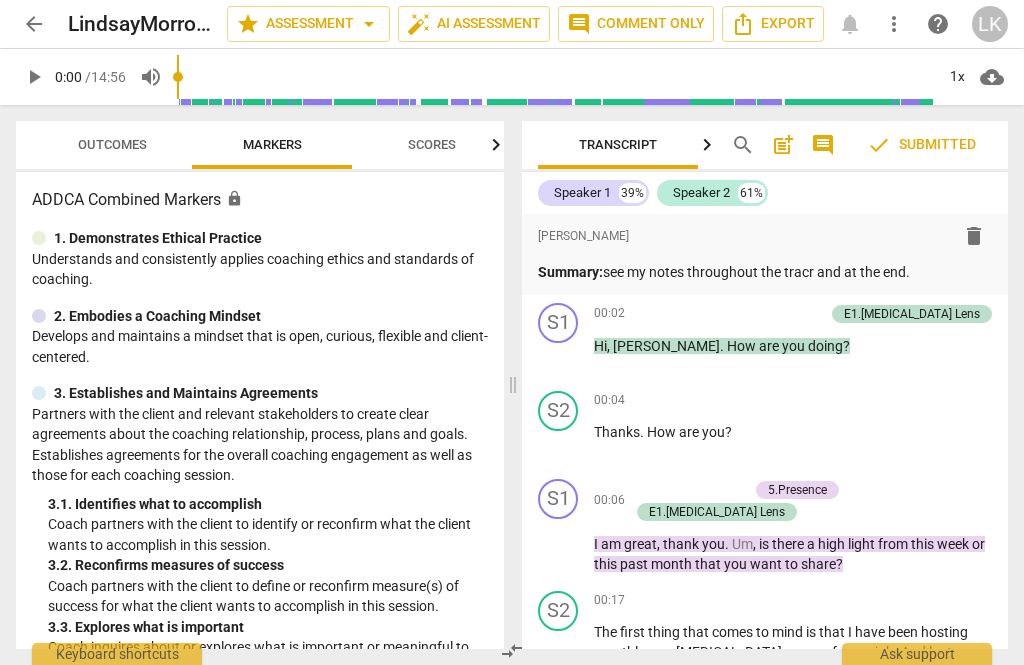 click on "arrow_back LindsayMorrow_B131_CSP1 star    Assessment   arrow_drop_down auto_fix_high    AI Assessment comment    Comment only    Export notifications more_vert help LK" at bounding box center [512, 24] 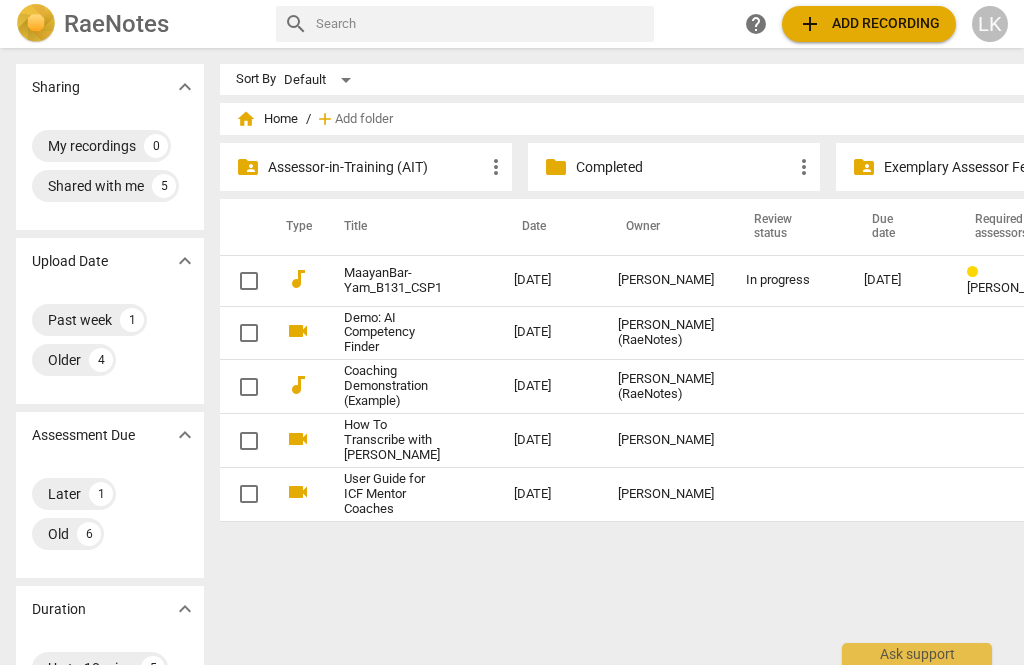 click on "[DATE]" at bounding box center [899, 280] 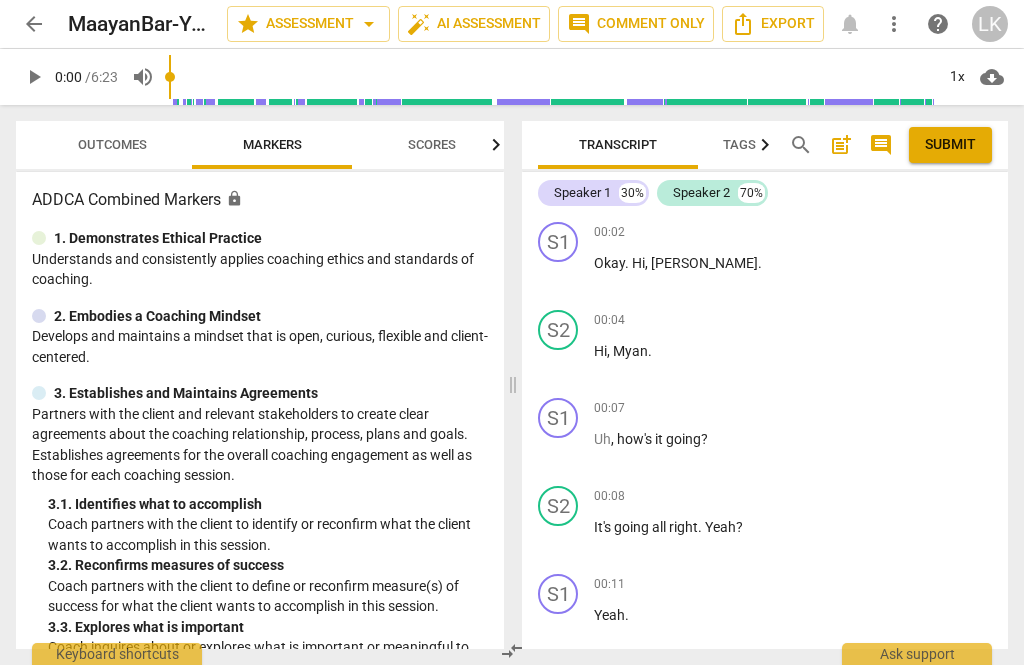 click on "post_add" at bounding box center (841, 145) 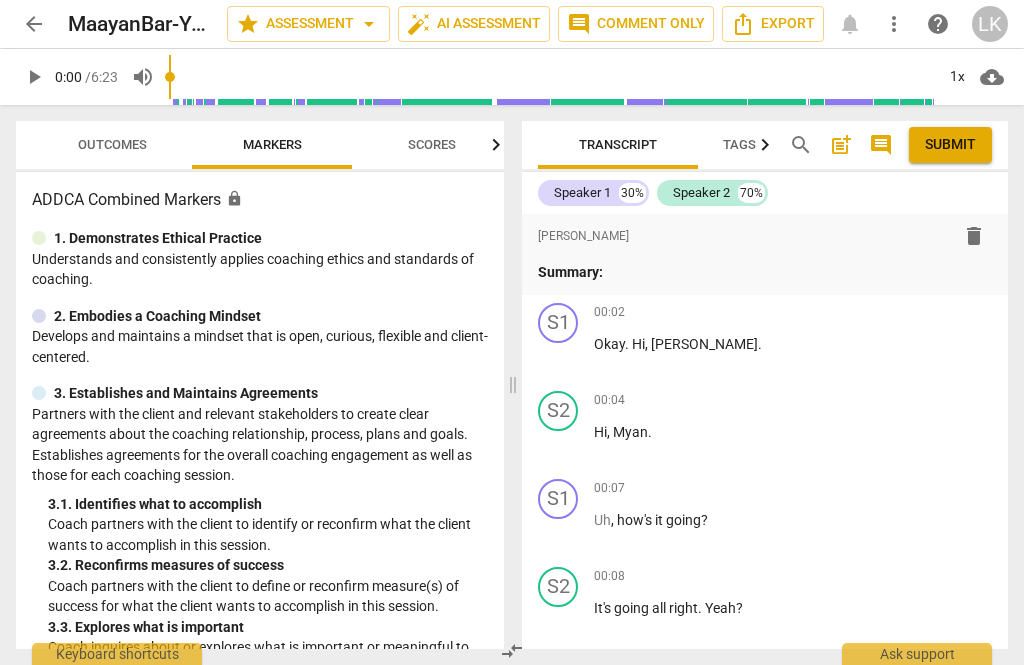 click on "Summary:" at bounding box center [765, 272] 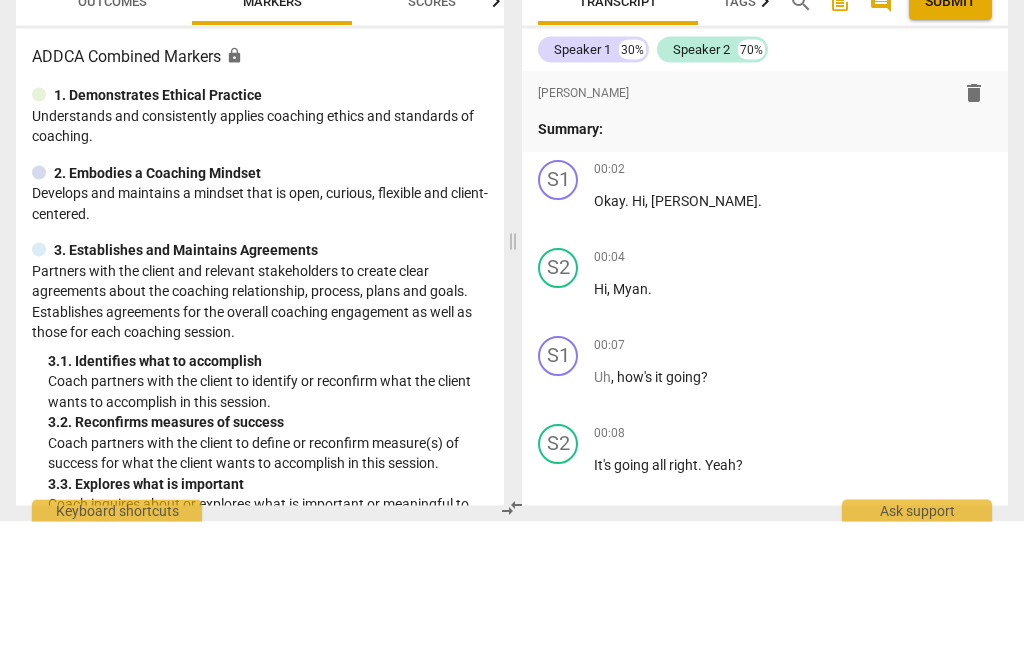 type 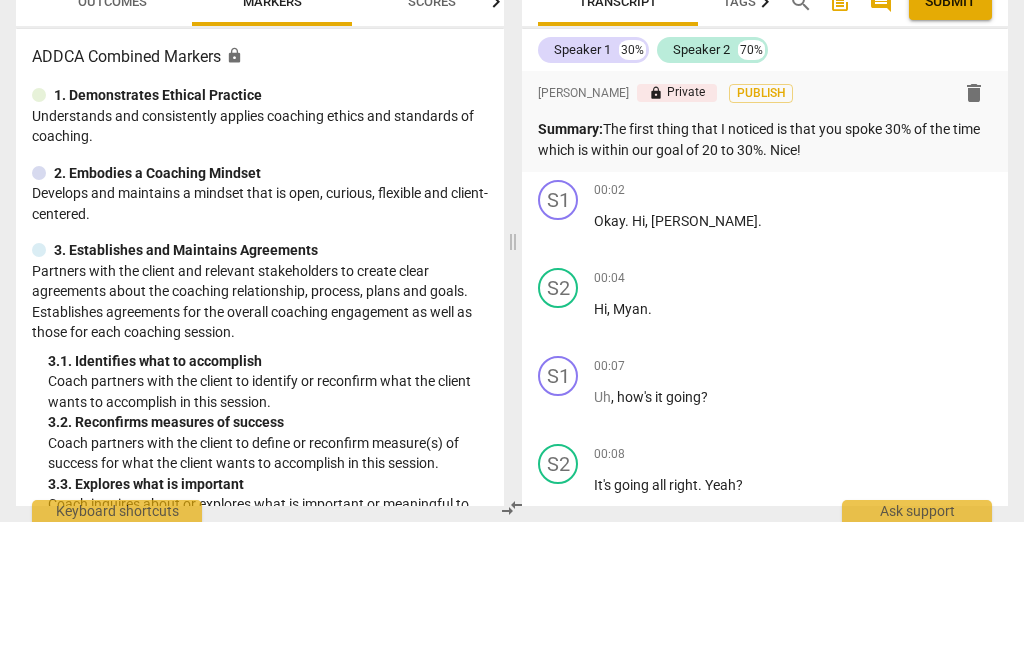 click on "Summary:   The first thing that I noticed is that you spoke 30% of the time which is within our goal of 20 to 30%. Nice!" at bounding box center [765, 282] 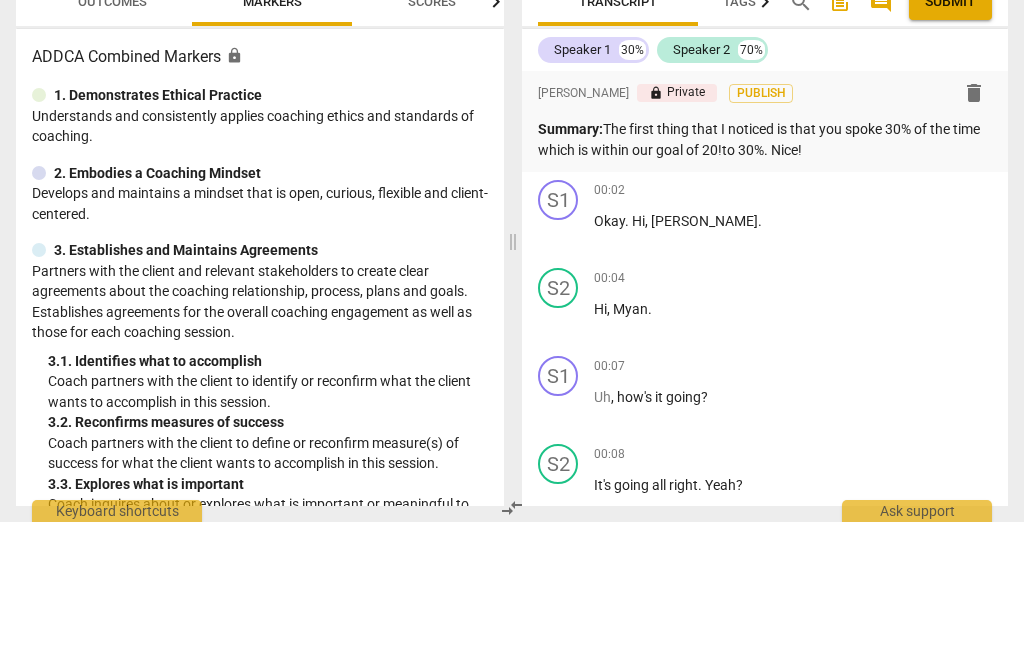 click on "Summary:   The first thing that I noticed is that you spoke 30% of the time which is within our goal of 20!to 30%. Nice!" at bounding box center [765, 282] 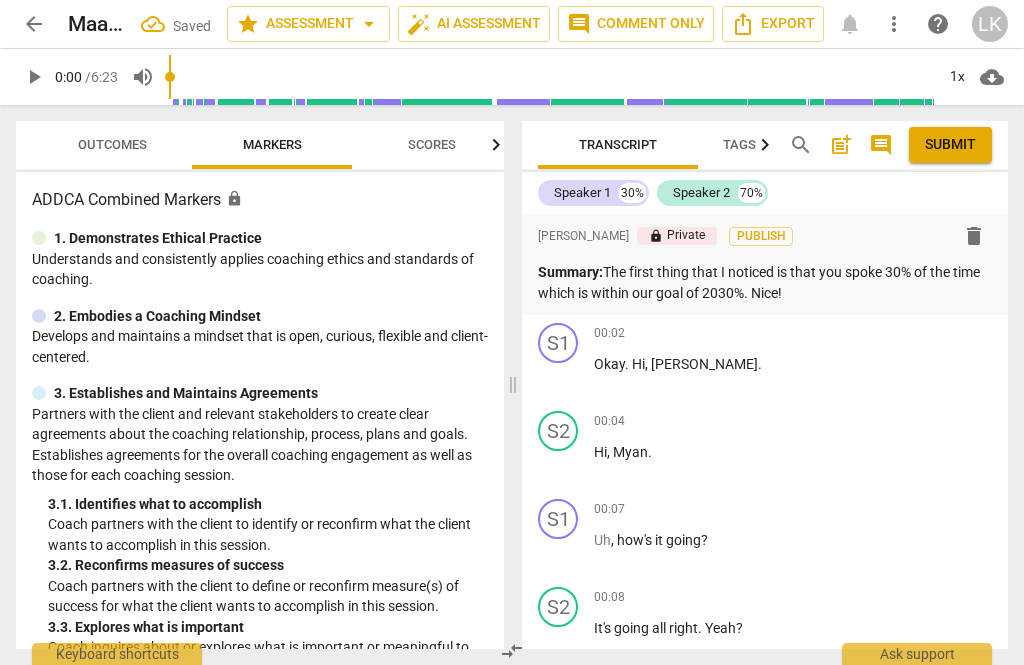 click on "Summary:   The first thing that I noticed is that you spoke 30% of the time which is within our goal of 2030%. Nice!" at bounding box center [765, 282] 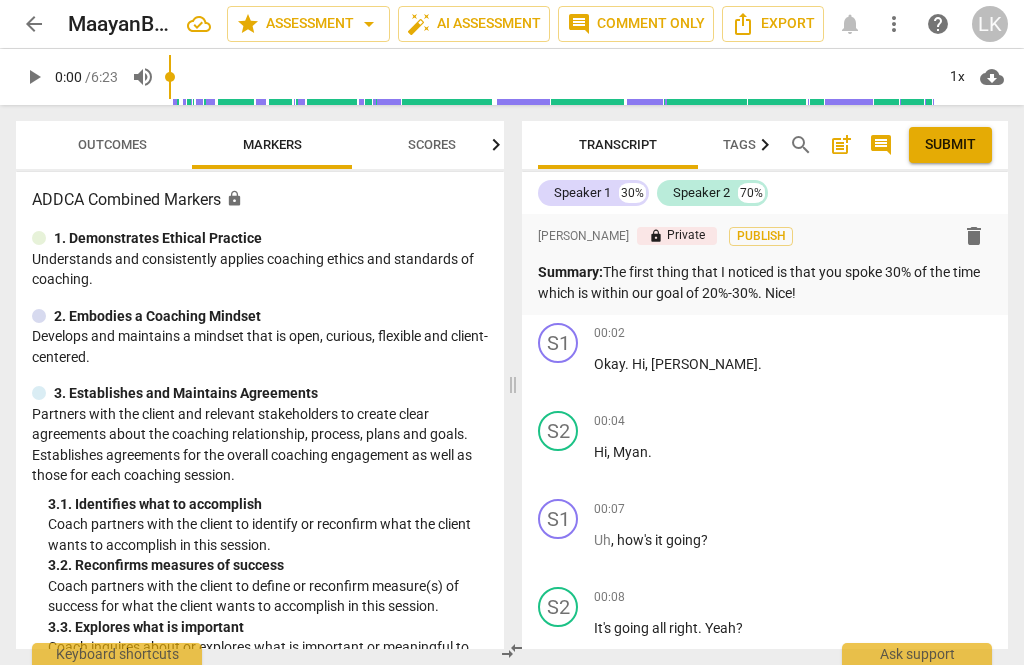click on "post_add" at bounding box center (841, 145) 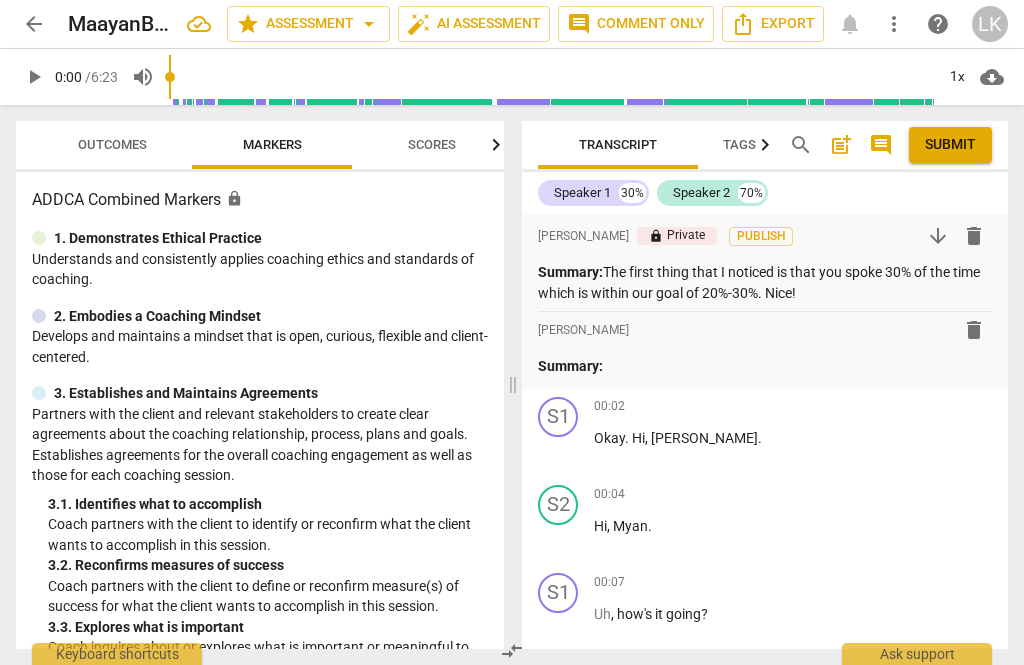 click on "Summary:" at bounding box center [765, 366] 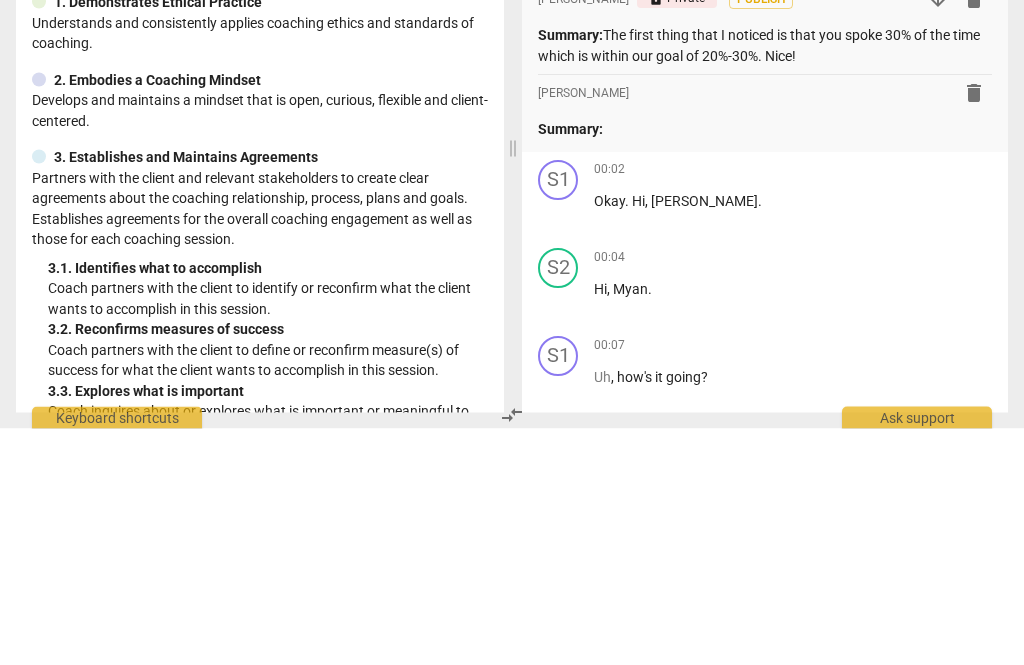 click on "delete" at bounding box center [974, 330] 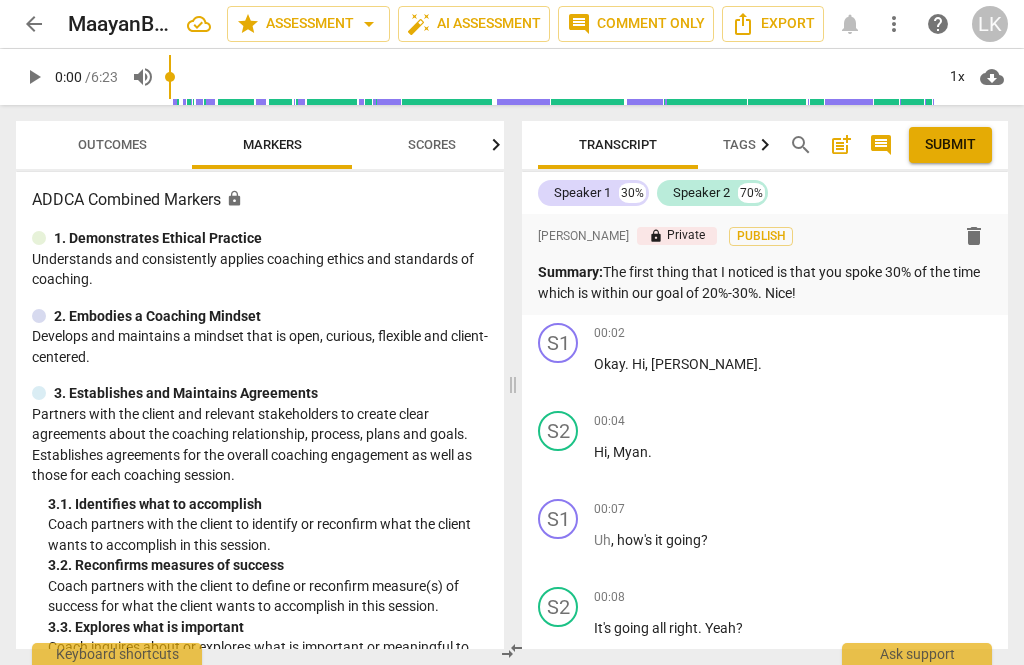 click on "play_arrow" at bounding box center (559, 376) 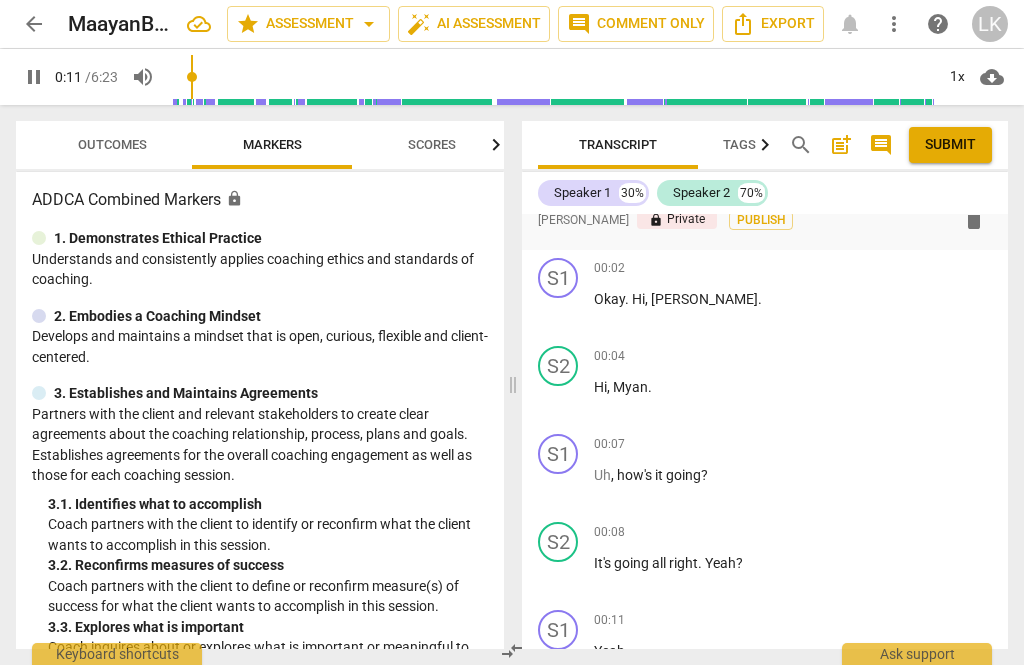 scroll, scrollTop: 75, scrollLeft: 0, axis: vertical 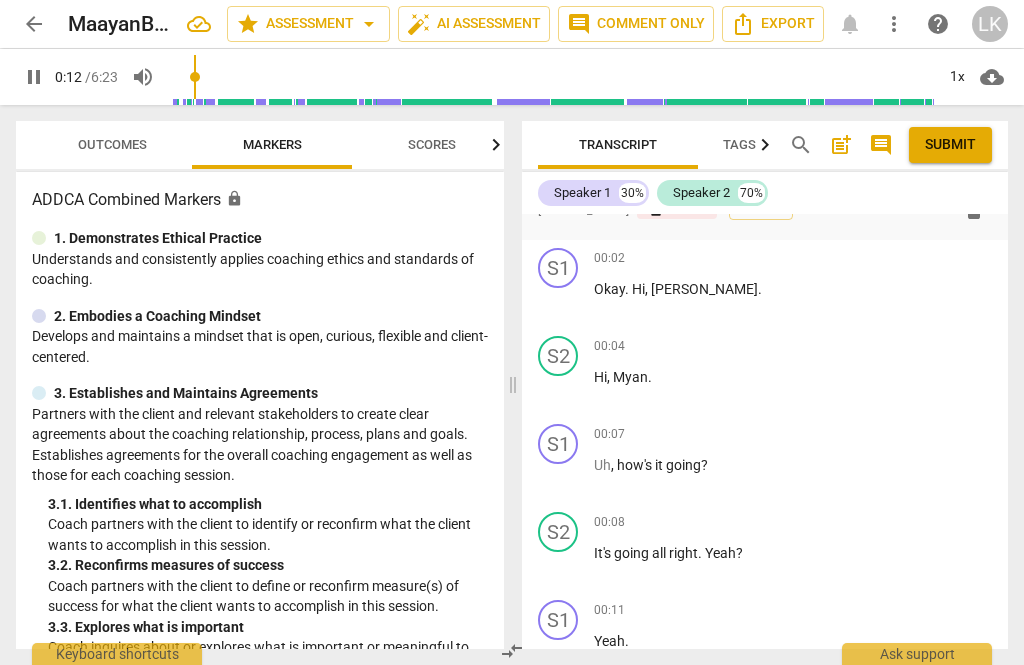 click on "pause" at bounding box center [559, 565] 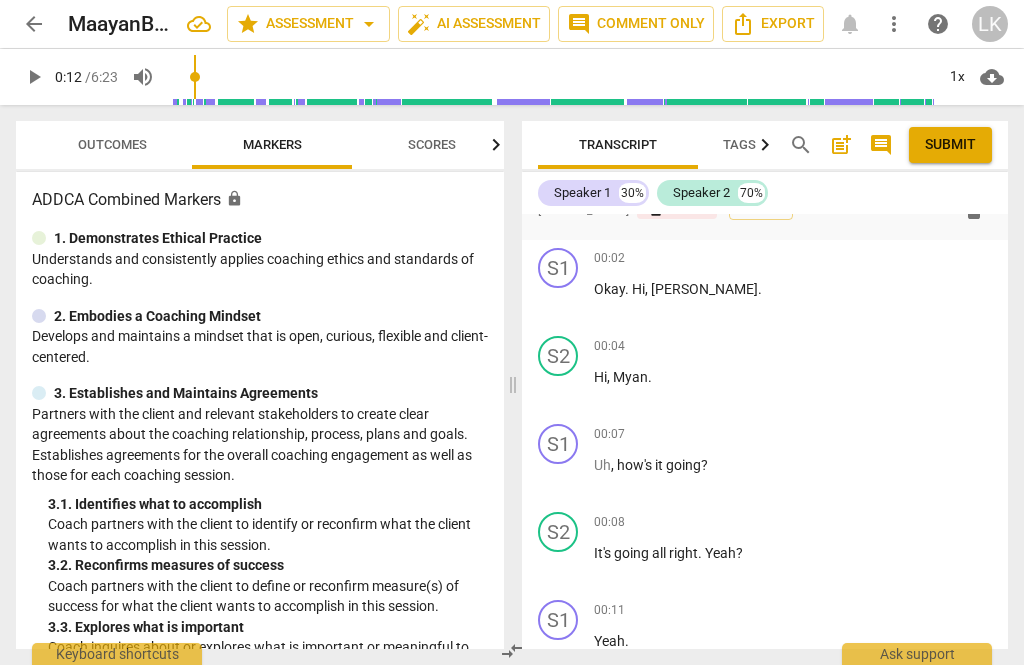 click on "+" at bounding box center (883, 258) 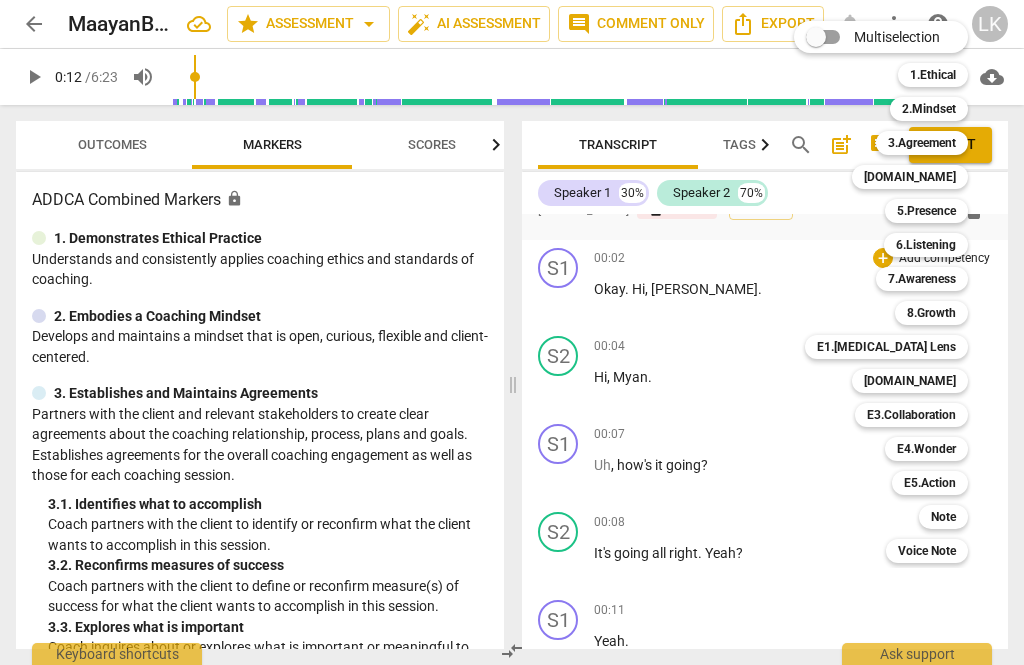 click on "Note" at bounding box center [943, 517] 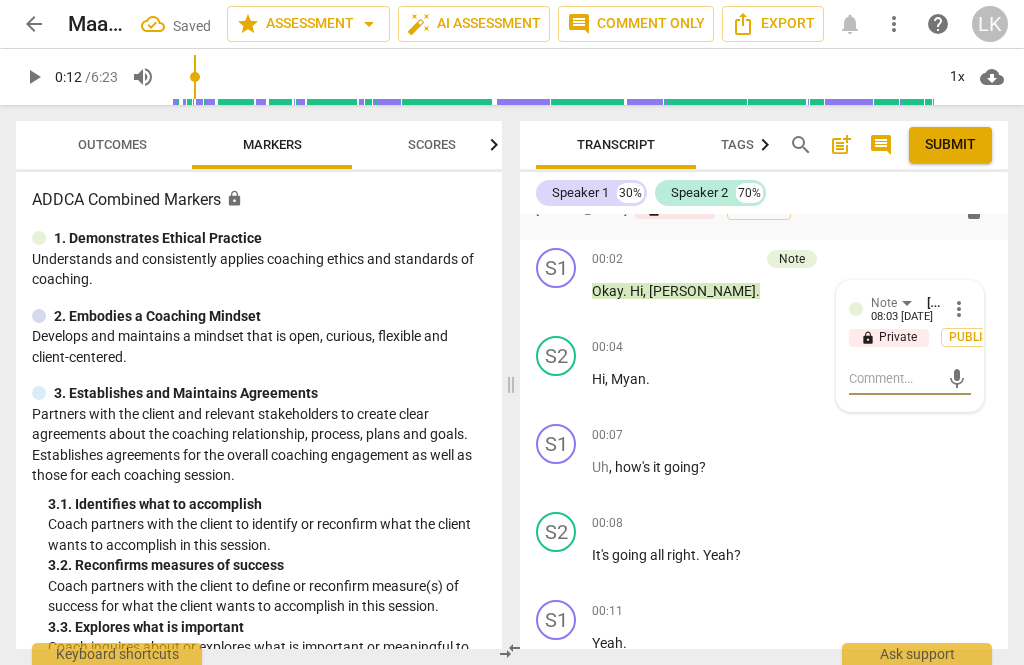 click at bounding box center [894, 378] 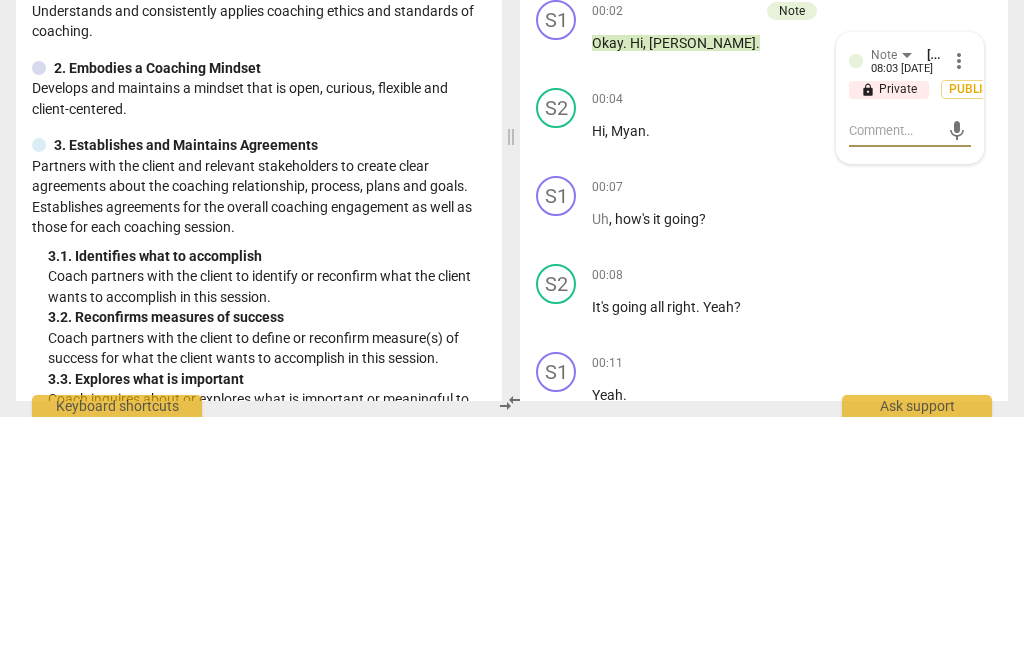 type on "N" 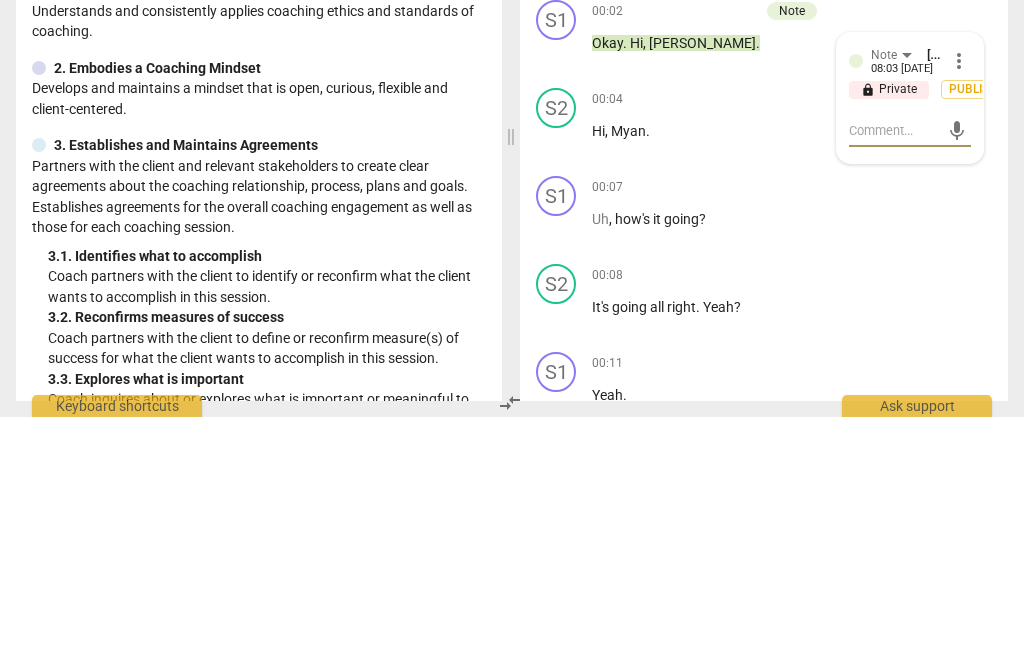 type on "N" 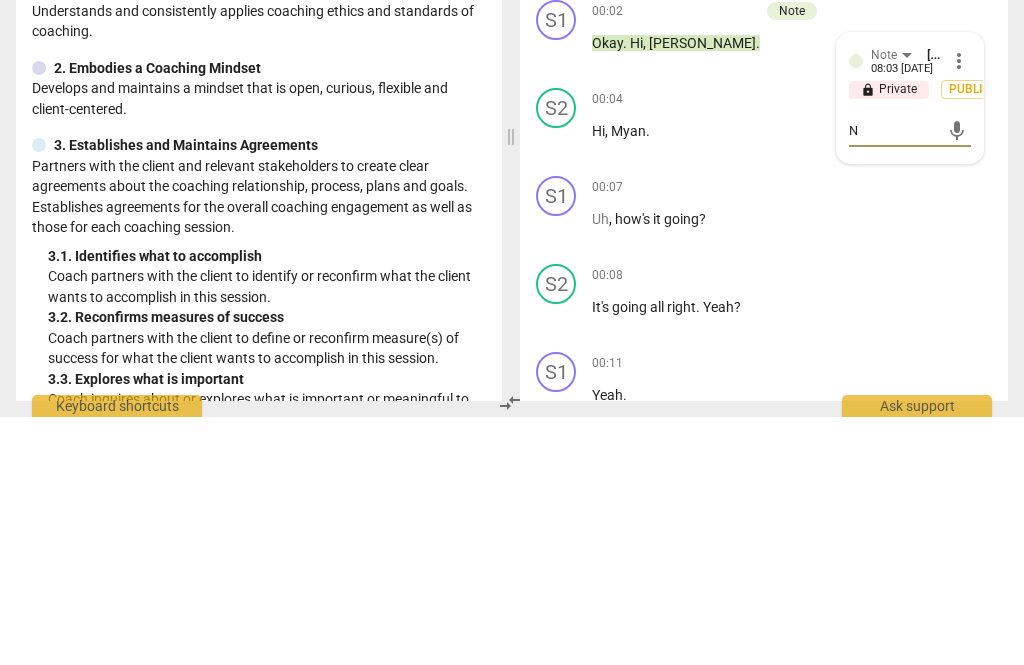 type on "Ni" 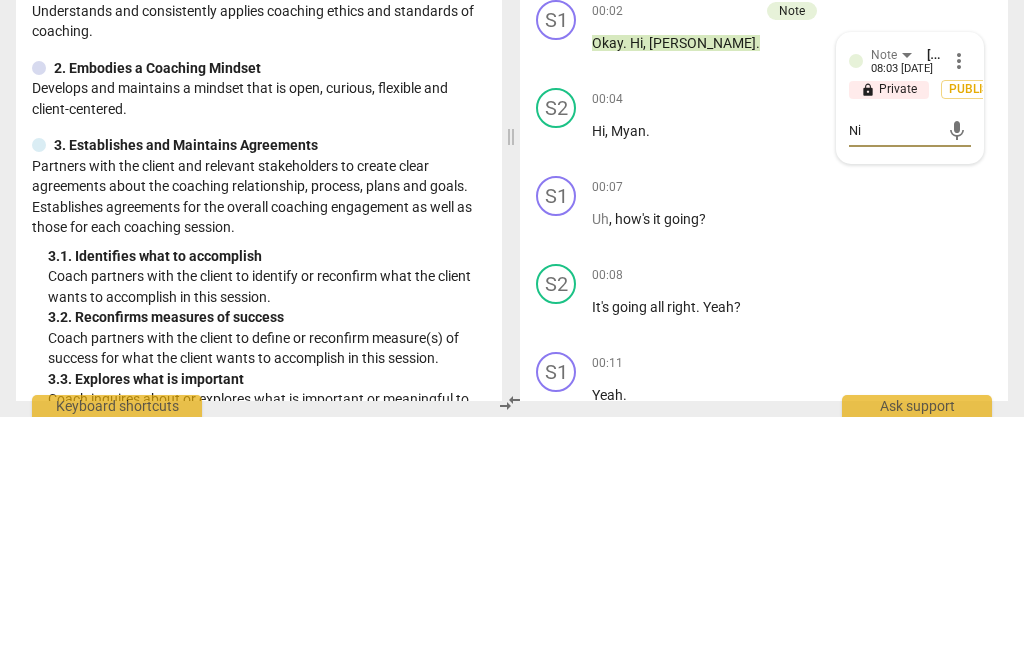 type on "Nic" 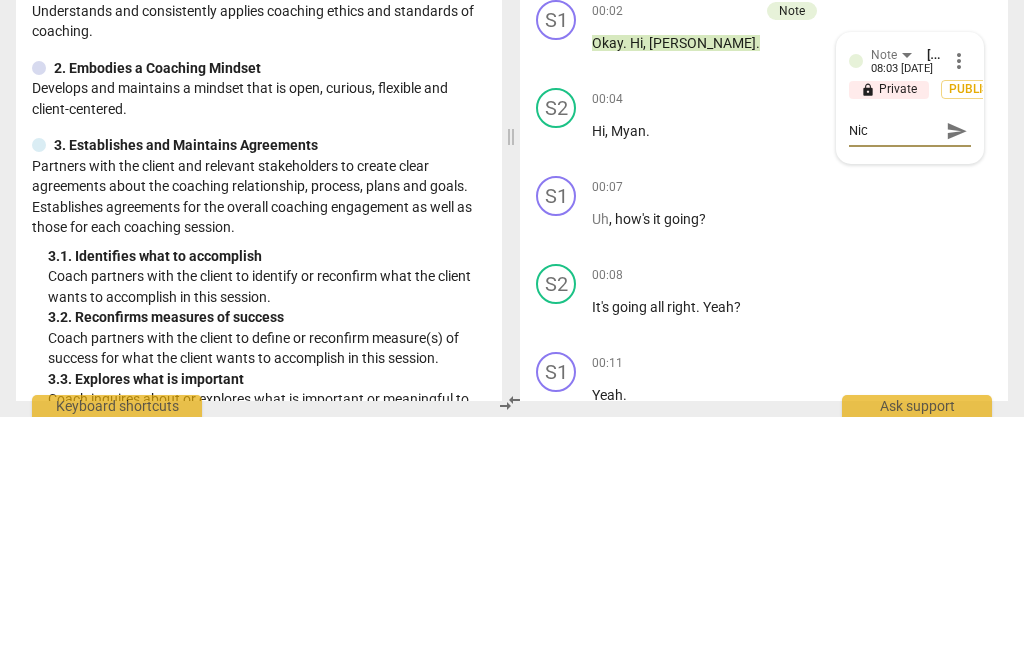 type on "Nice" 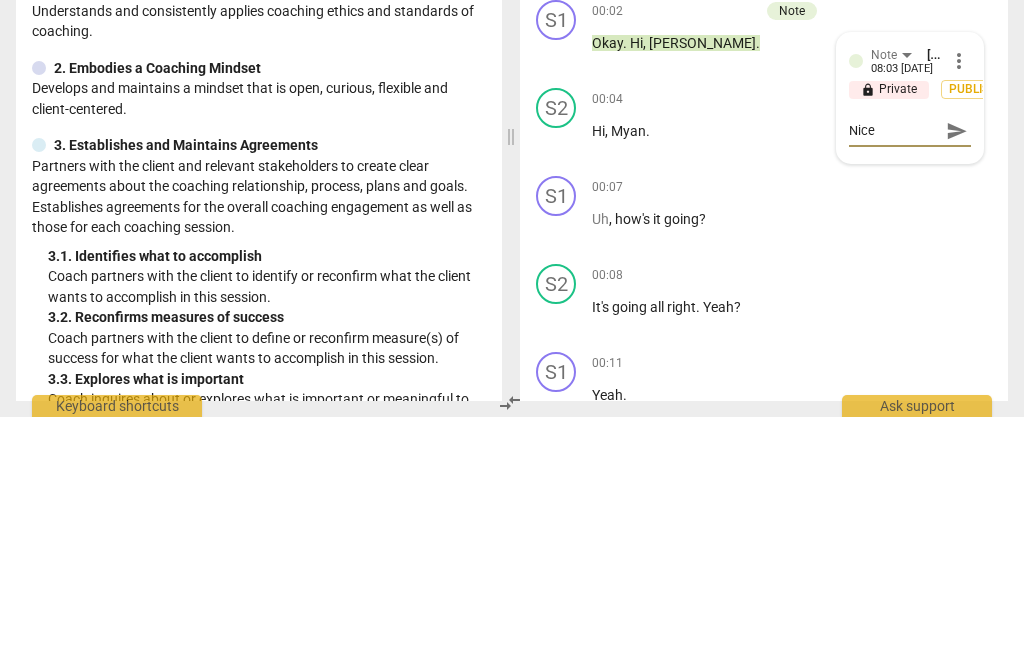 type on "Nice happy" 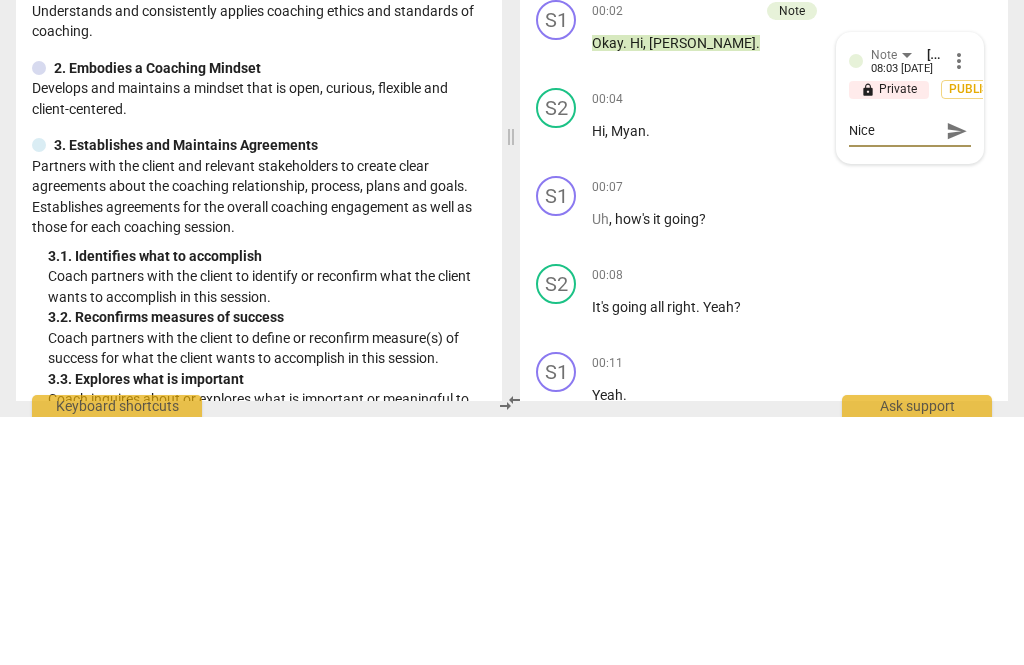 type on "Nice happy" 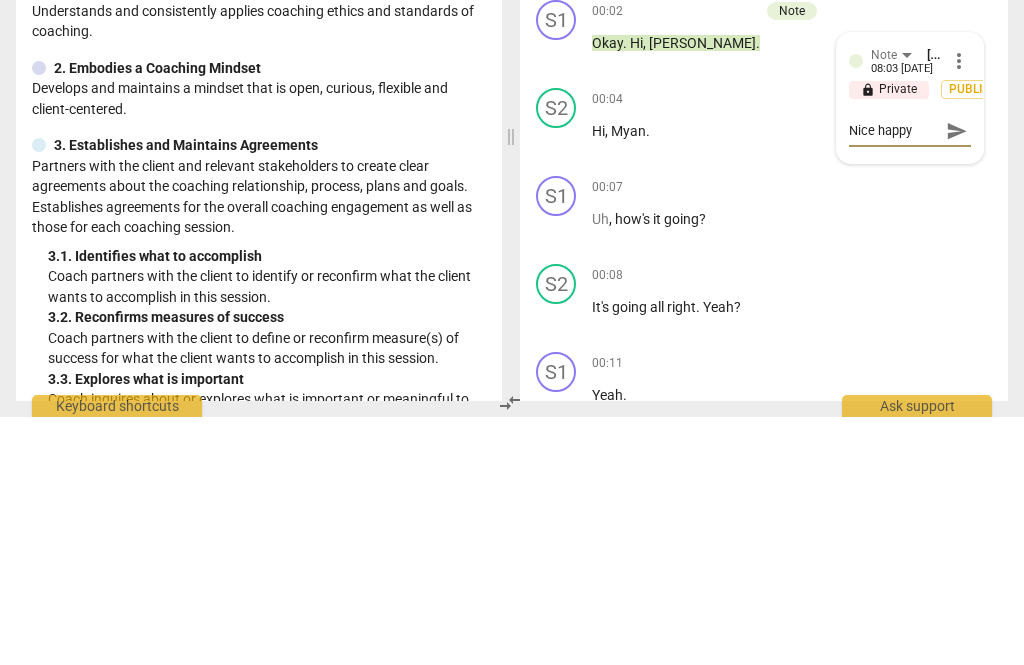 type on "Nice happy town of" 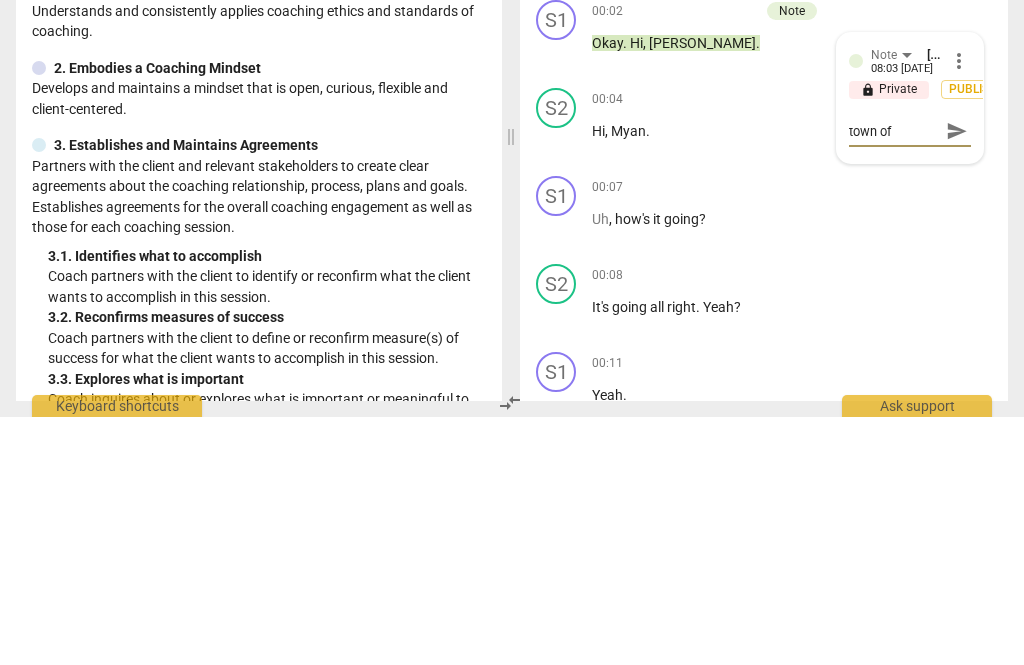 type on "Nice happy tone of voice" 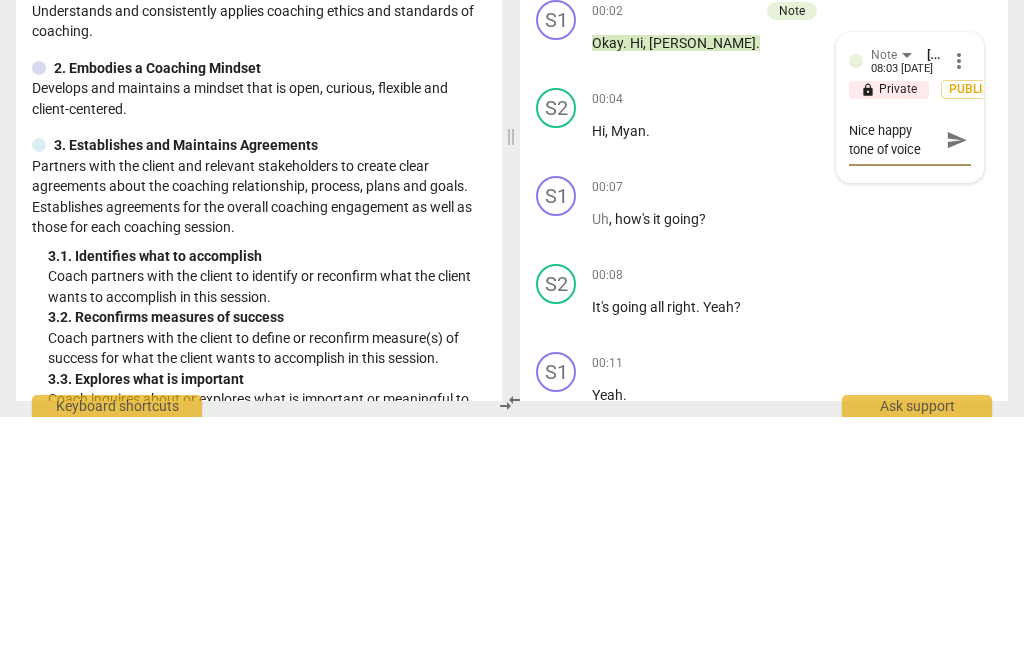 scroll, scrollTop: 0, scrollLeft: 0, axis: both 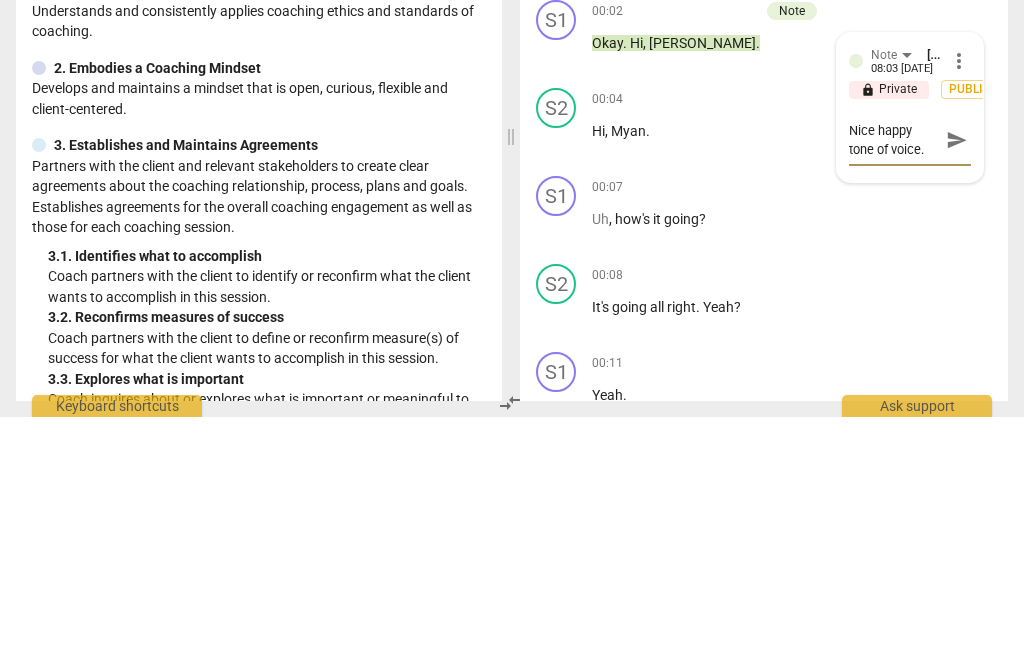 type on "Nice happy tone of voice." 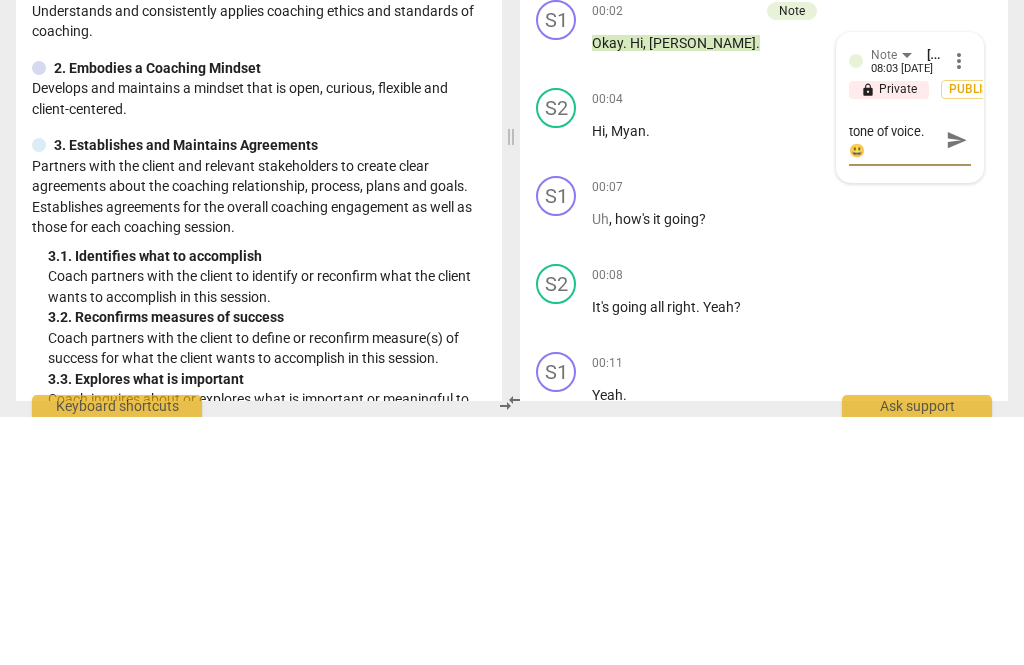 type on "Nice happy tone of voice. 😃" 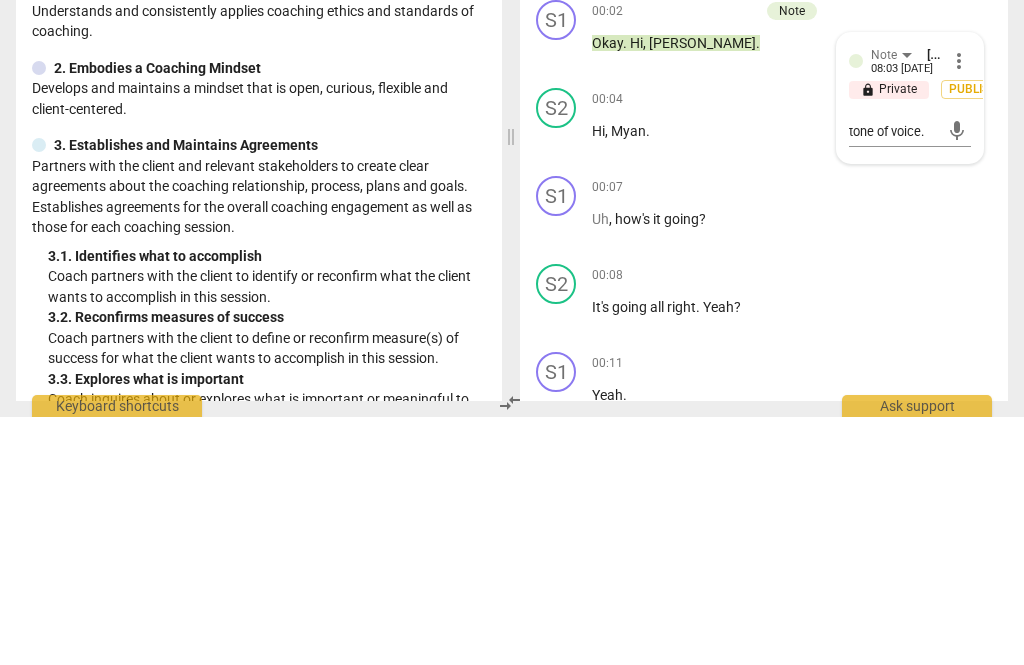 type 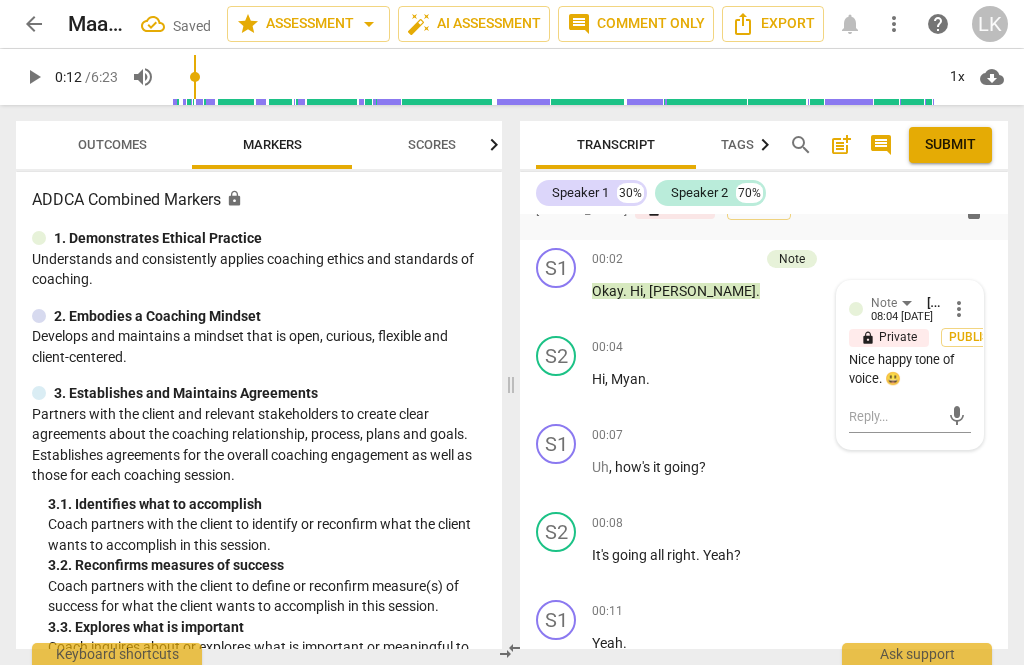 scroll, scrollTop: 0, scrollLeft: 0, axis: both 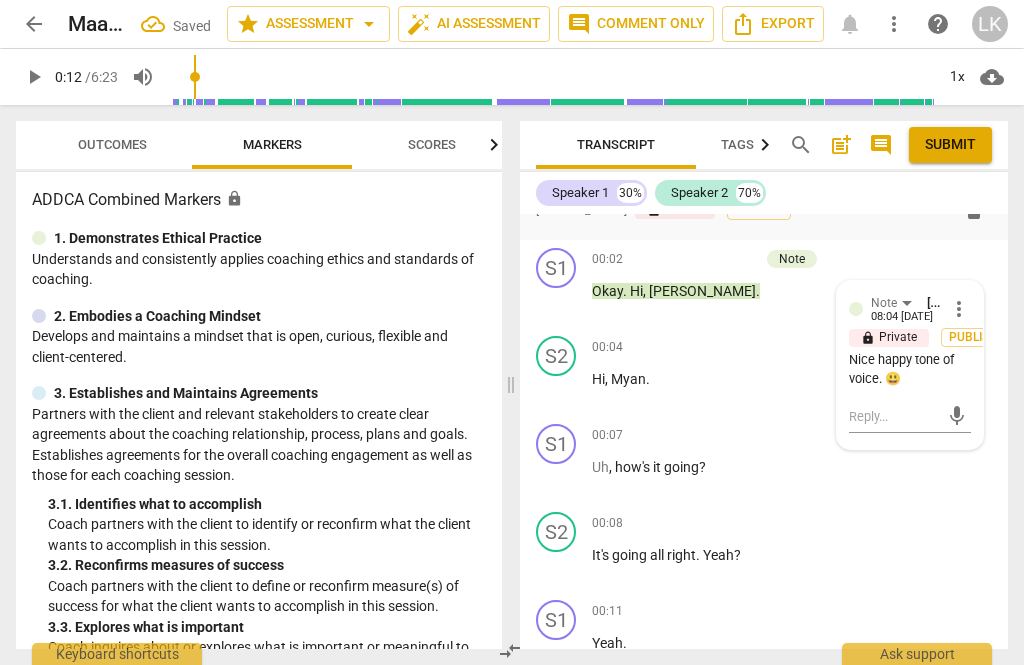 click on "play_arrow" at bounding box center (557, 301) 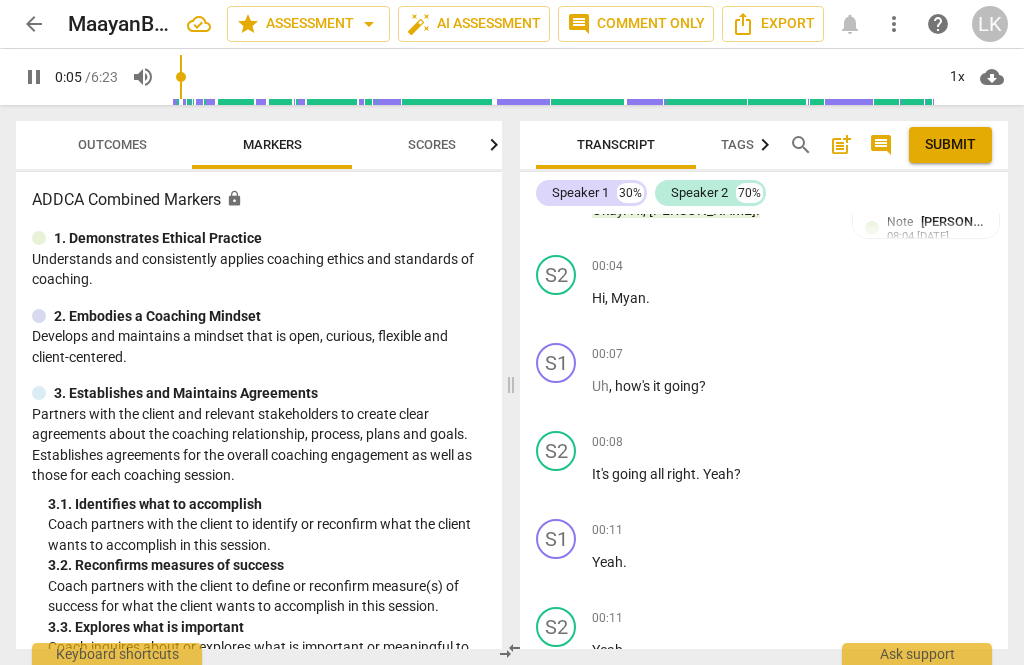 scroll, scrollTop: 158, scrollLeft: 0, axis: vertical 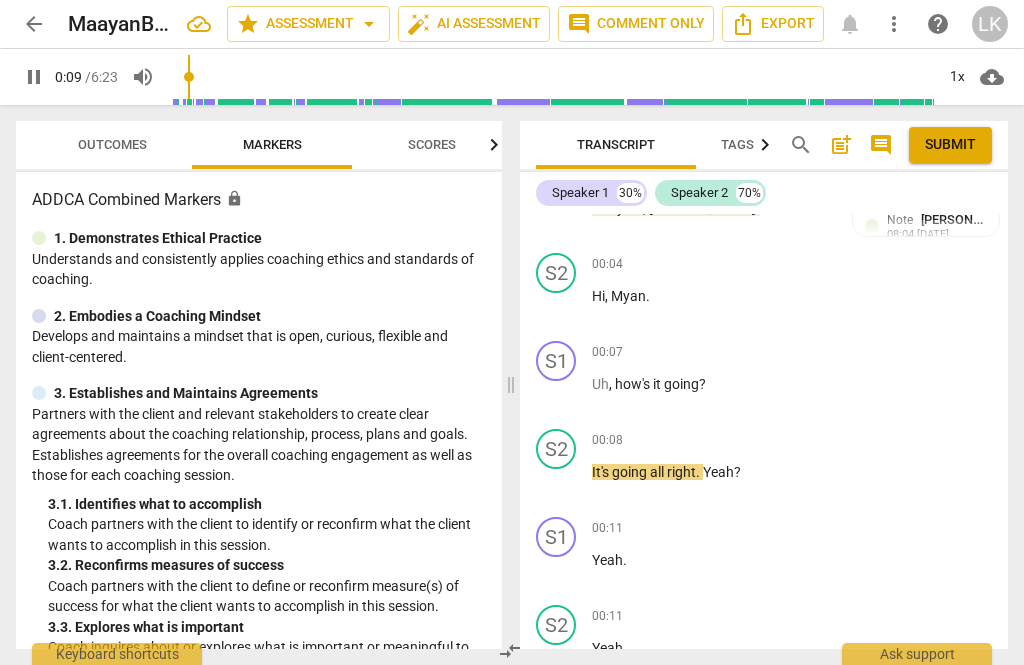 click on "pause" at bounding box center [557, 394] 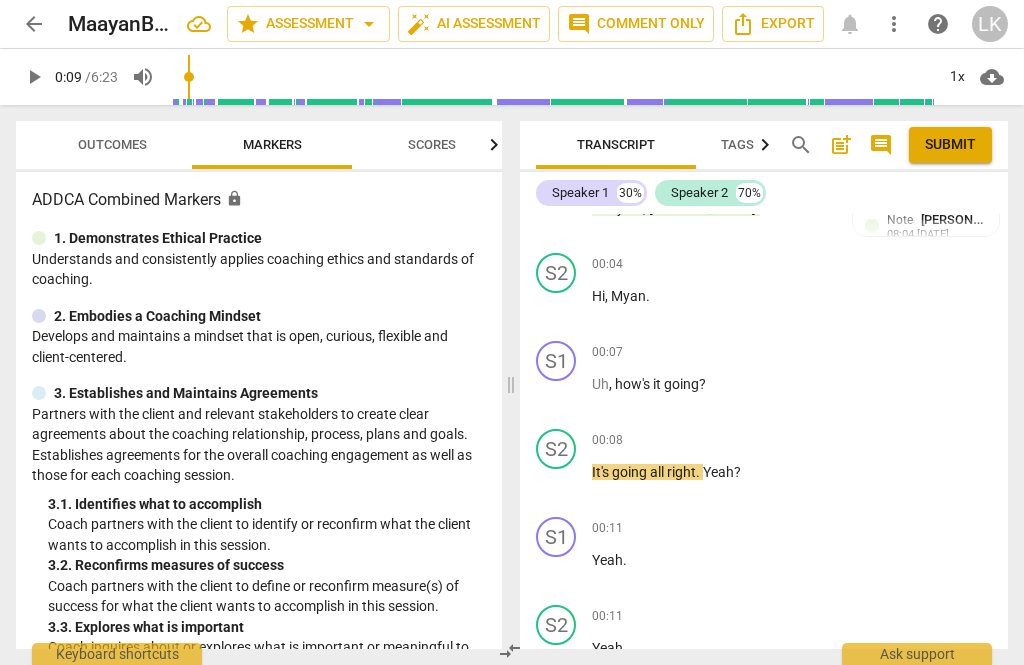 click on "+ Add competency" at bounding box center (757, 352) 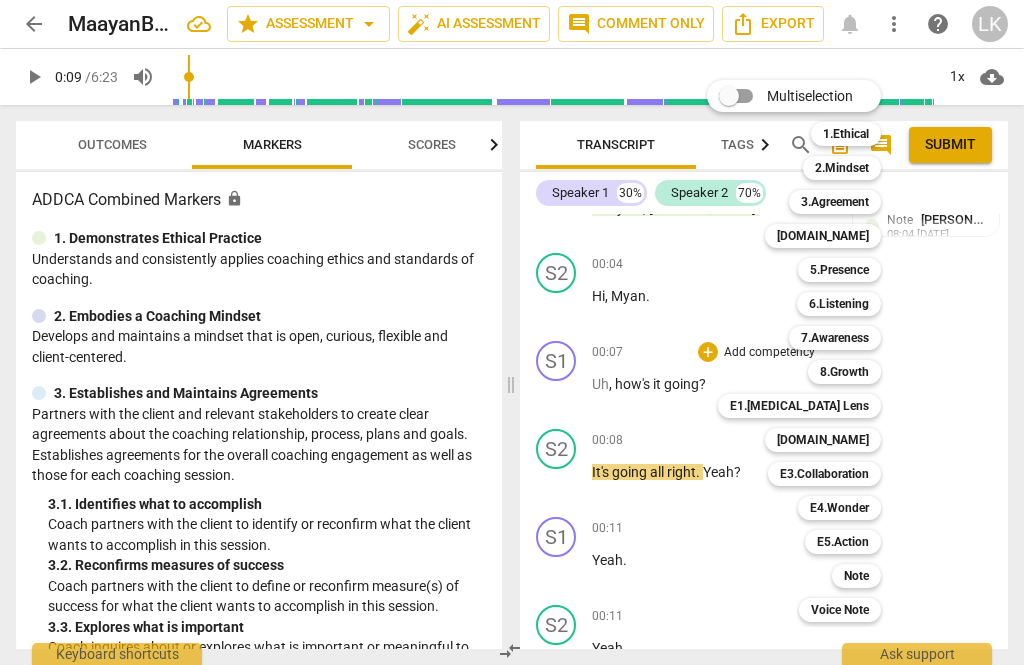 click on "E1.[MEDICAL_DATA] Lens" at bounding box center [799, 406] 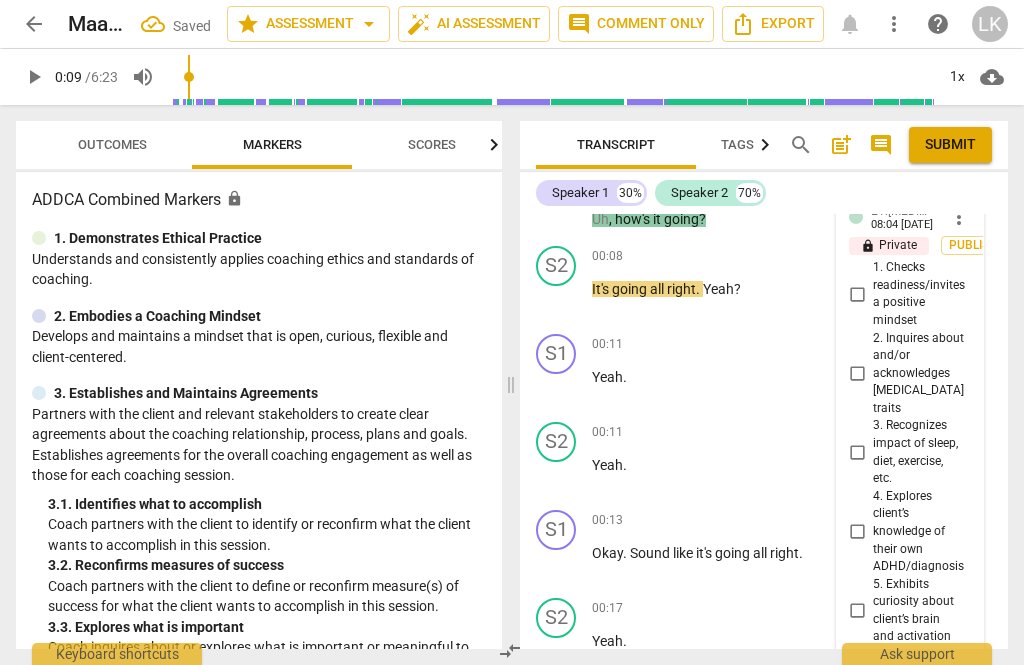 scroll, scrollTop: 338, scrollLeft: 0, axis: vertical 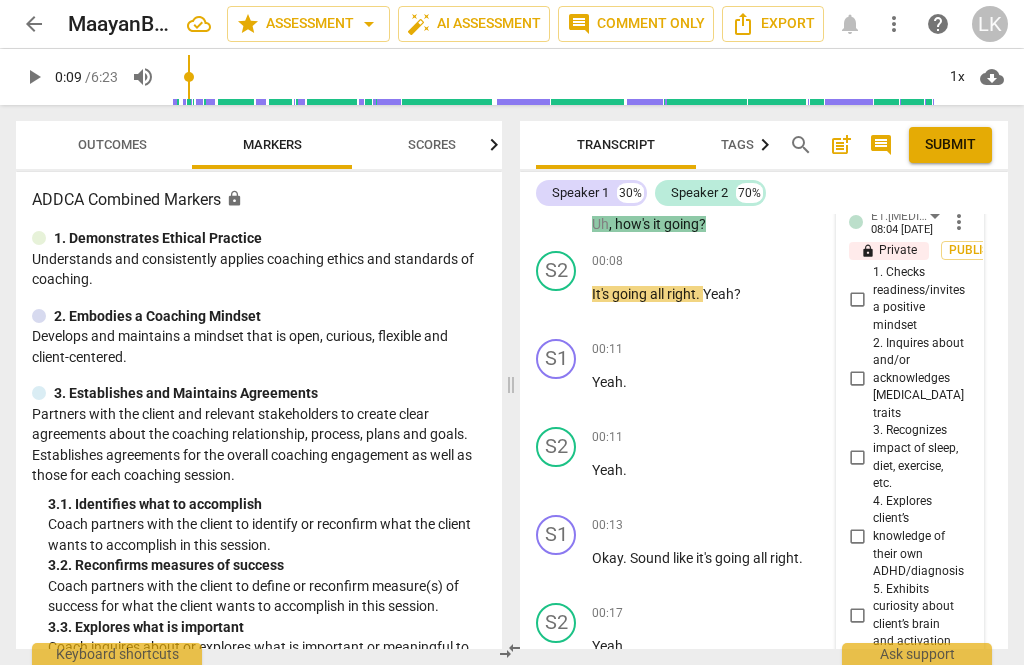 click on "1. Checks readiness/invites a positive mindset" at bounding box center (857, 299) 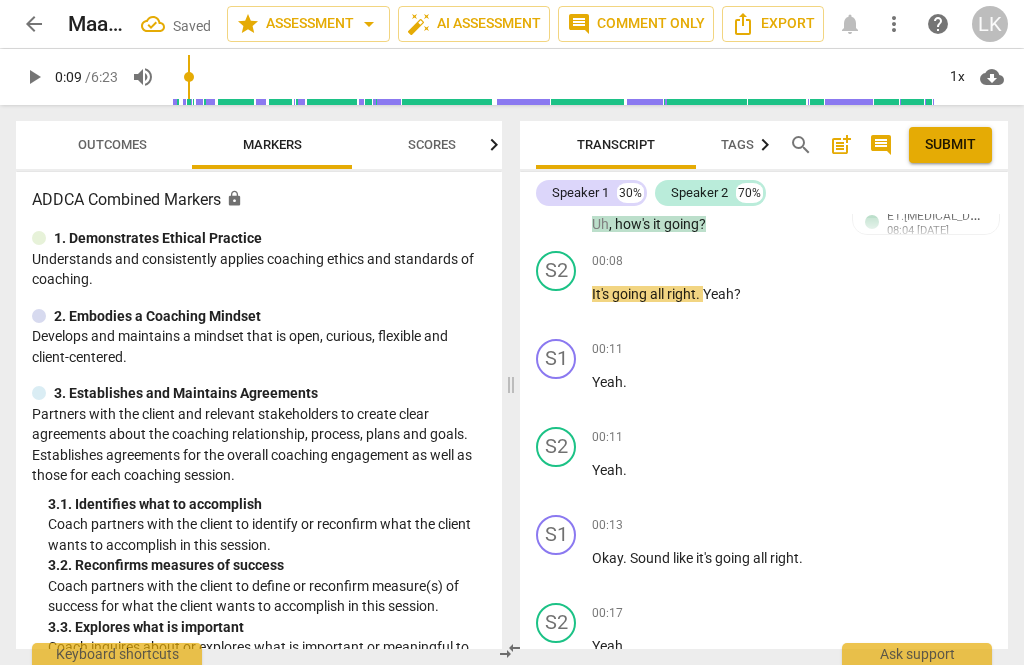 click on "play_arrow" at bounding box center [557, 304] 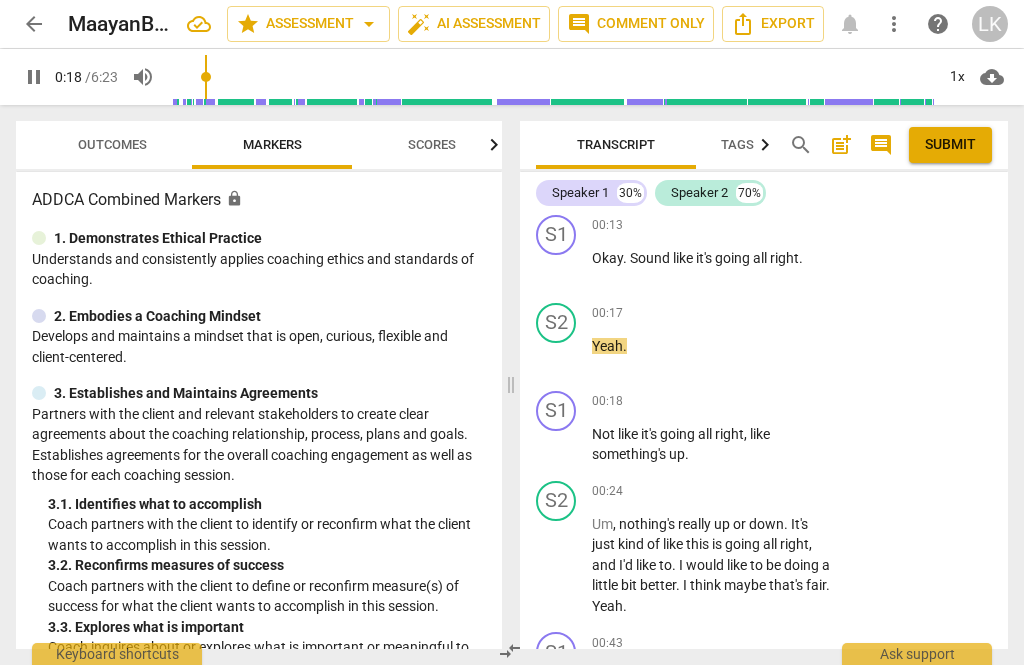 scroll, scrollTop: 639, scrollLeft: 0, axis: vertical 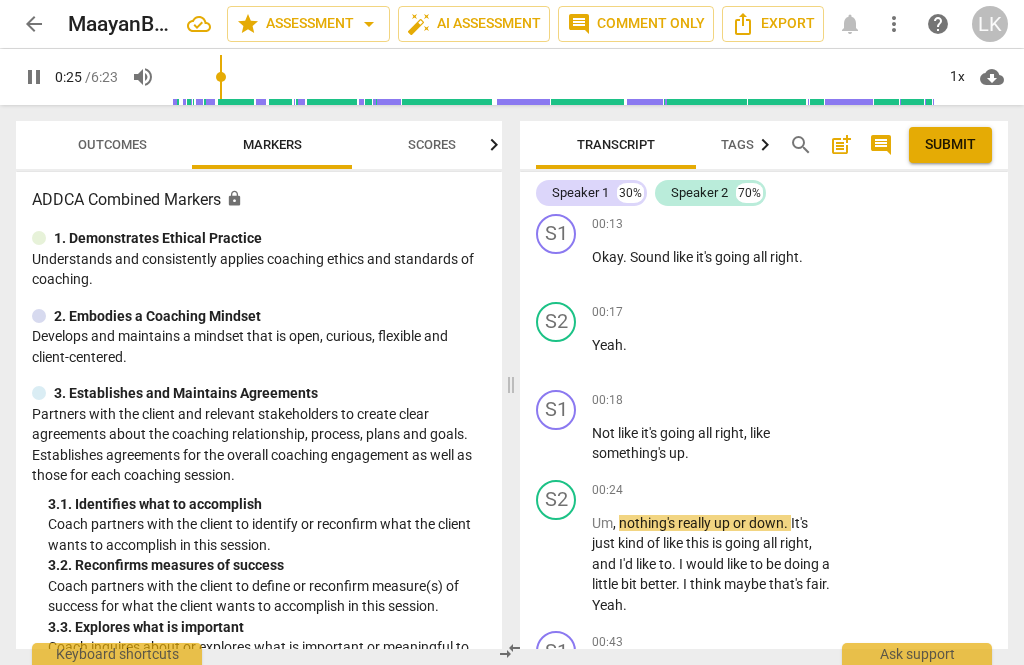 click on "pause" at bounding box center (557, 444) 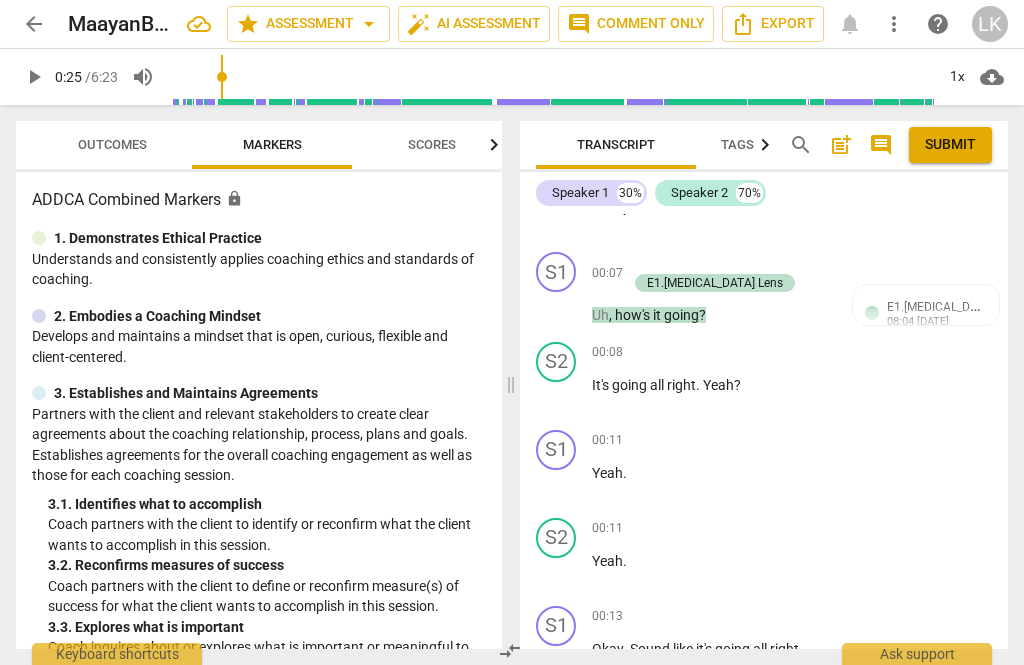 scroll, scrollTop: 240, scrollLeft: 0, axis: vertical 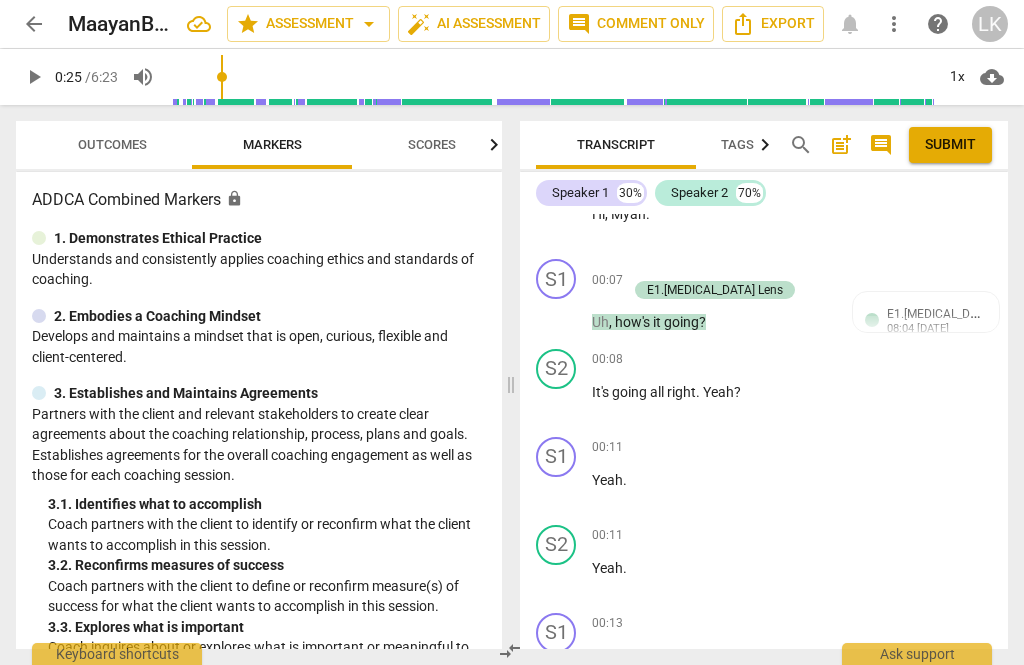 click on "play_arrow" at bounding box center [557, 313] 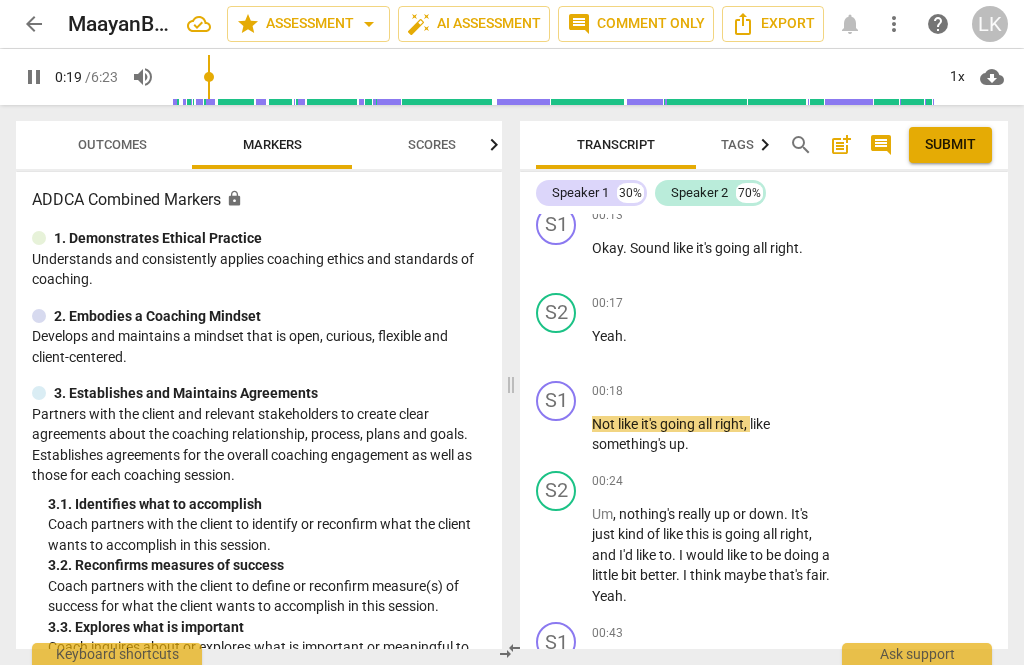 scroll, scrollTop: 655, scrollLeft: 0, axis: vertical 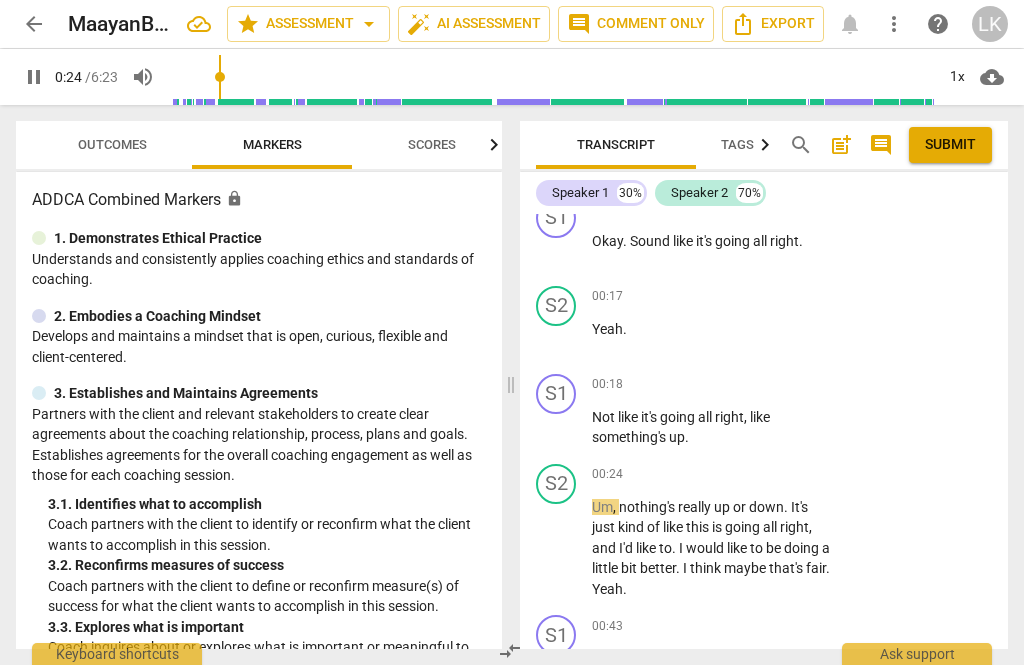 click on "pause" at bounding box center (557, 428) 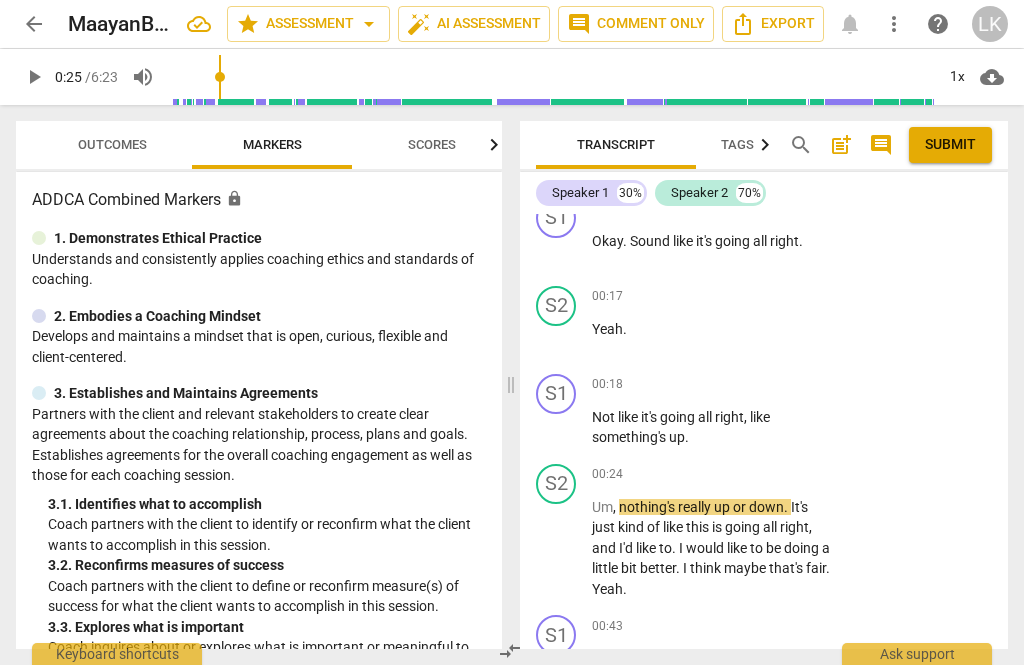 click on "+" at bounding box center [708, 385] 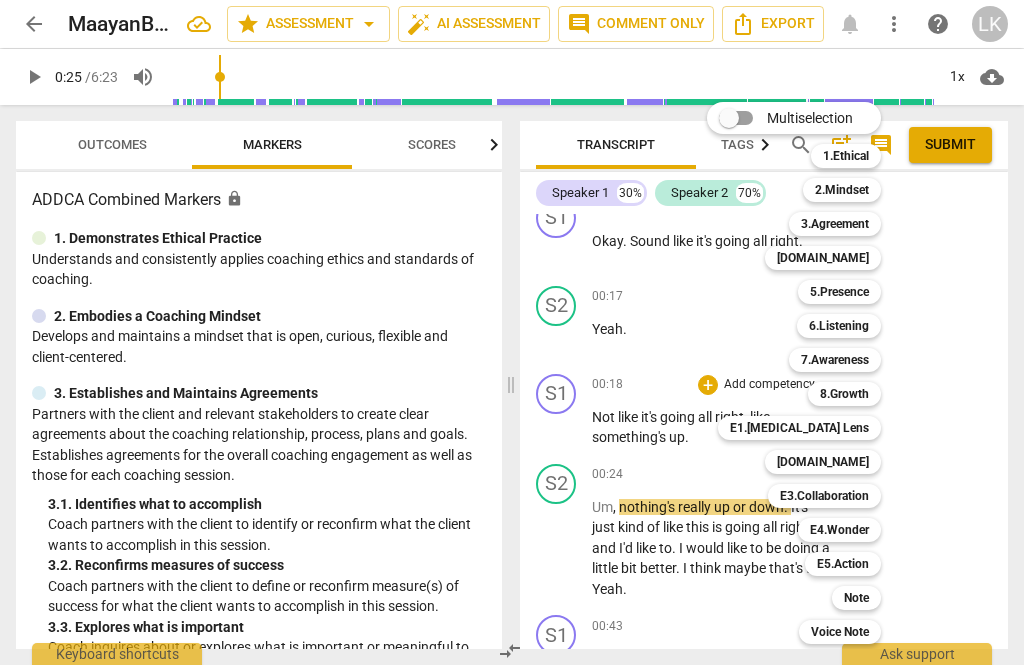 click on "6.Listening" at bounding box center (839, 326) 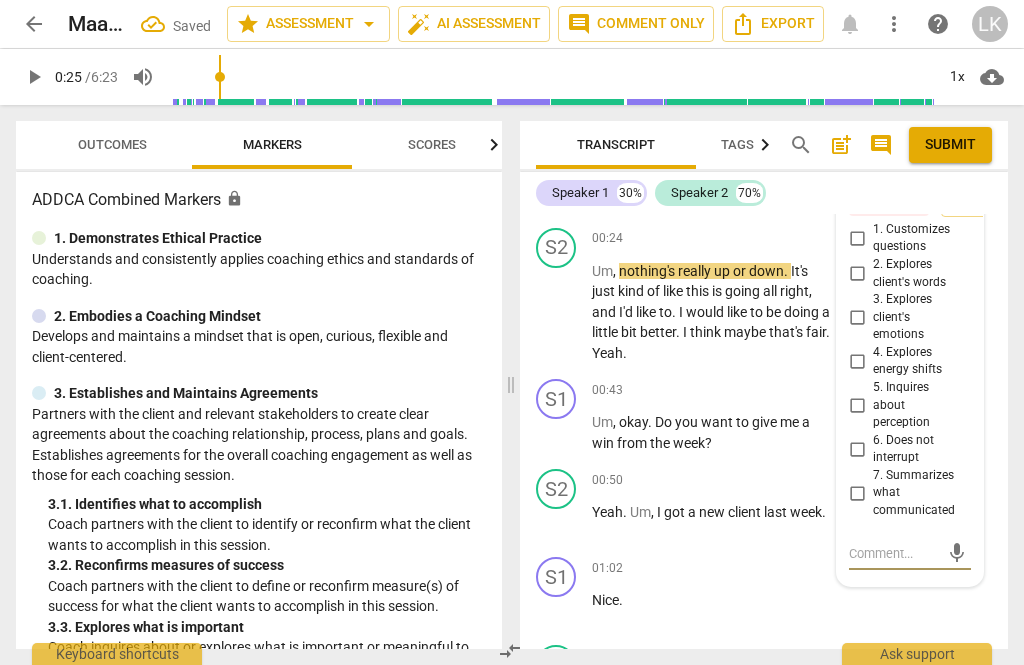 scroll, scrollTop: 904, scrollLeft: 0, axis: vertical 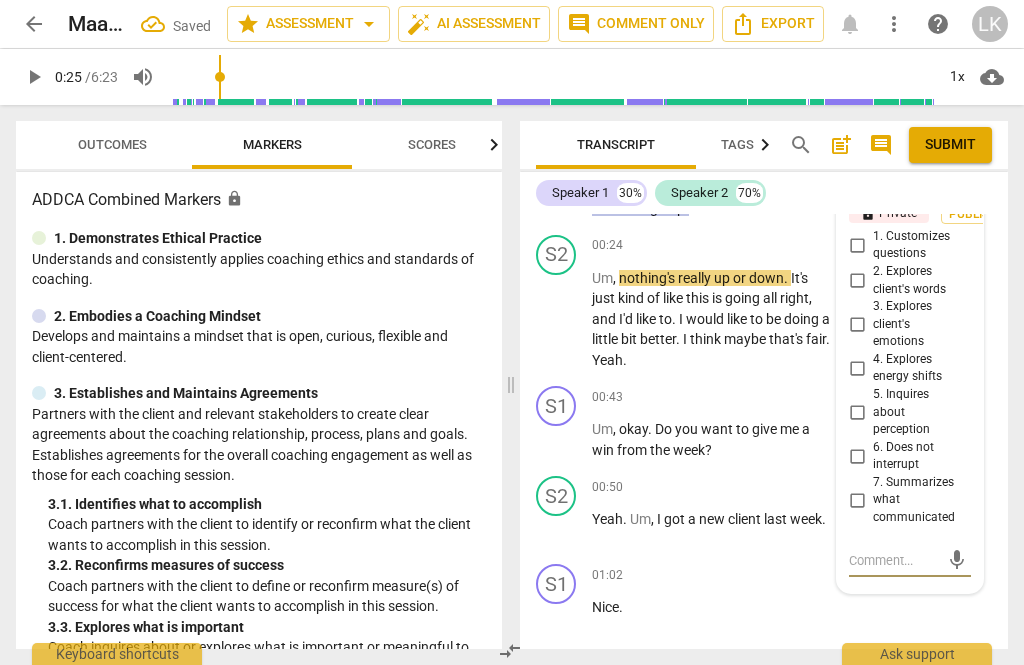 click on "3. Explores client's emotions" at bounding box center (857, 324) 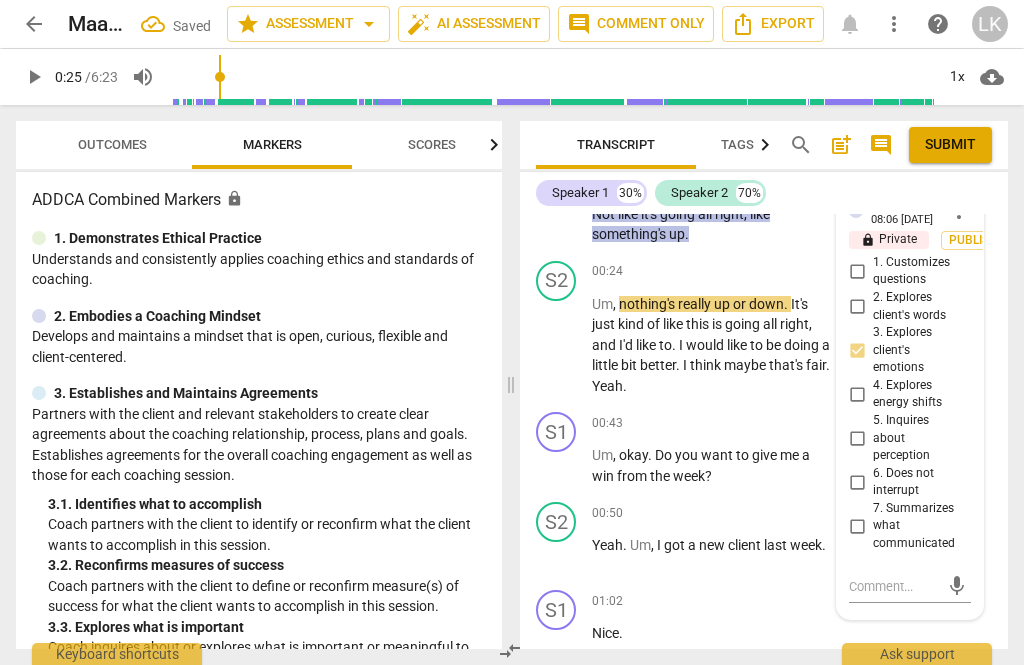 scroll, scrollTop: 886, scrollLeft: 0, axis: vertical 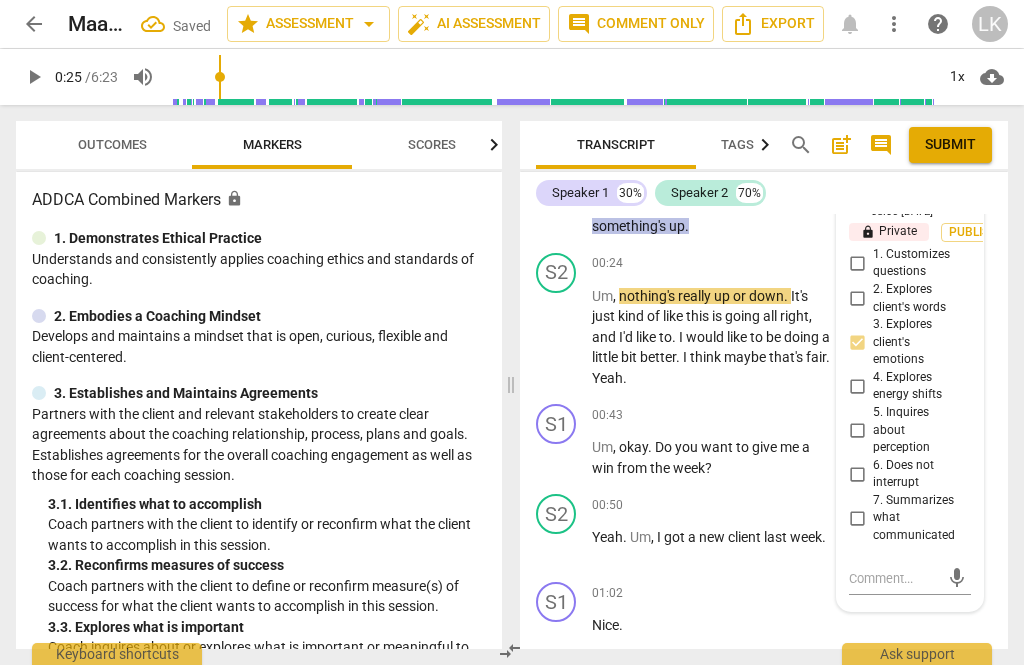 click at bounding box center [894, 578] 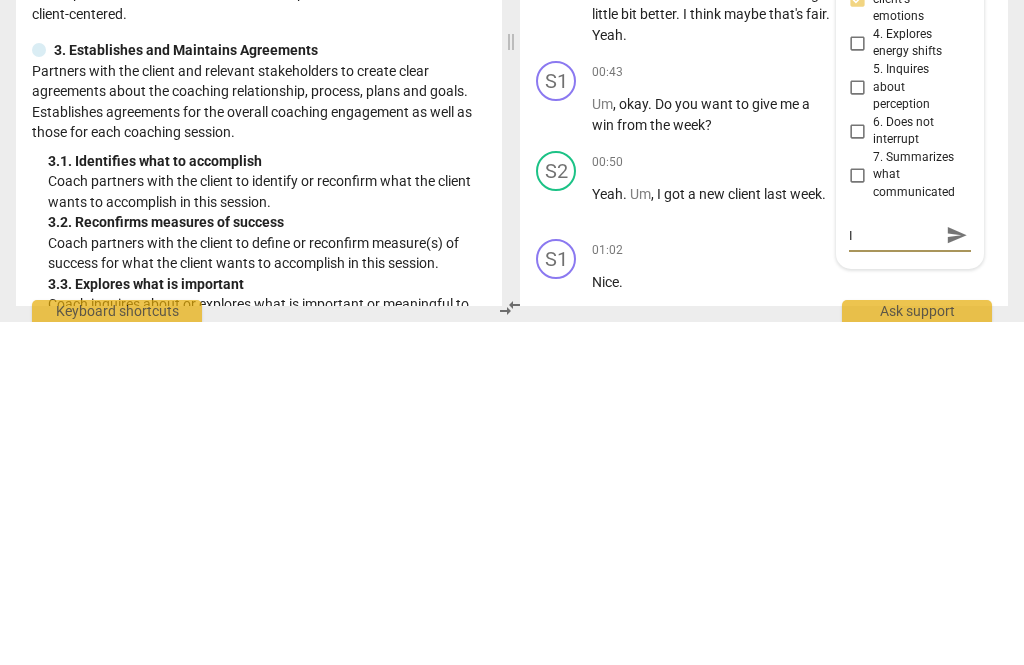 type on "It’" 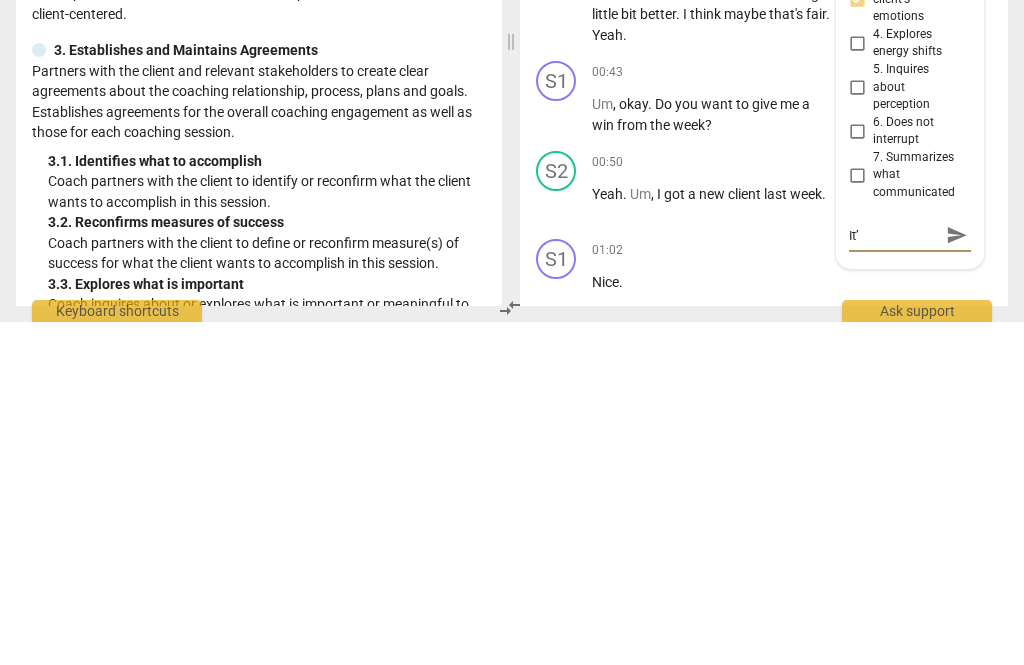 type on "It’s" 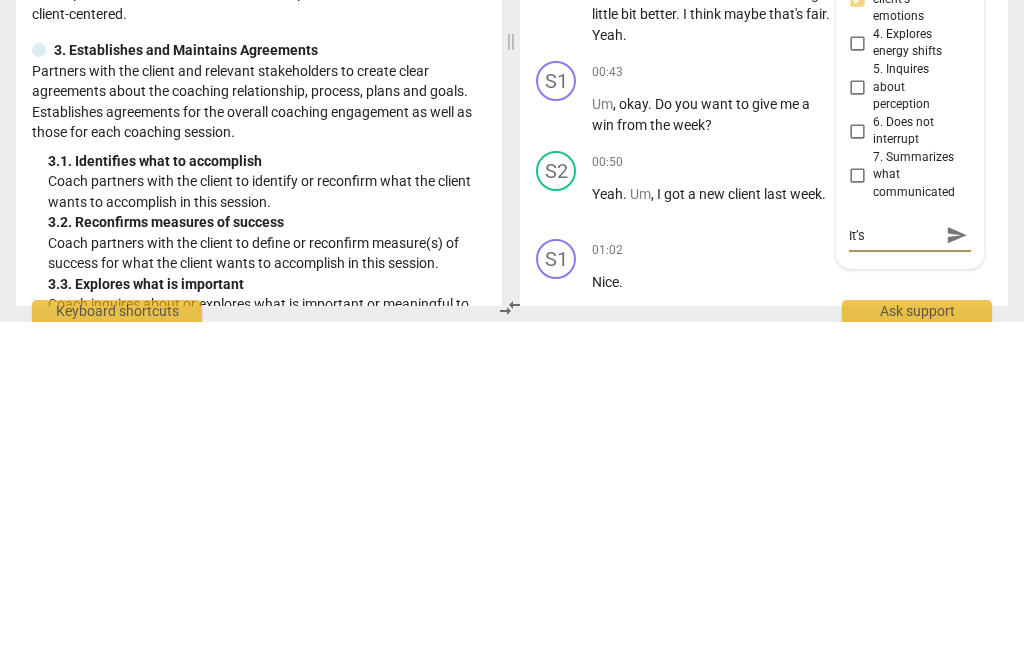 type on "Sounds like a" 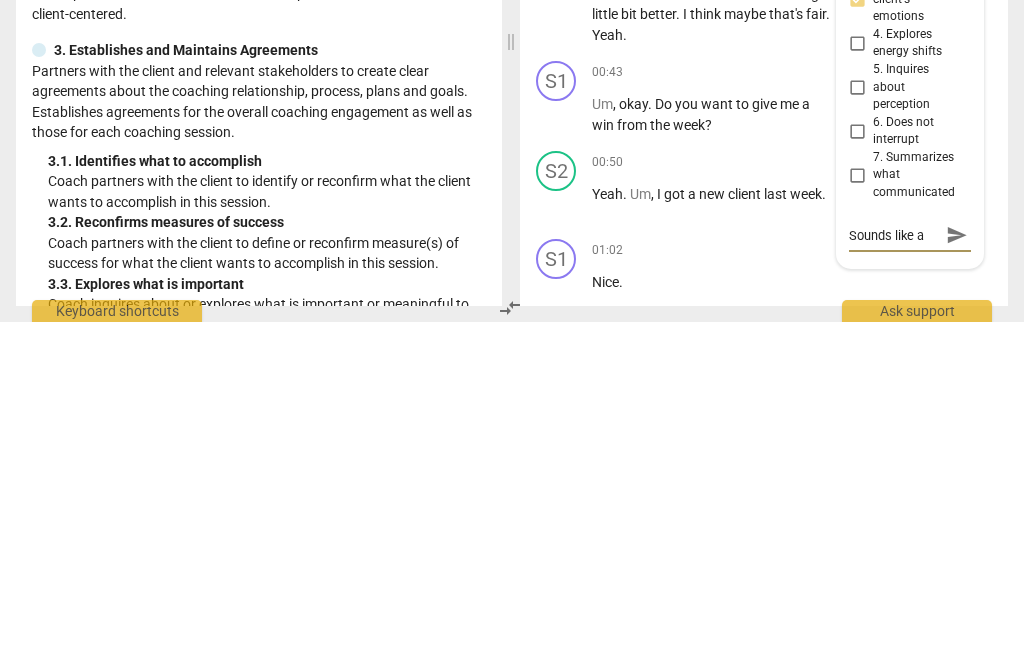 type on "Sounds like you" 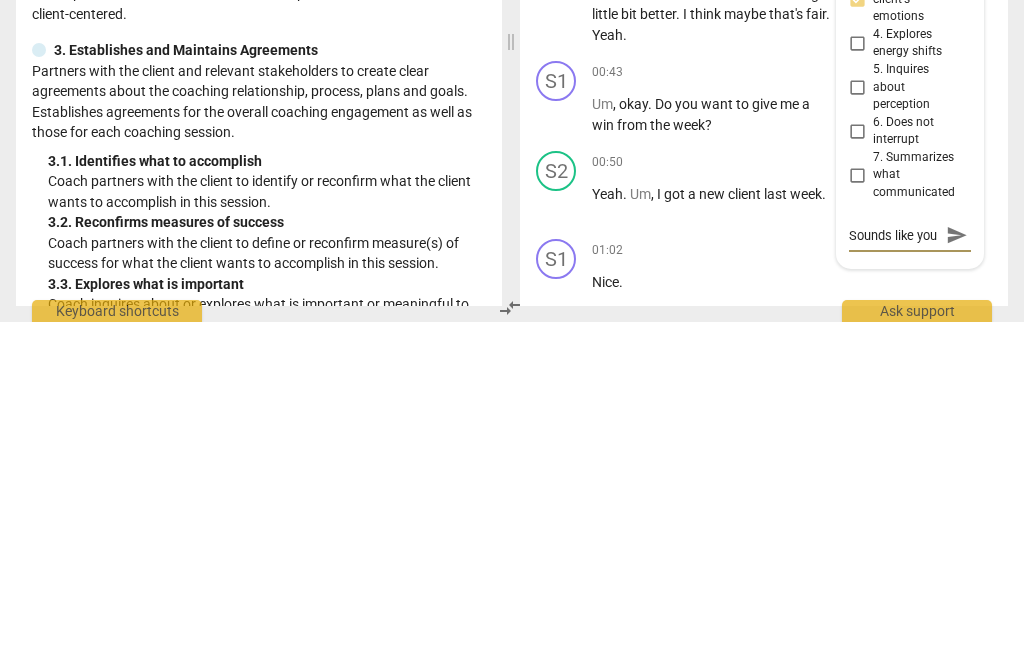 type on "Sounds like you may" 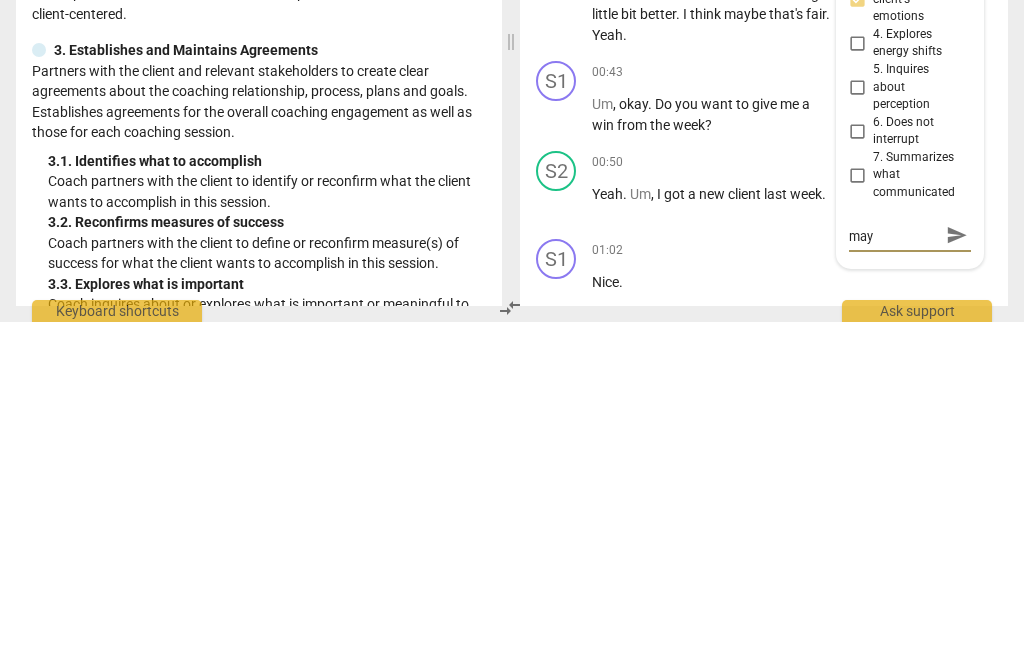 type on "Sounds like you may have the" 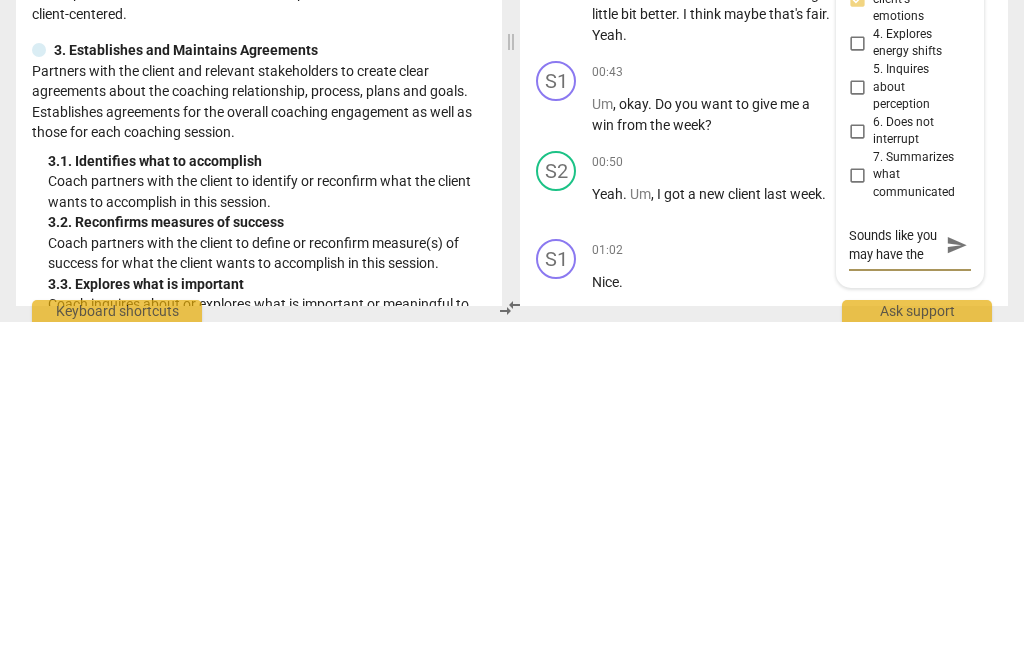 type on "Sounds like you may have the [PERSON_NAME]" 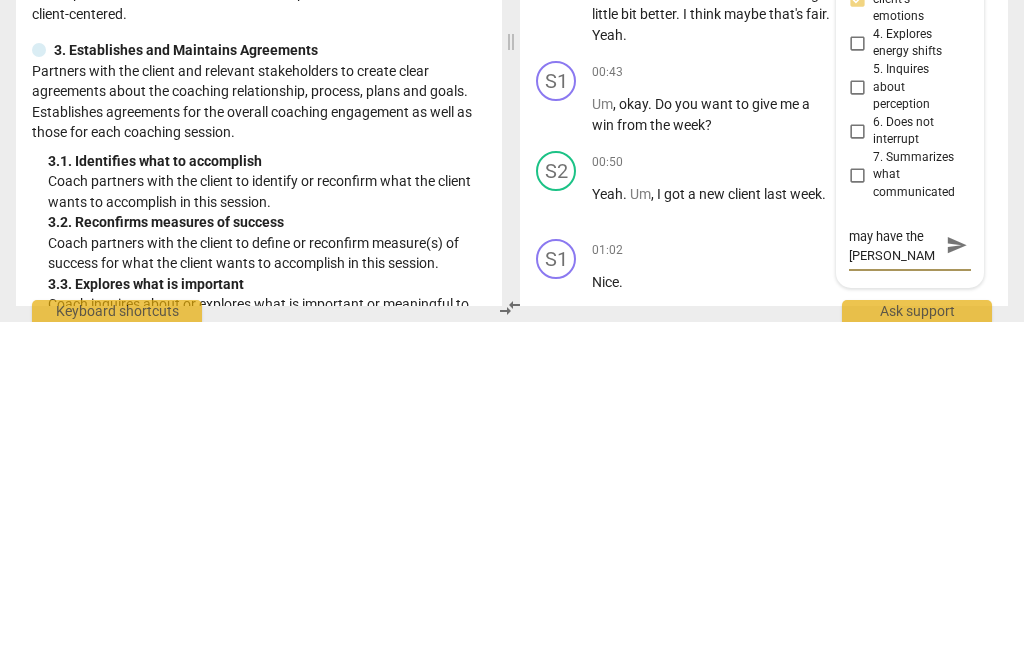 type on "Sounds like you may have detected somethTucker’s" 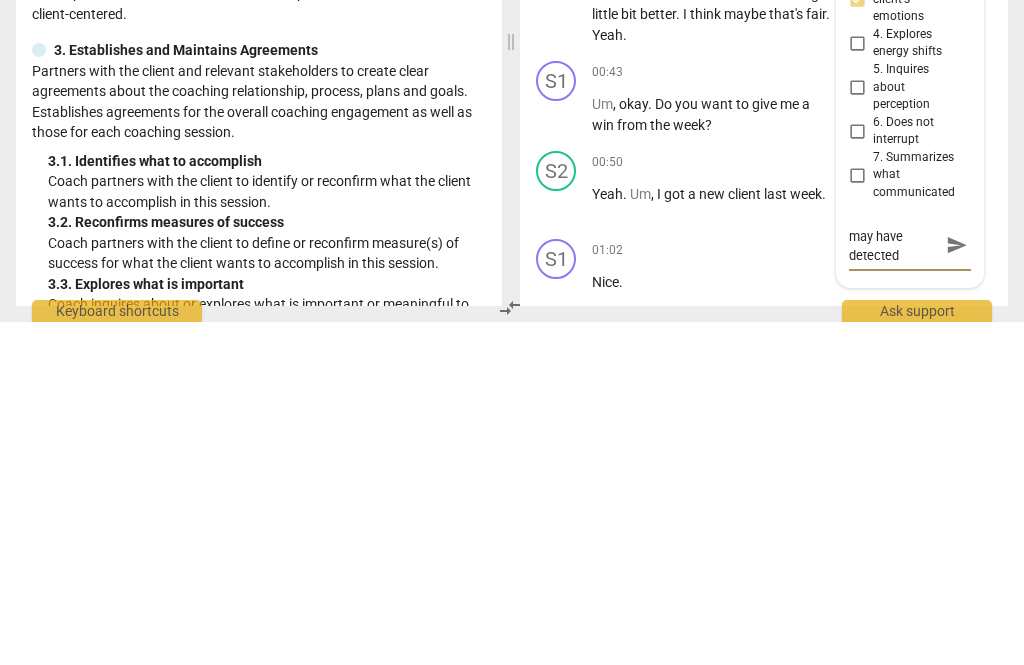 type on "Sounds like you may have detected something [PERSON_NAME]" 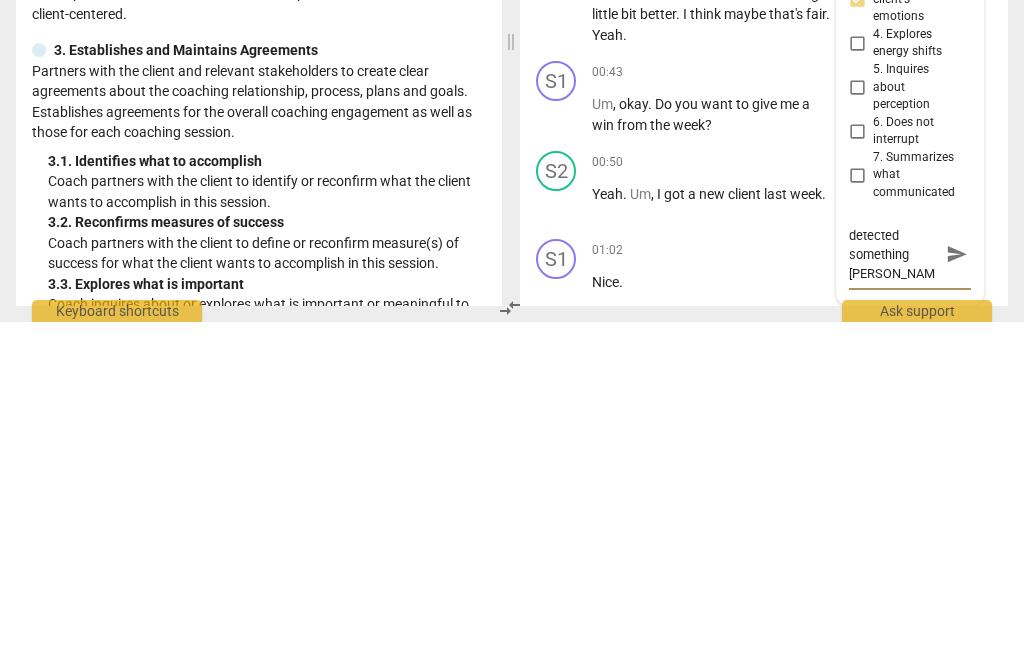 type on "Sounds like you may have detected something in her" 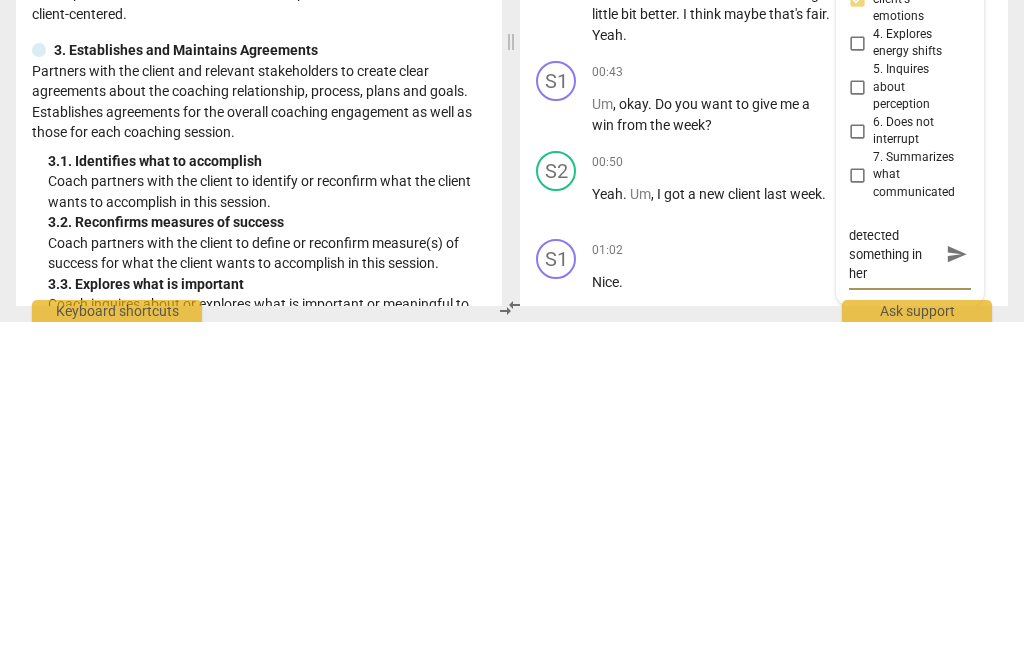 type on "Sounds like you may have detected something in her voice" 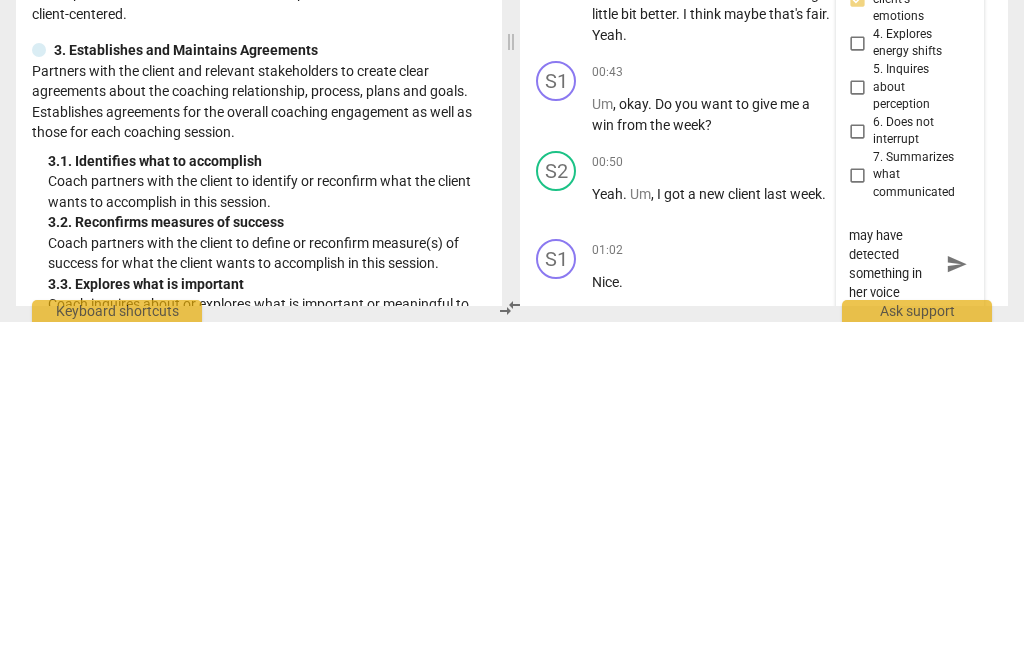 scroll, scrollTop: 18, scrollLeft: 0, axis: vertical 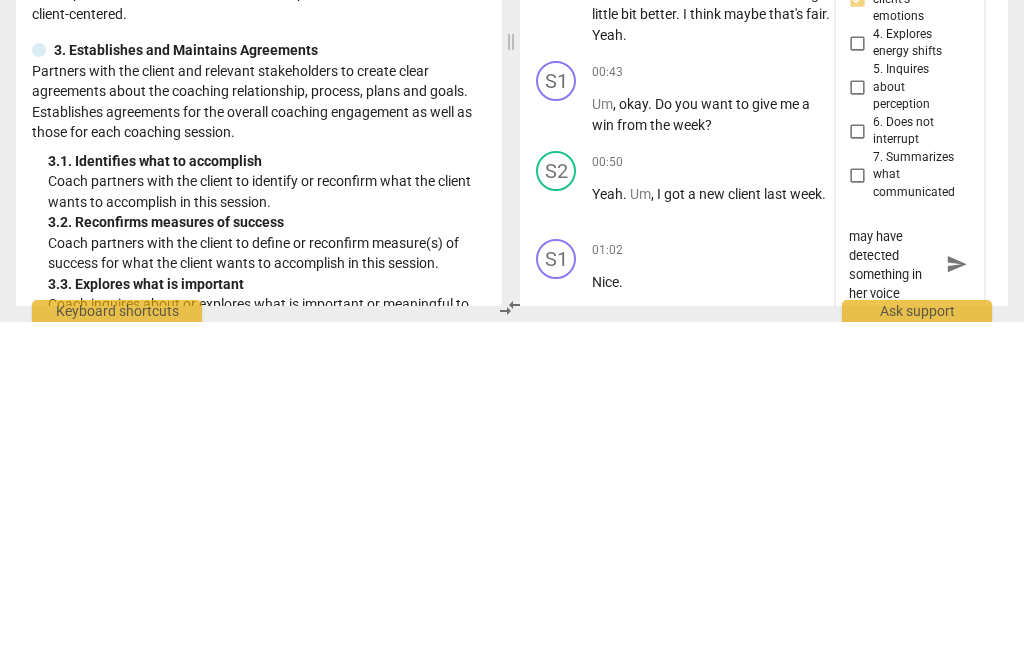 type on "Sounds like you may have detected something in her voice." 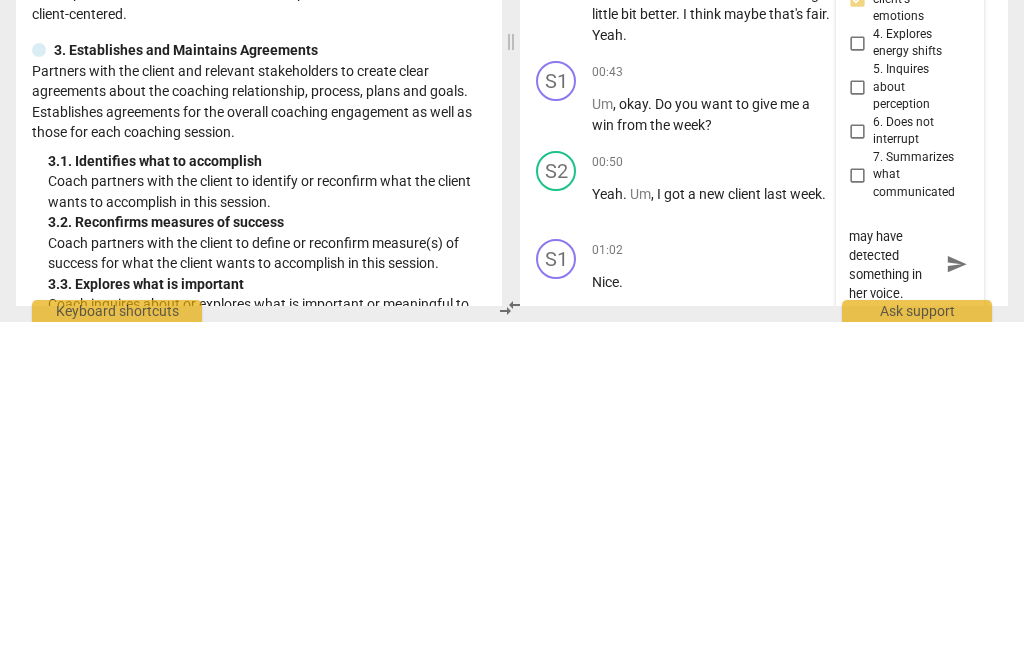 scroll, scrollTop: 18, scrollLeft: 0, axis: vertical 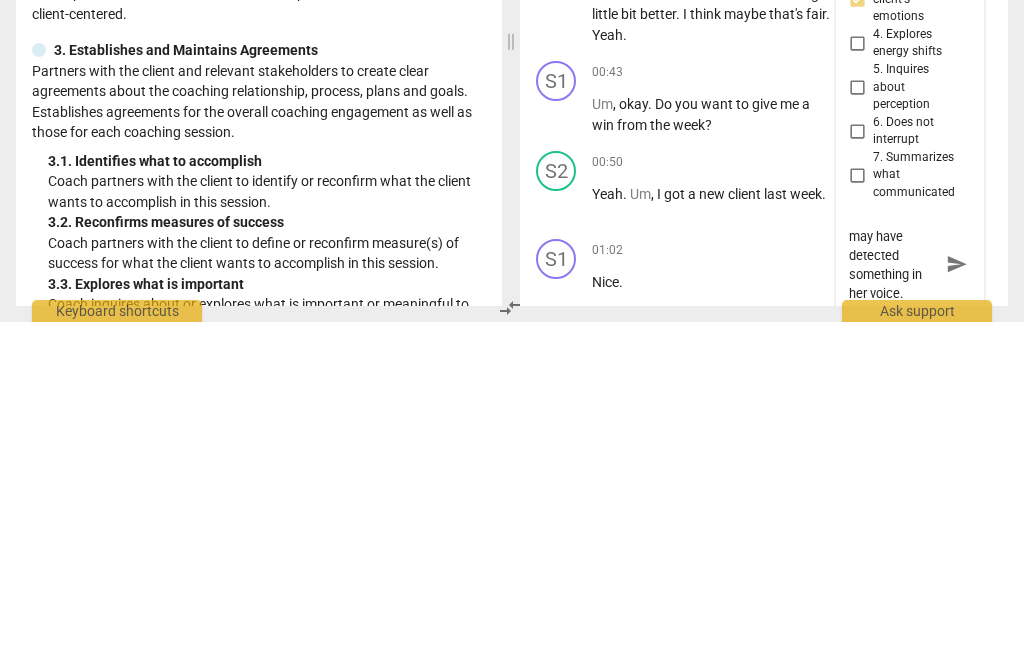 type on "Sounds like you may have detected something in her voice. But" 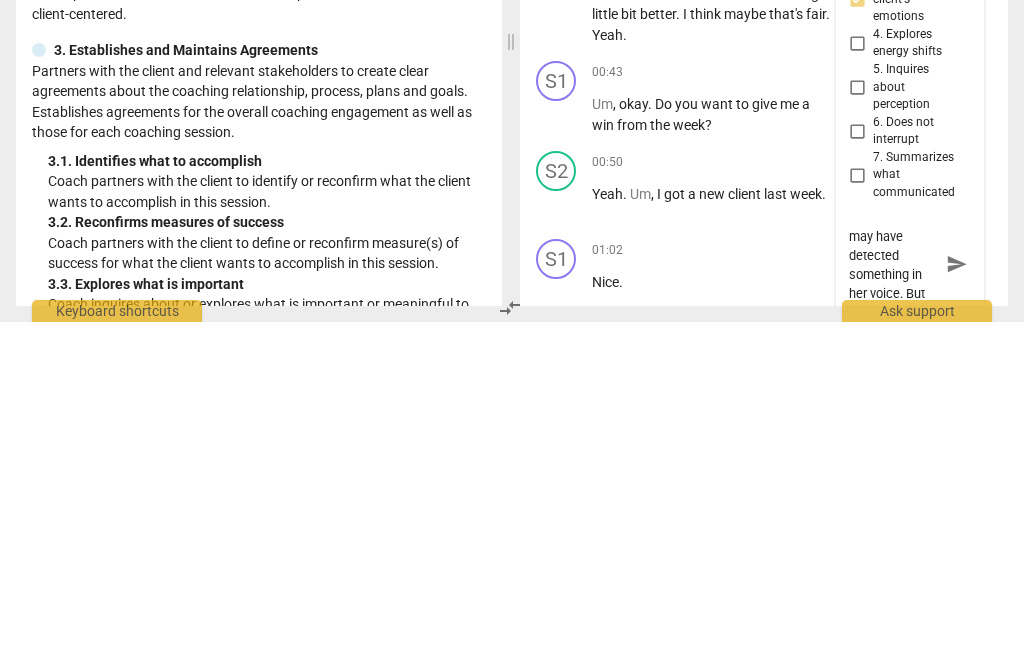 type on "Sounds like you may have detected something in her voice. But it’s" 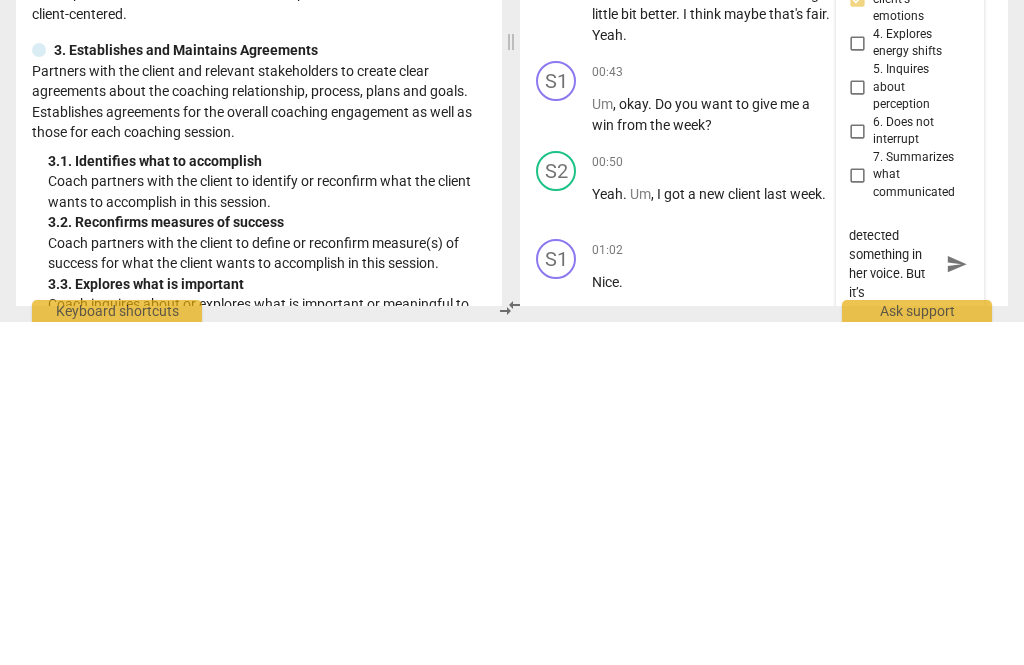 type on "Sounds like you may have detected something in her voice. But instead" 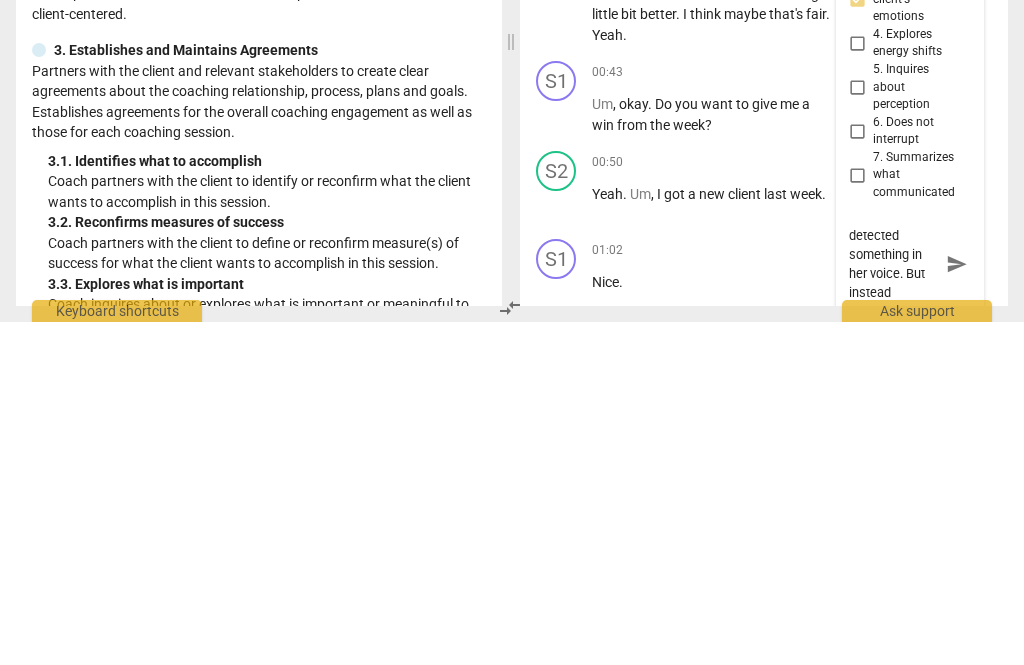 type on "Sounds like you may have detected something in her voice. But instead of" 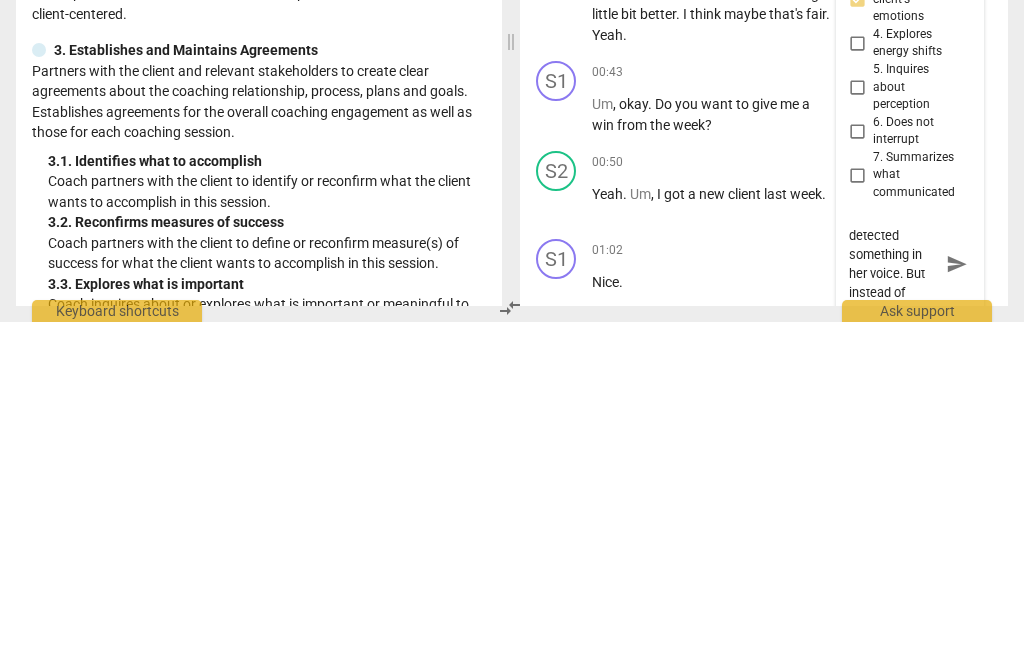 scroll, scrollTop: 38, scrollLeft: 0, axis: vertical 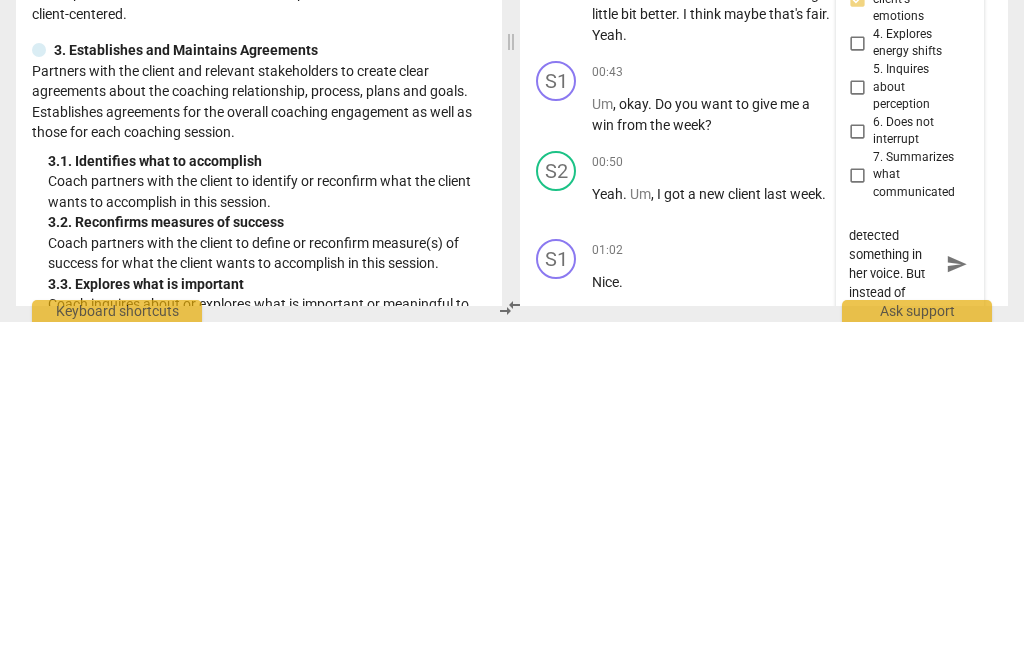 type on "Sounds like you may have detected something in her voice. But instead of Spider-Man" 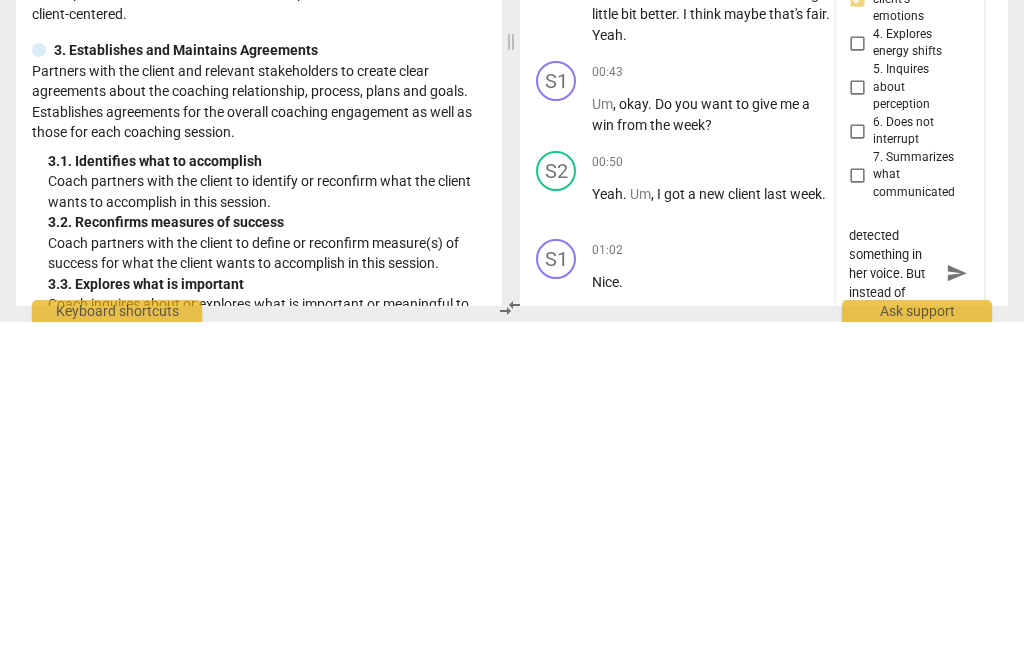 type on "Sounds like you may have detected something in her voice. But instead of State of new" 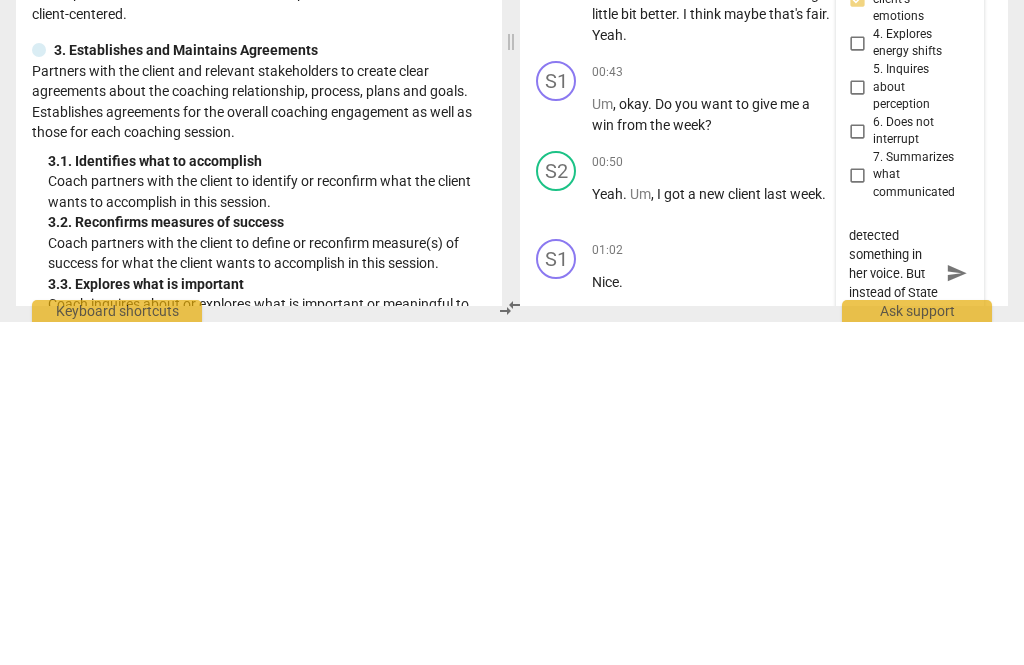 type on "Sounds like you may have detected something in her voice. But instead of scared of it new" 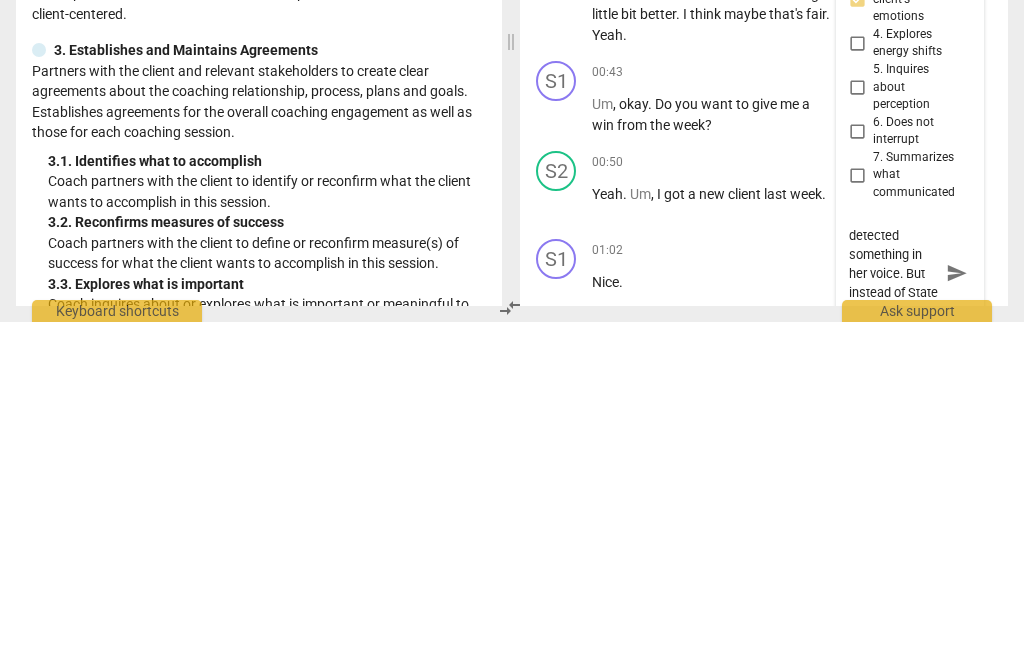 type on "Sounds like you may have detected something in her voice. But instead of scared of it new" 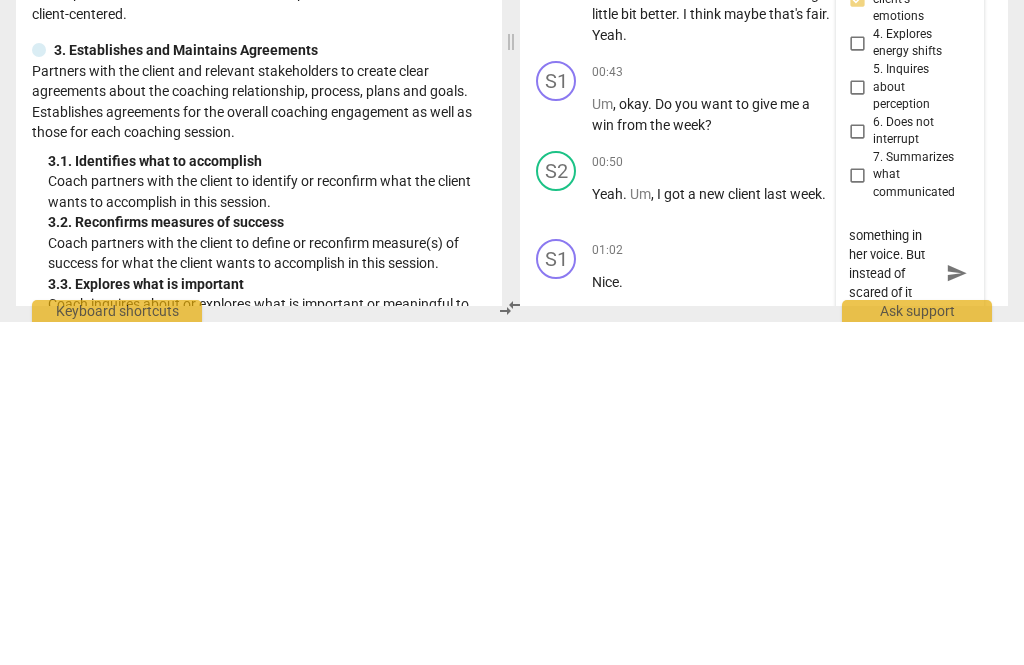 type on "Sounds like you may have detected something in her voice. But instead of standing up," 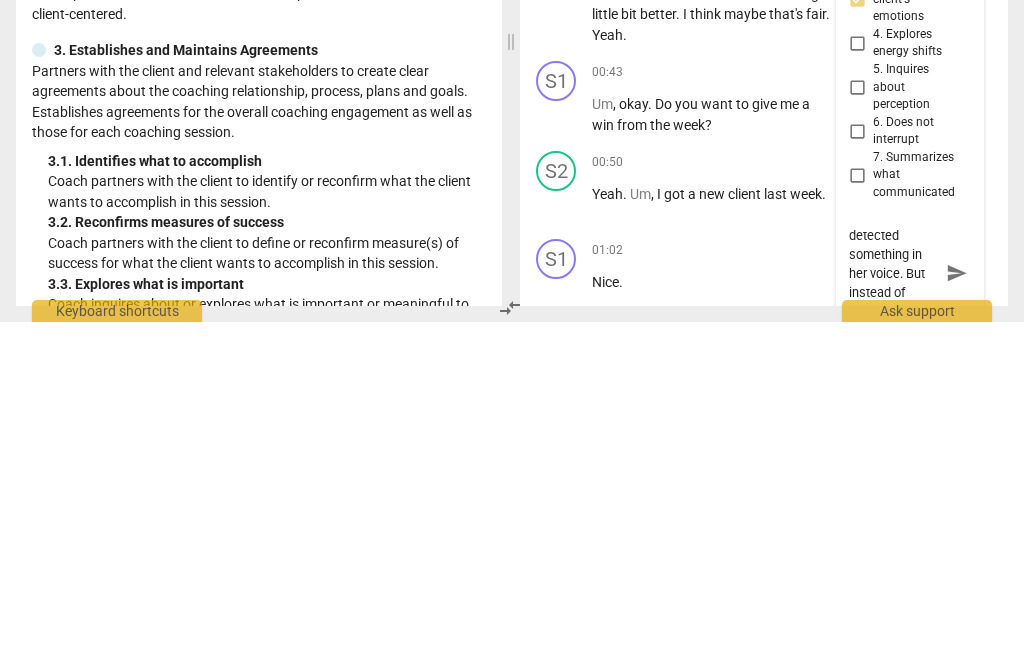 scroll, scrollTop: 38, scrollLeft: 0, axis: vertical 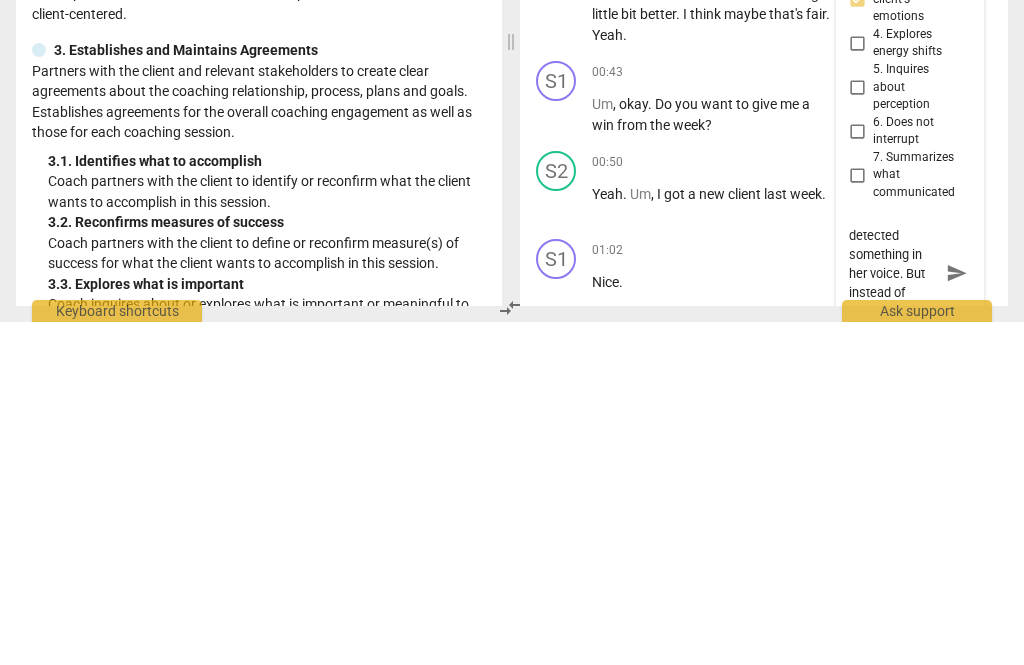 type on "Sounds like you may have detected something in her voice. But instead of scared of it, ho," 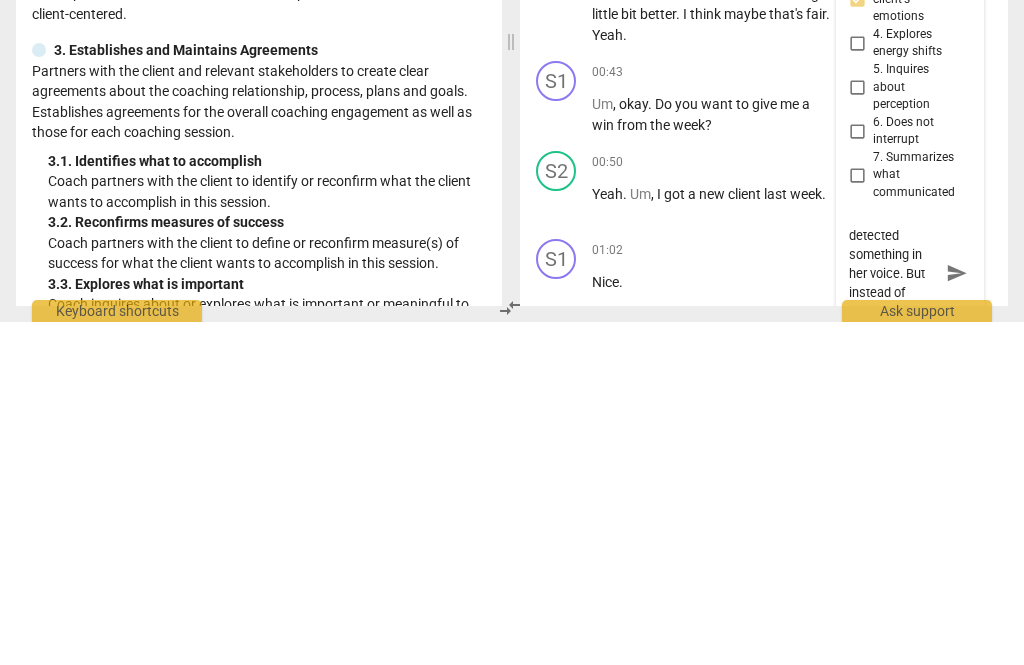 type on "Sounds like you may have detected something in her voice. But instead of scared of it, how" 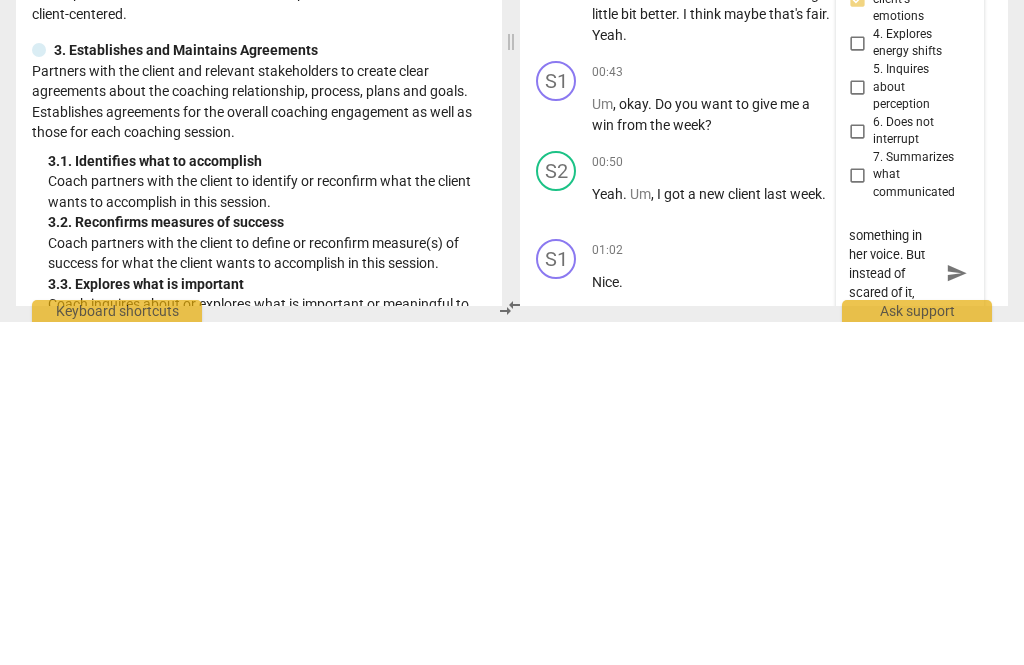 type on "Sounds like you may have detected something in her voice. But instead of scared of it, how could you" 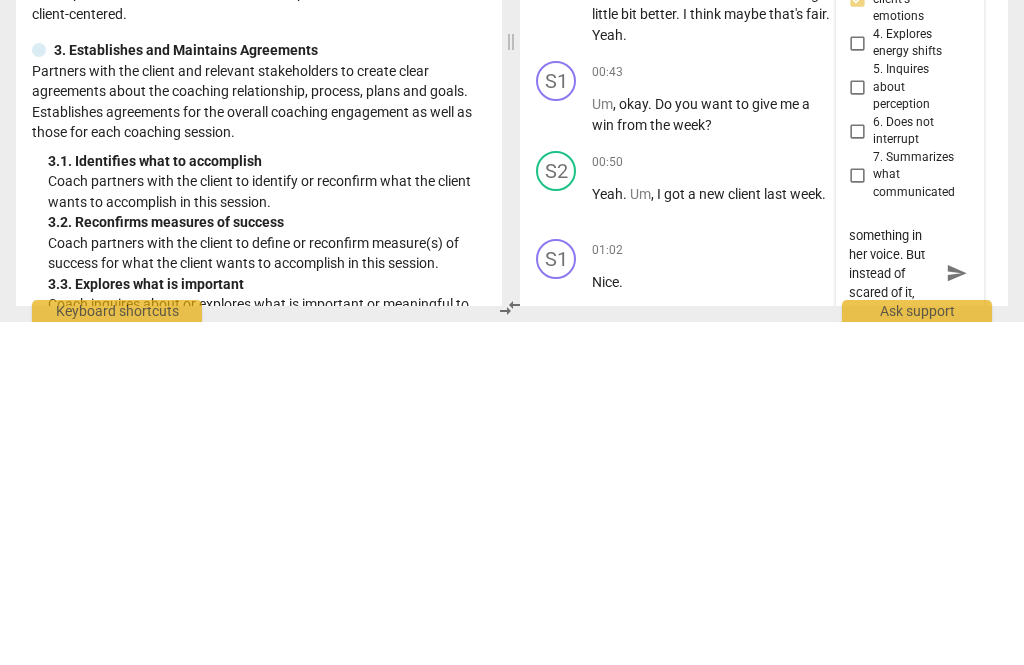scroll, scrollTop: 889, scrollLeft: 0, axis: vertical 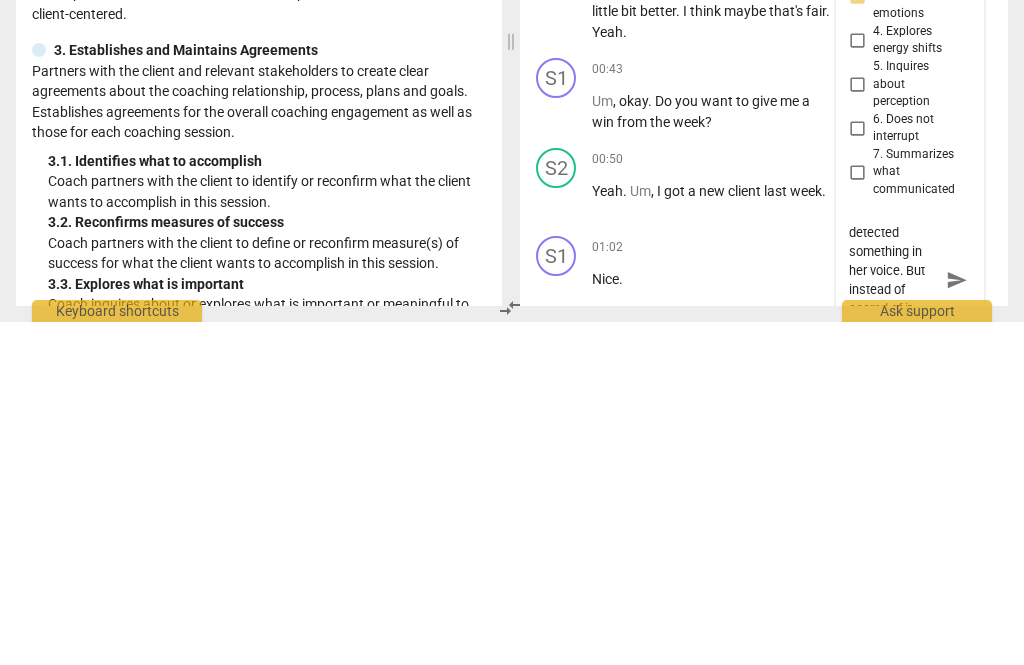 type on "Sounds like you may have detected something in her voice. But instead of scared of it, how could you have" 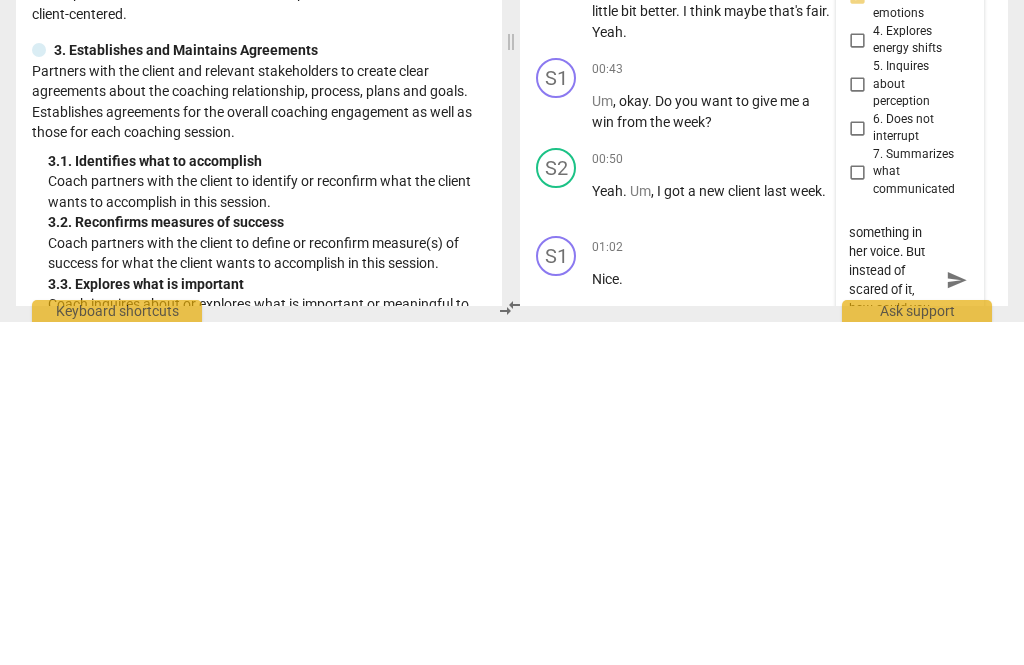 type on "Sounds like you may have detected something in her voice. But instead of scared of it, how could you have made that" 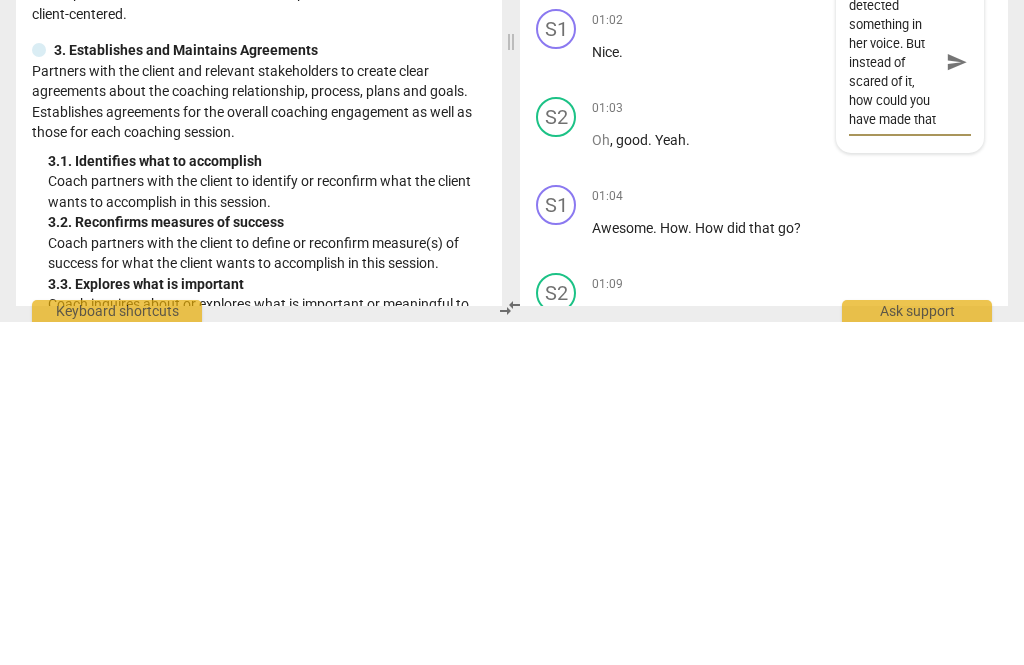 type on "Sounds like you may have detected something in her voice. But instead of scared of it, how could you have made that into a" 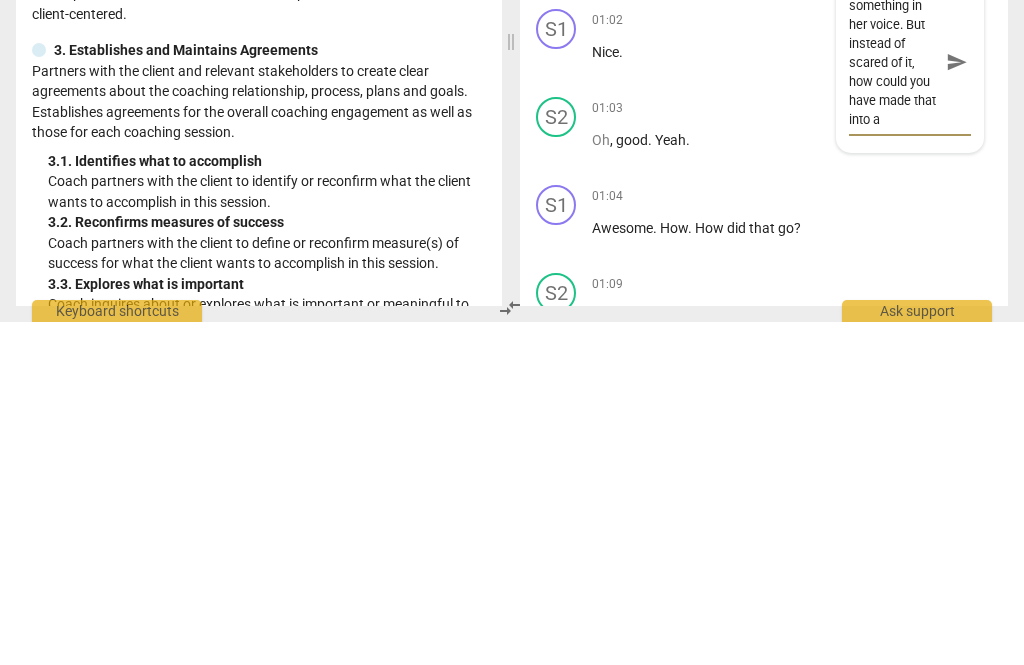 type on "Sounds like you may have detected something in her voice. But instead of scared of it, how could you have made that into" 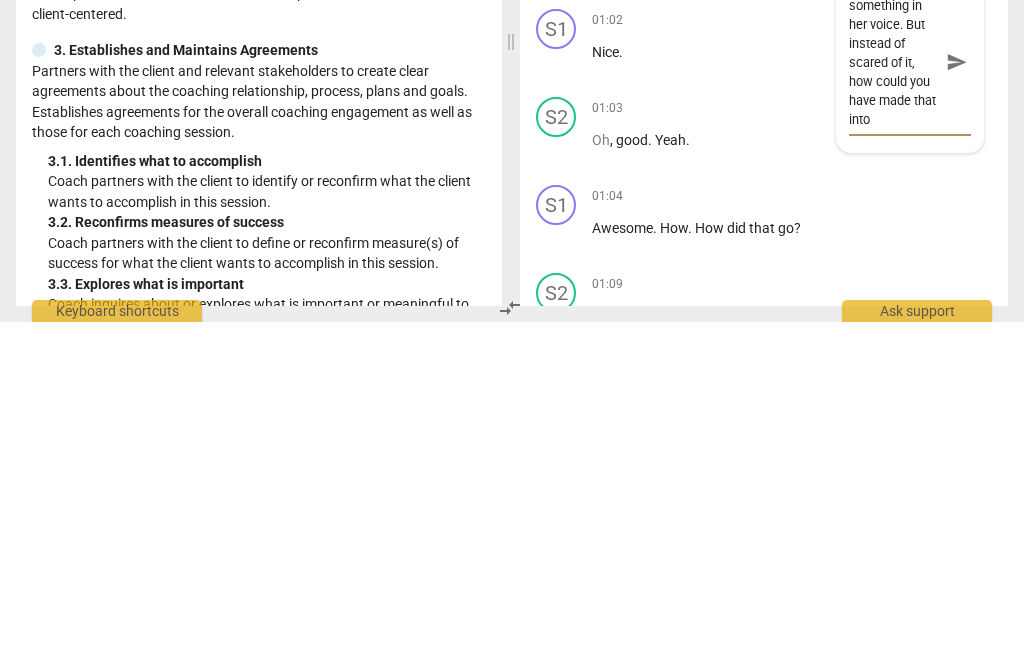 type on "Sounds like you may have detected something in her voice. But instead of scared of it, how could you have made that into a question" 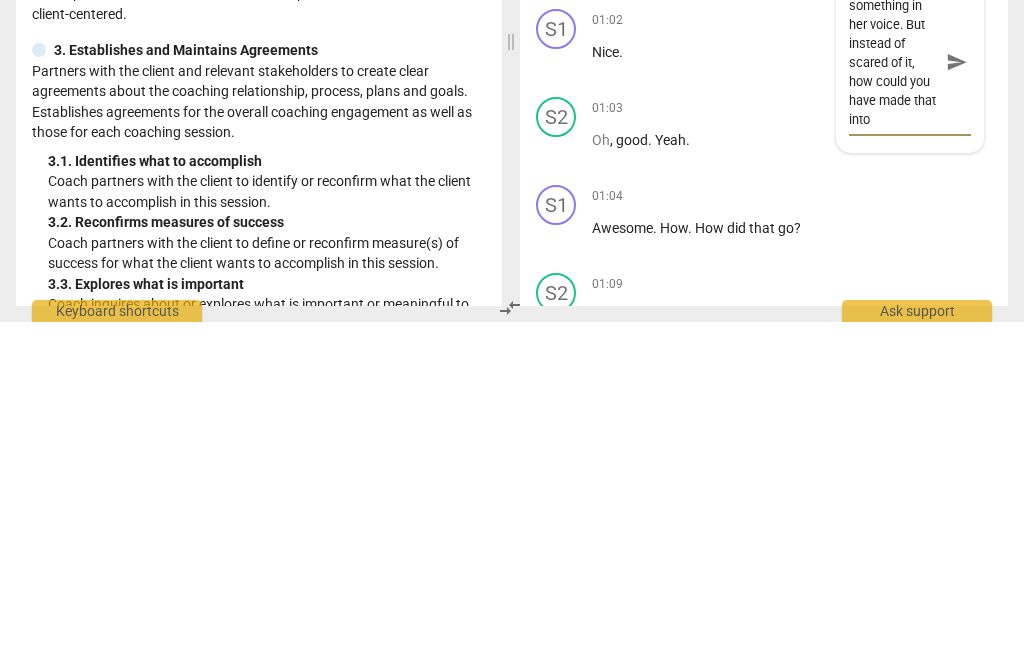 type on "Sounds like you may have detected something in her voice. But instead of scared of it, how could you have made that into a question" 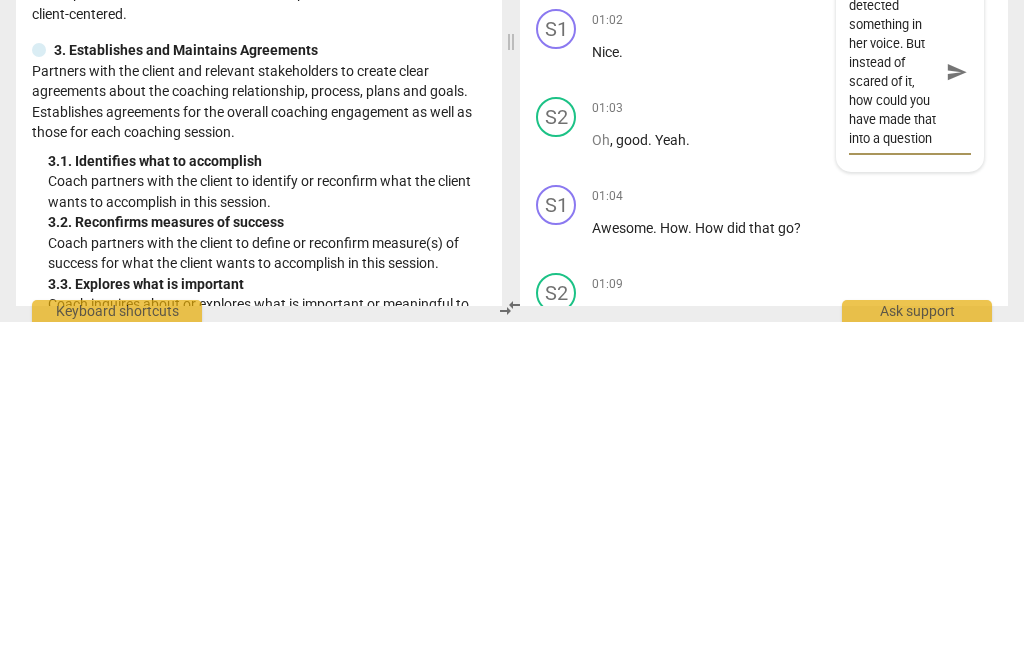 type on "Sounds like you may have detected something in her voice. But instead of scared of it, how could you have made that into a question to" 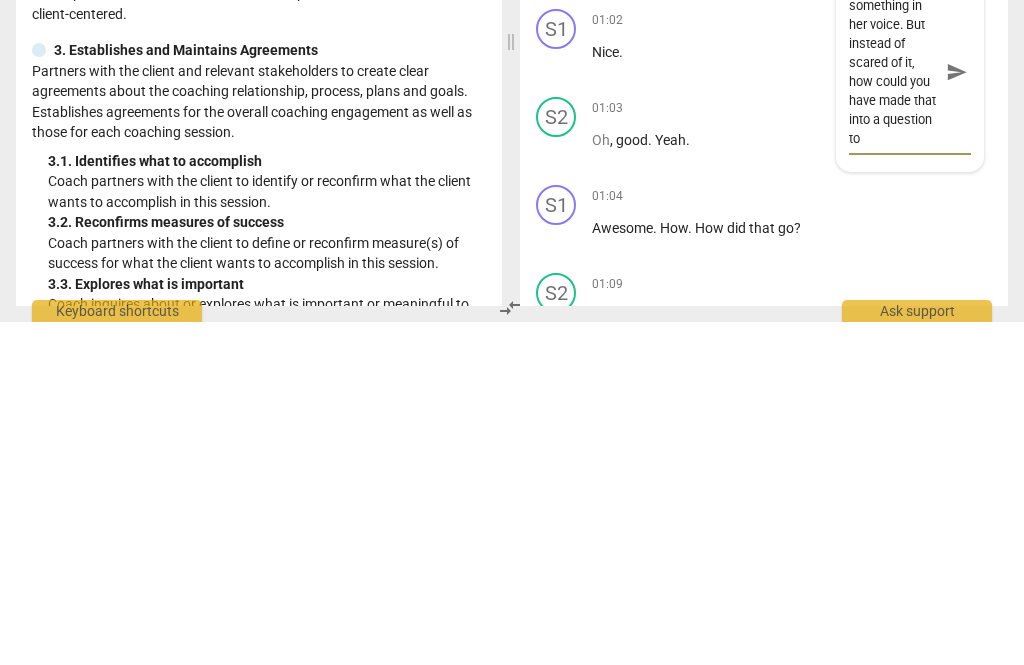 type on "Sounds like you may have detected something in her voice. But instead of scared of it, how could you have made that into a question to Check to" 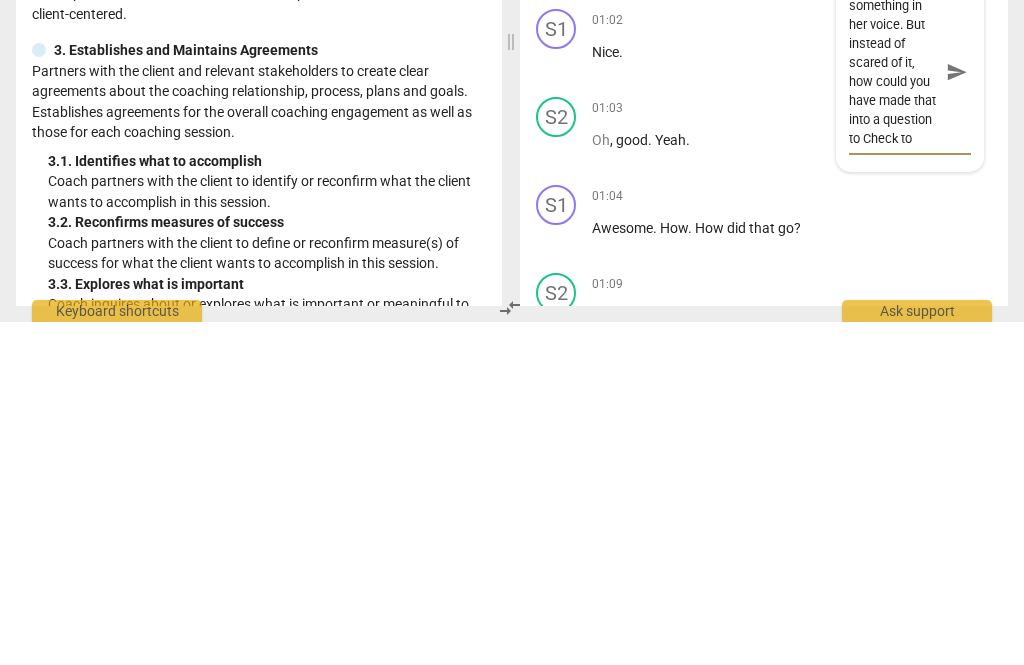 type on "Sounds like you may have detected something in her voice. But instead of scared of it, how could you have made that into a question to check to see" 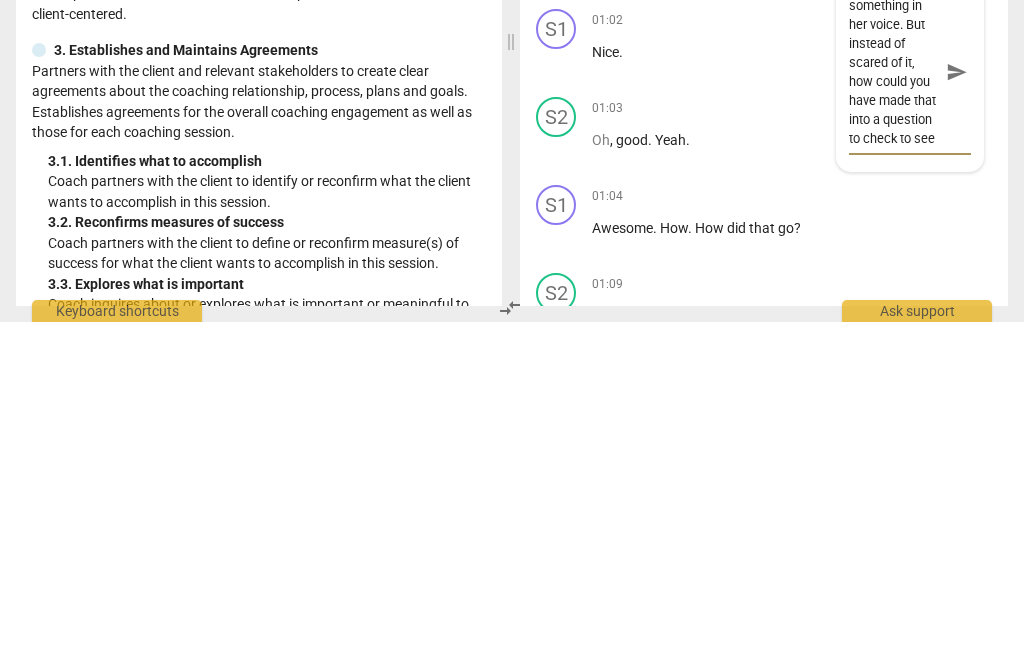 type on "Sounds like you may have detected something in her voice. But instead of scared of it, how could you have made that into a question to check to see if you" 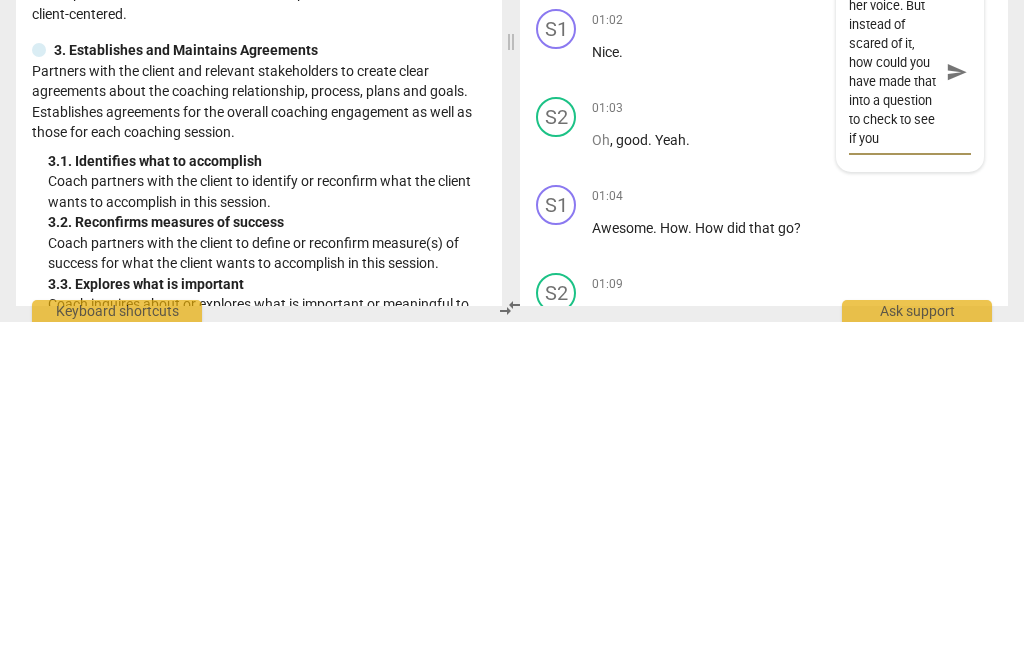 type on "Sounds like you may have detected something in her voice. But instead of scared of it, how could you have made that into a question to check to see if you were" 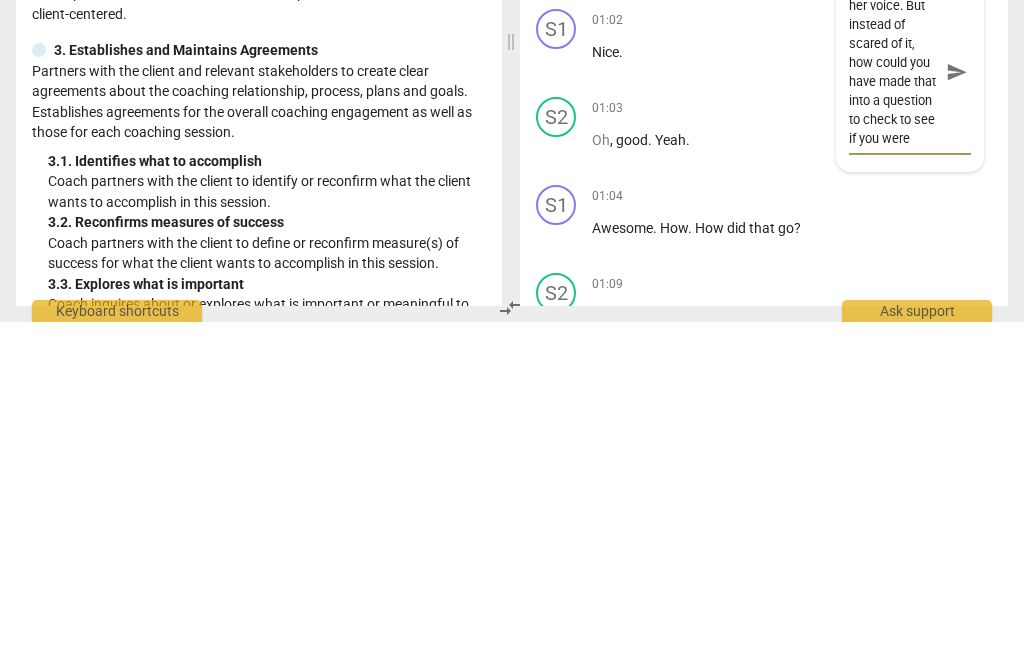 type on "Sounds like you may have detected something in her voice. But instead of scared of it, how could you have made that into a question to check to see if you were correct" 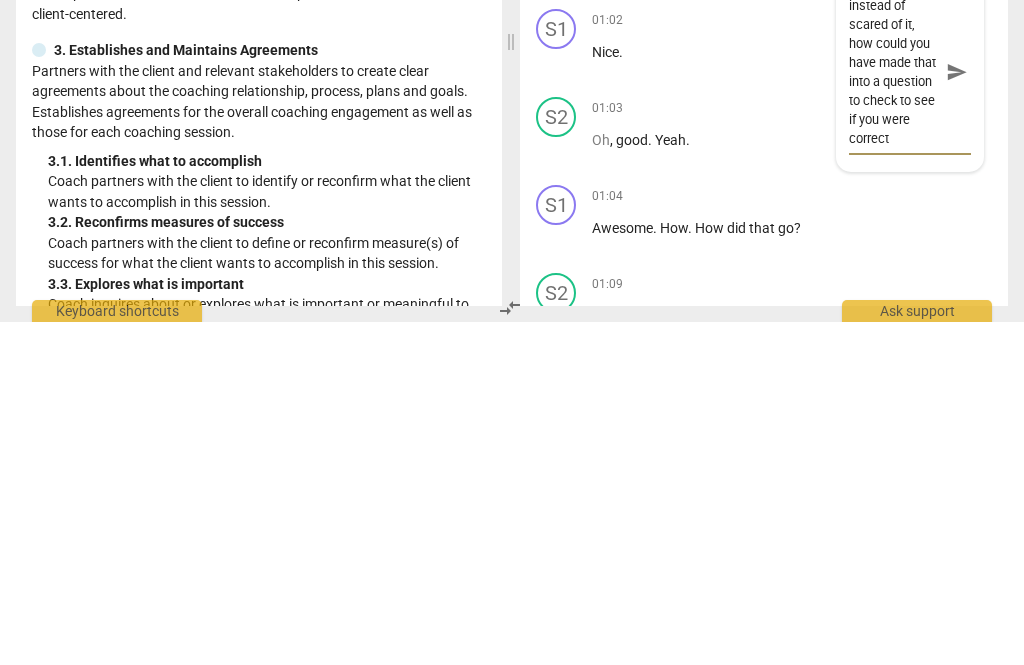type on "Sounds like you may have detected something in her voice. But instead of scared of it, how could you have made that into a question to check to see if you were correct?" 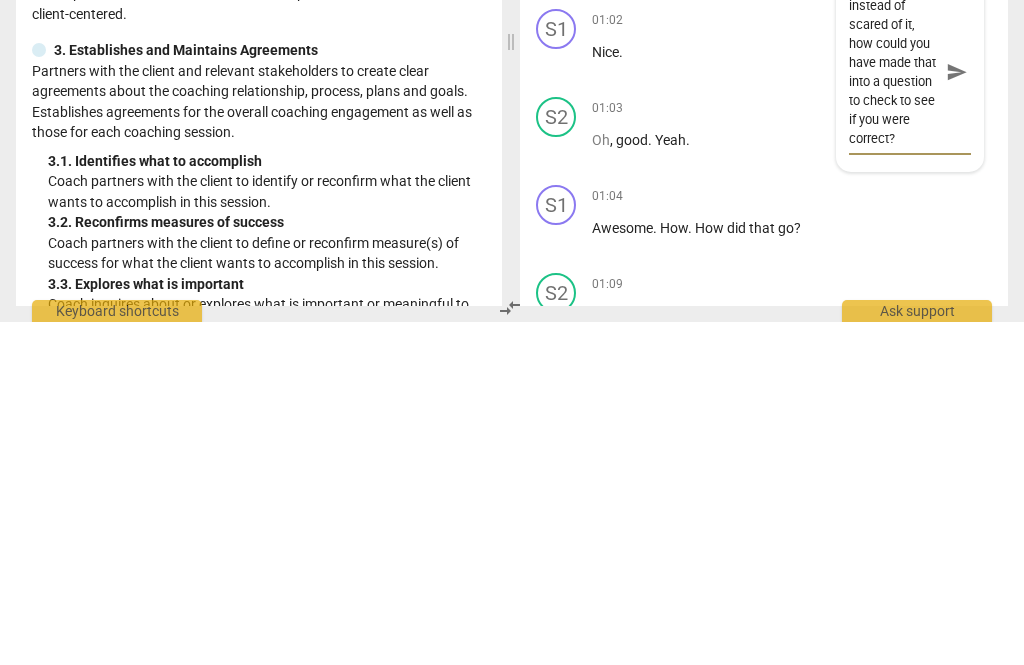 scroll, scrollTop: 95, scrollLeft: 0, axis: vertical 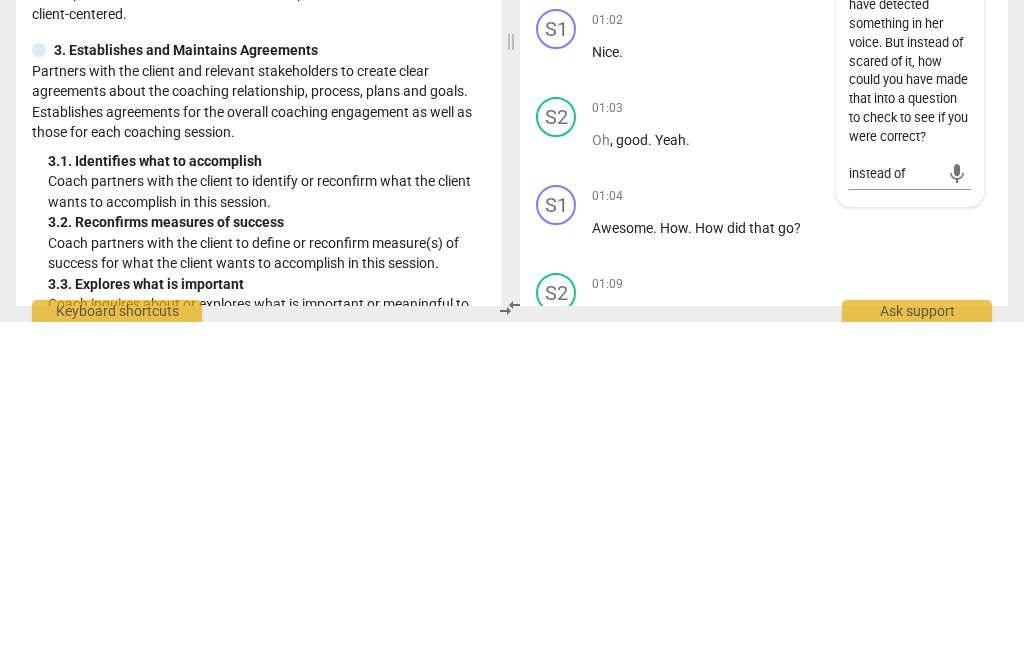 type 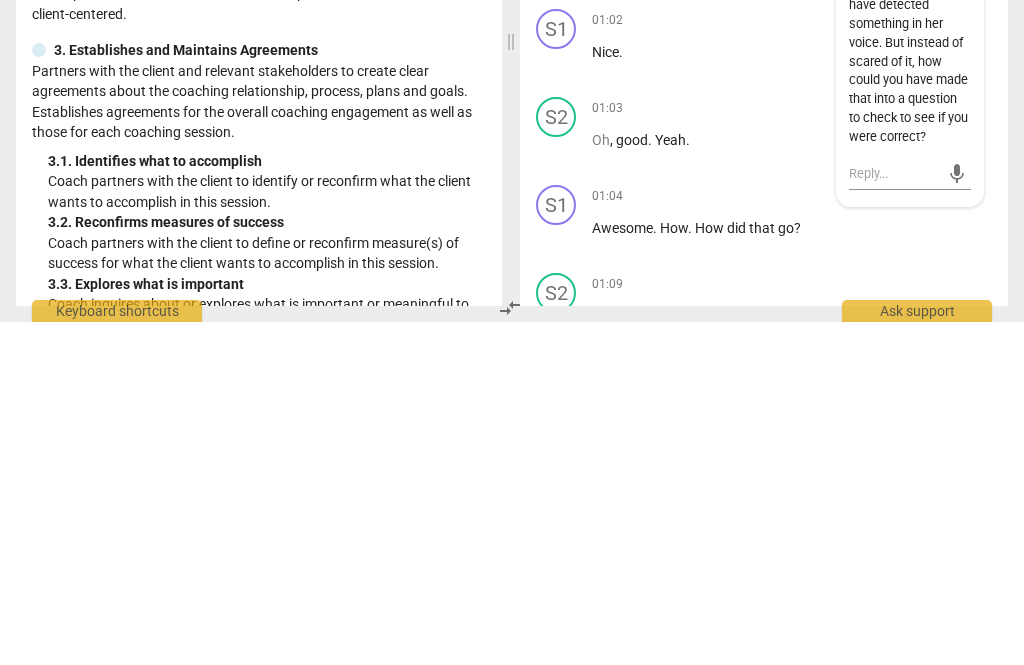 scroll, scrollTop: 0, scrollLeft: 0, axis: both 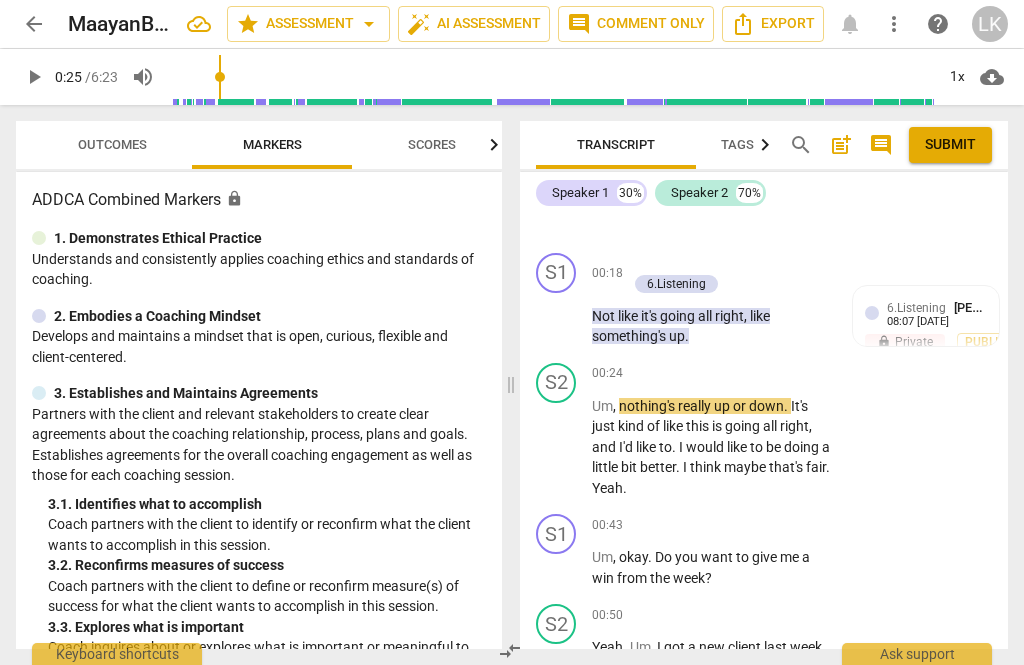 click on "play_arrow" at bounding box center (557, 317) 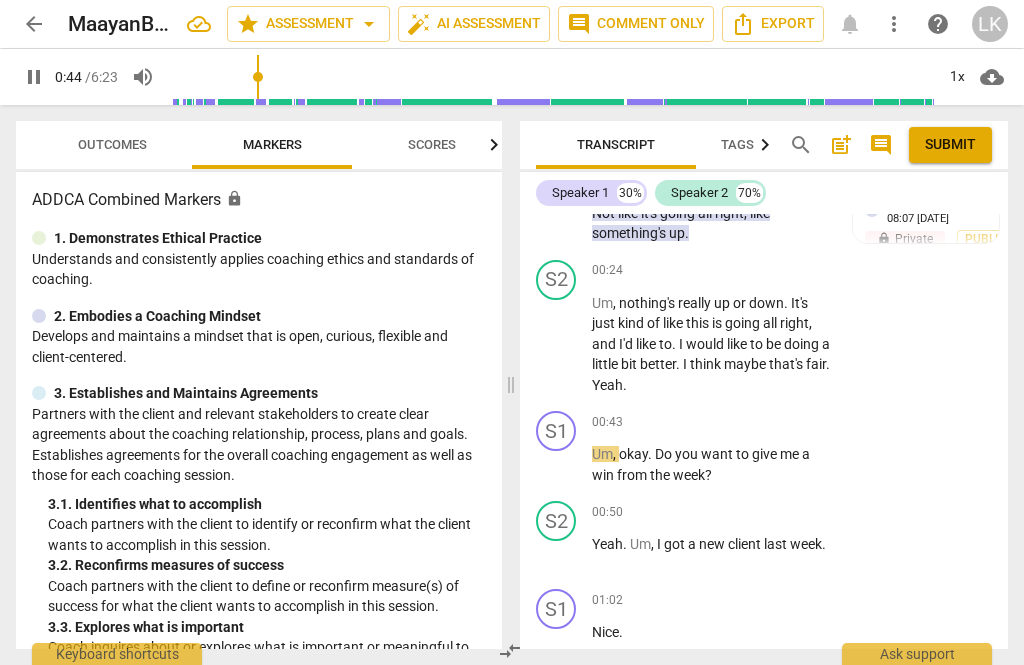 scroll, scrollTop: 881, scrollLeft: 0, axis: vertical 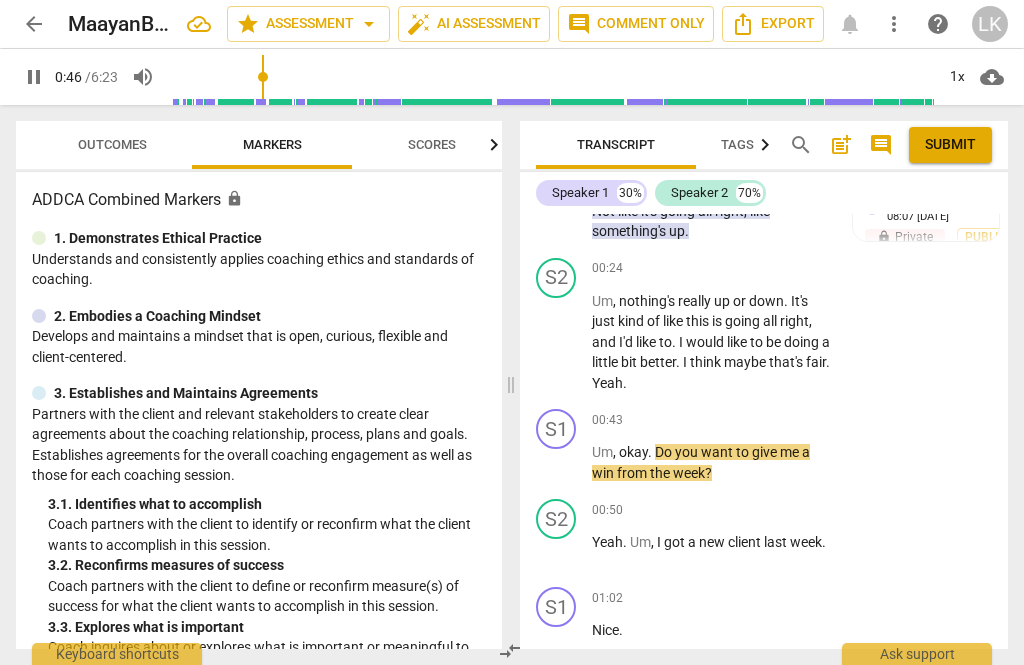 click on "pause" at bounding box center (557, 463) 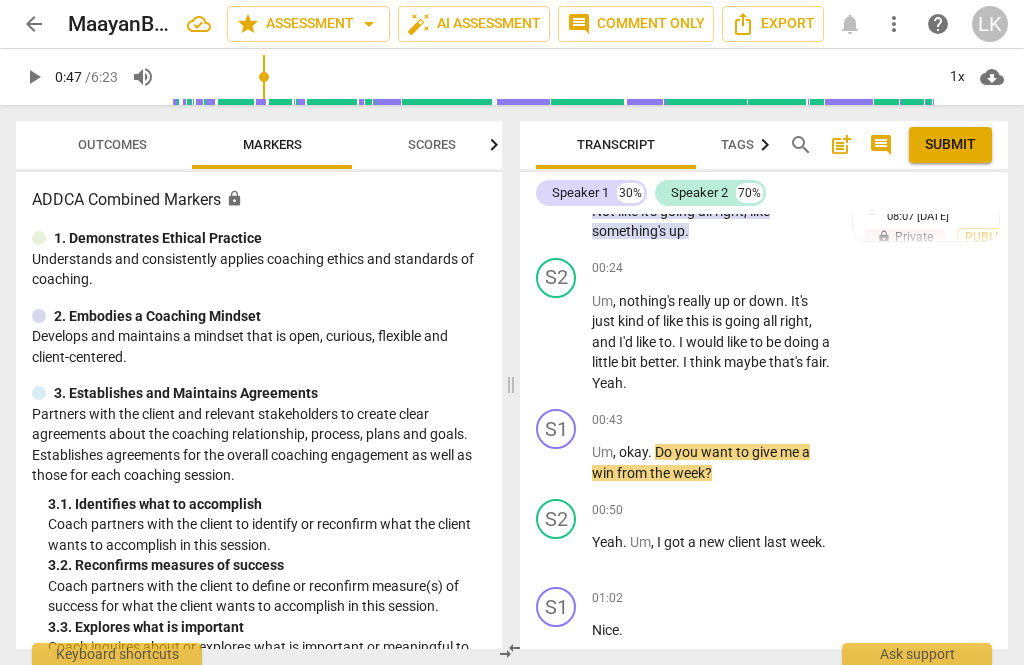 type on "47" 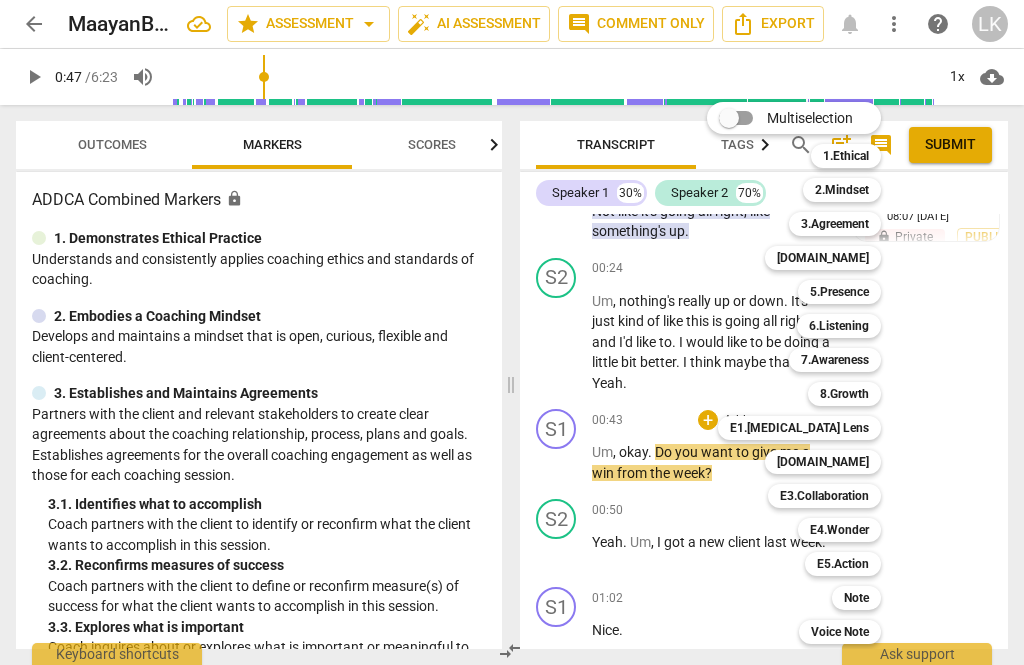 click on "E1.[MEDICAL_DATA] Lens" at bounding box center (799, 428) 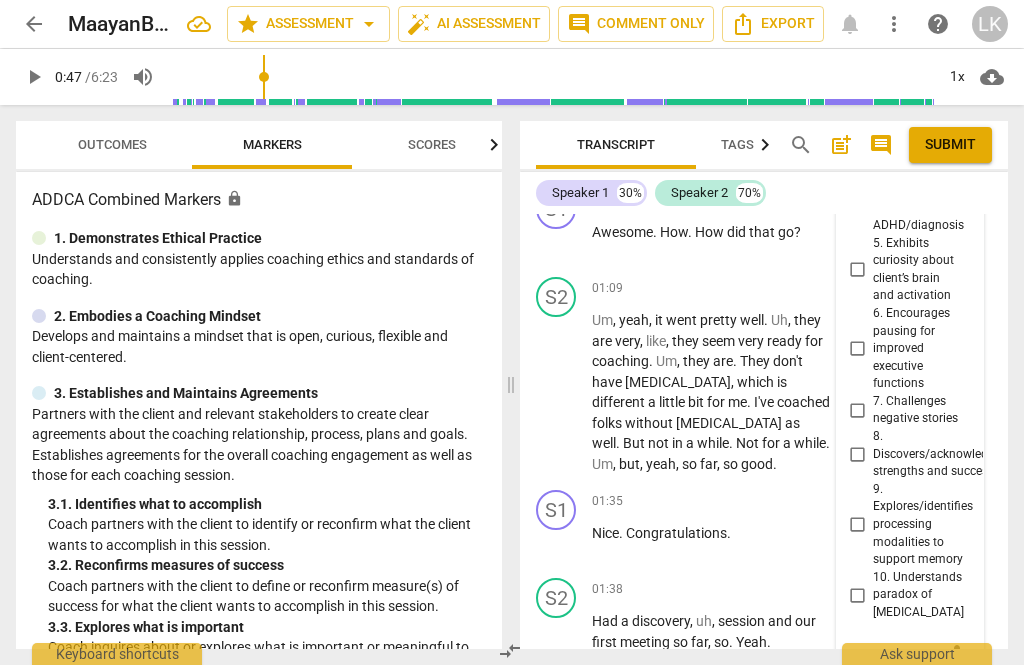 scroll, scrollTop: 1482, scrollLeft: 0, axis: vertical 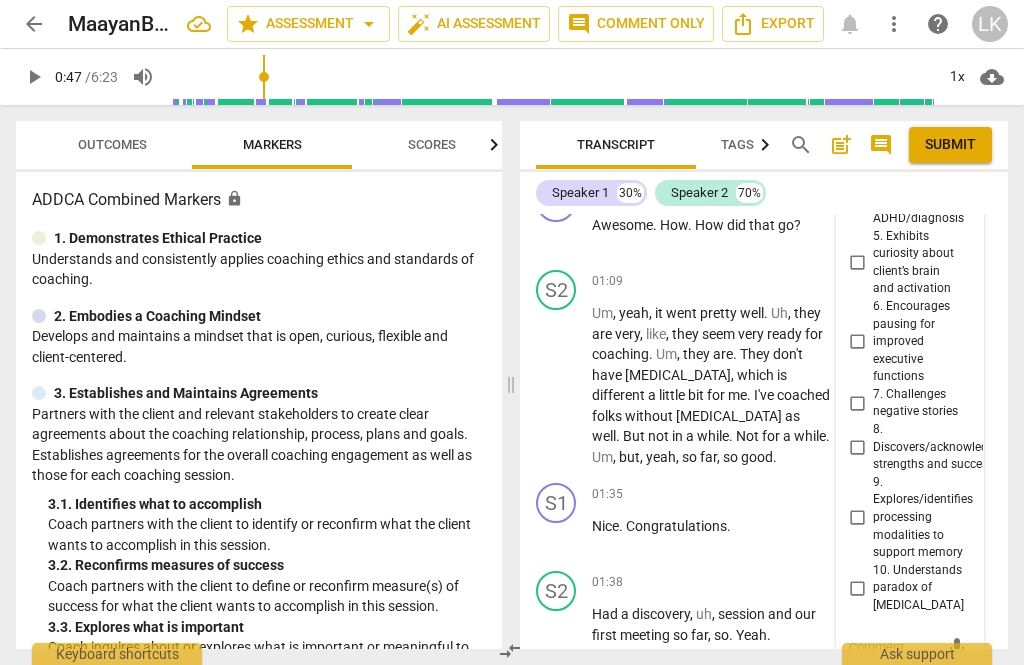 click on "8. Discovers/acknowledges strengths and successes" at bounding box center [857, 447] 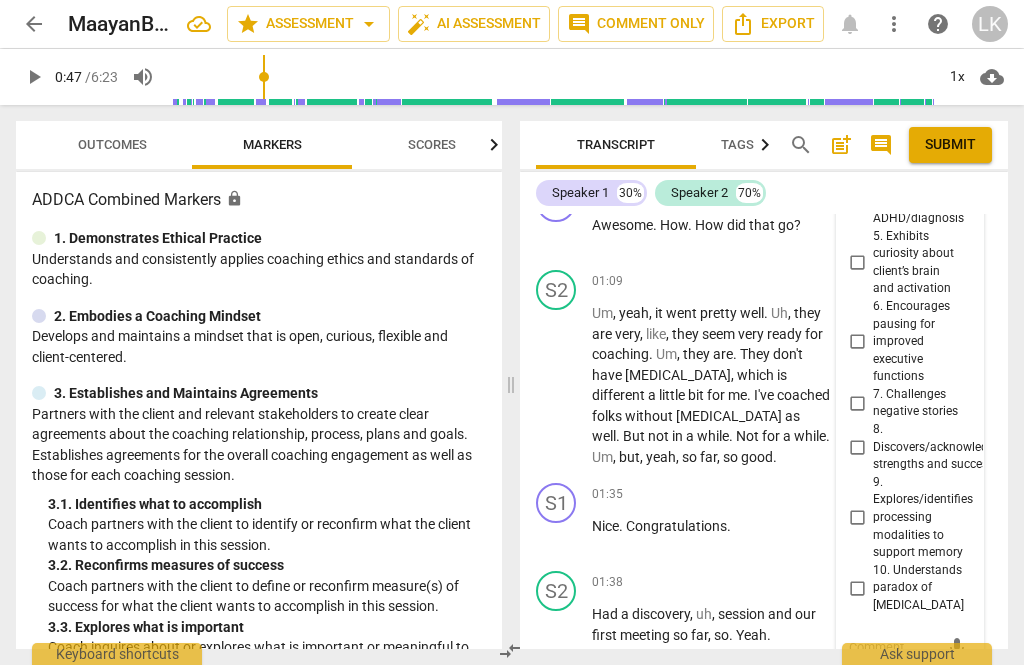 checkbox on "true" 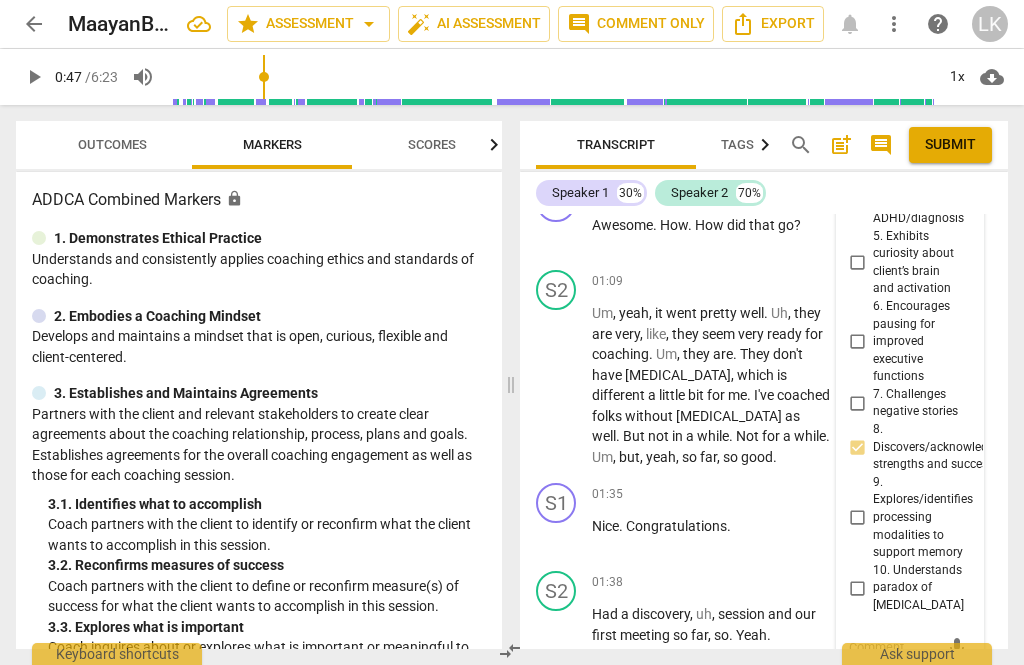 click at bounding box center [894, 647] 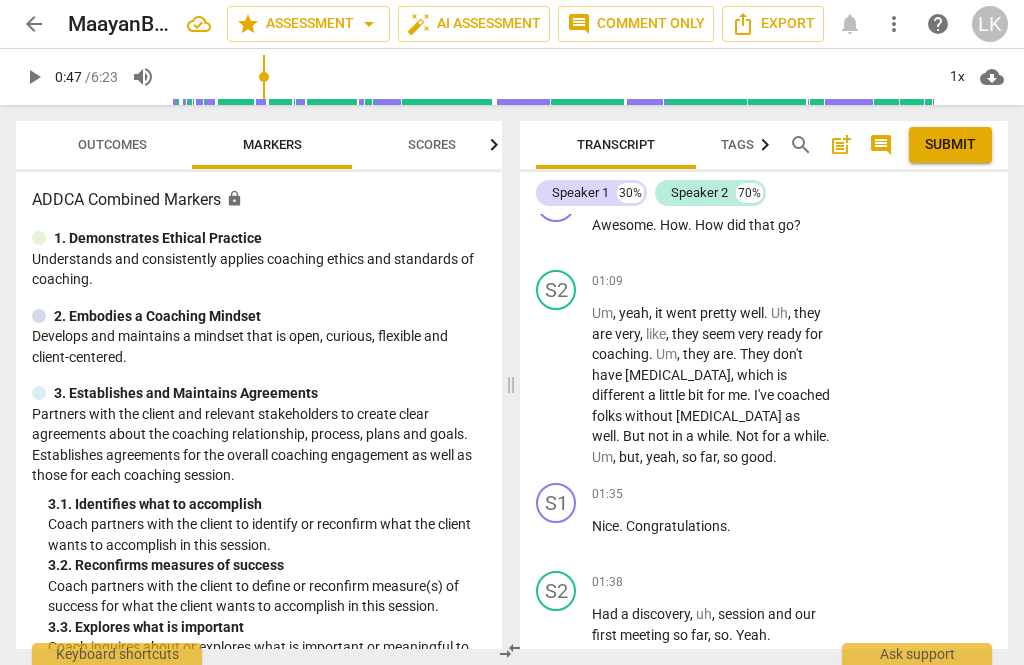 scroll, scrollTop: 1010, scrollLeft: 0, axis: vertical 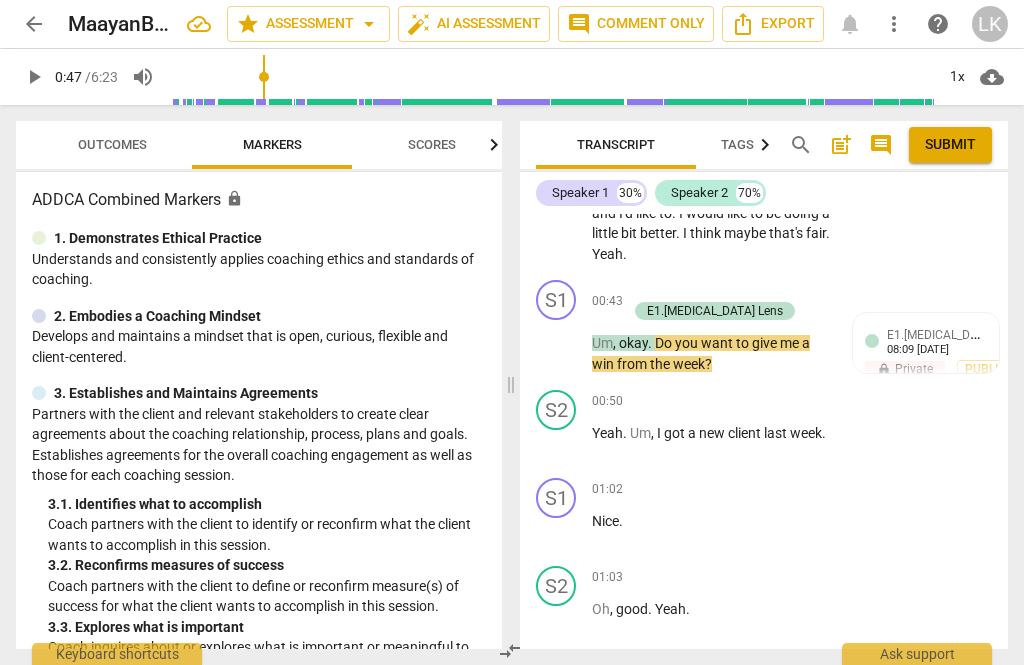 click on "Add competency" at bounding box center (698, 291) 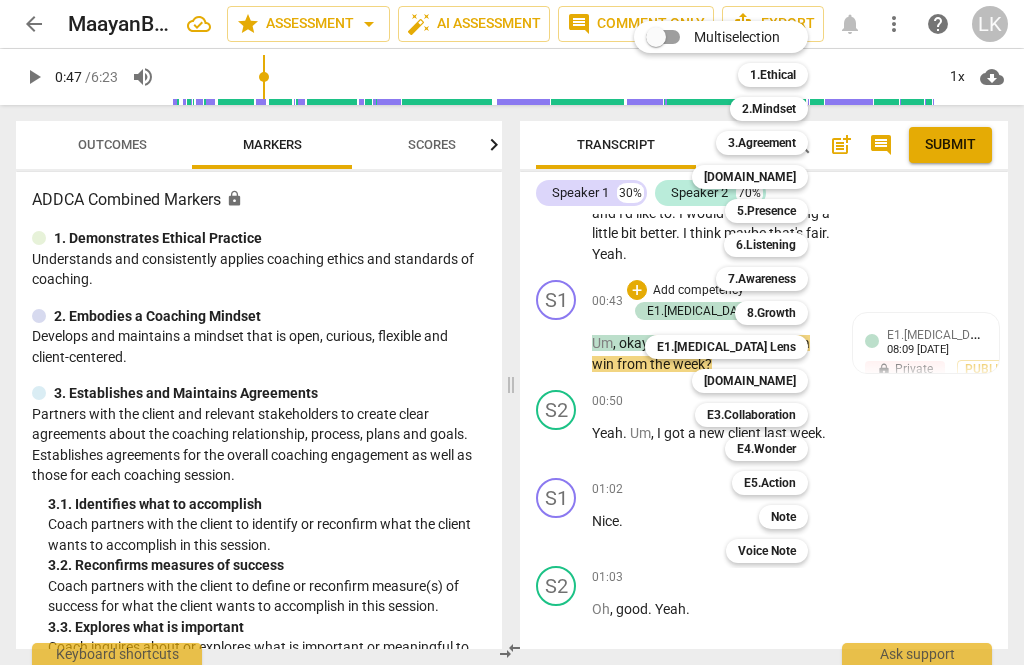 click on "5.Presence" at bounding box center [766, 211] 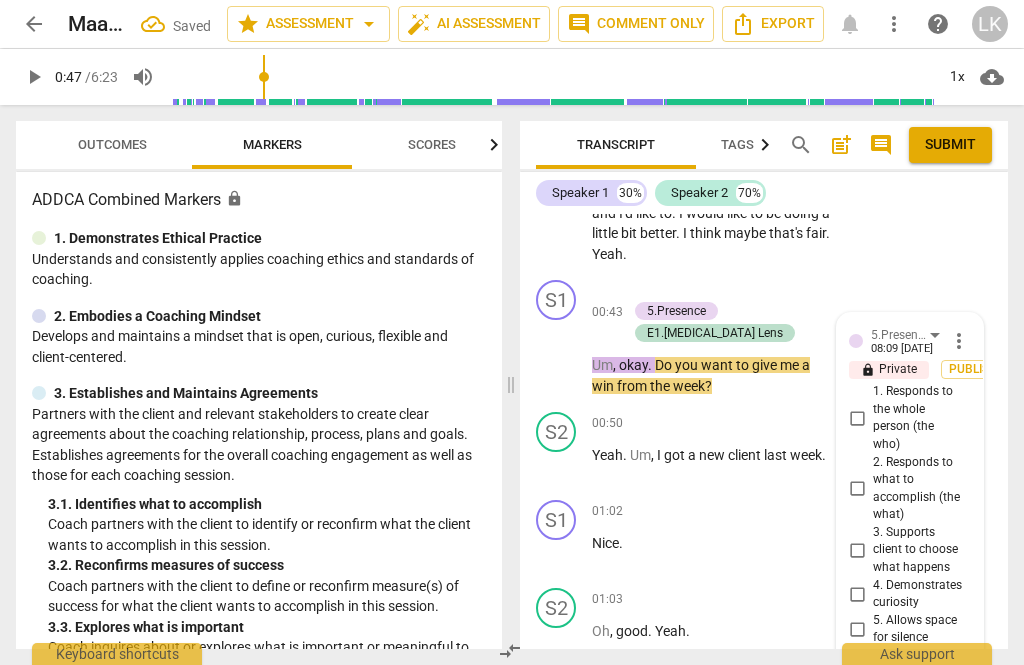 scroll, scrollTop: 1244, scrollLeft: 0, axis: vertical 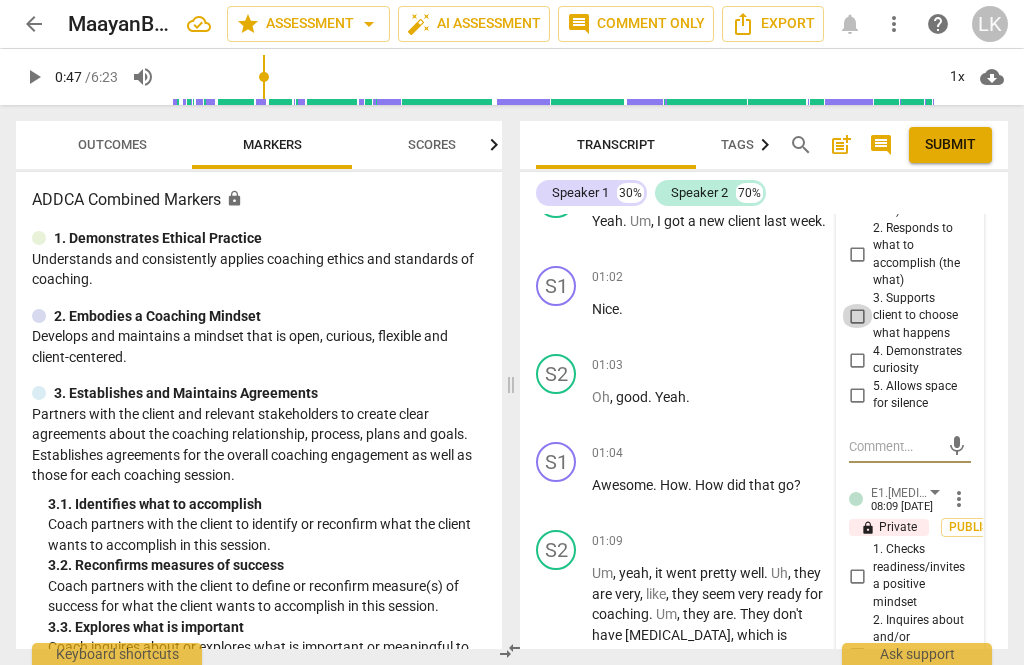 click on "3. Supports client to choose what happens" at bounding box center (857, 316) 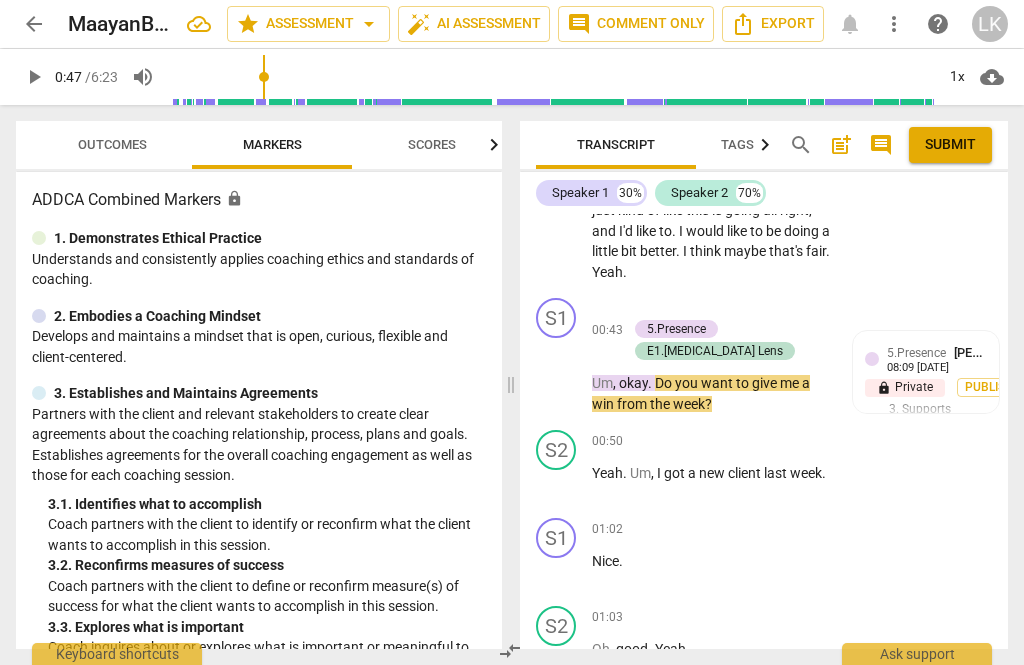 scroll, scrollTop: 993, scrollLeft: 0, axis: vertical 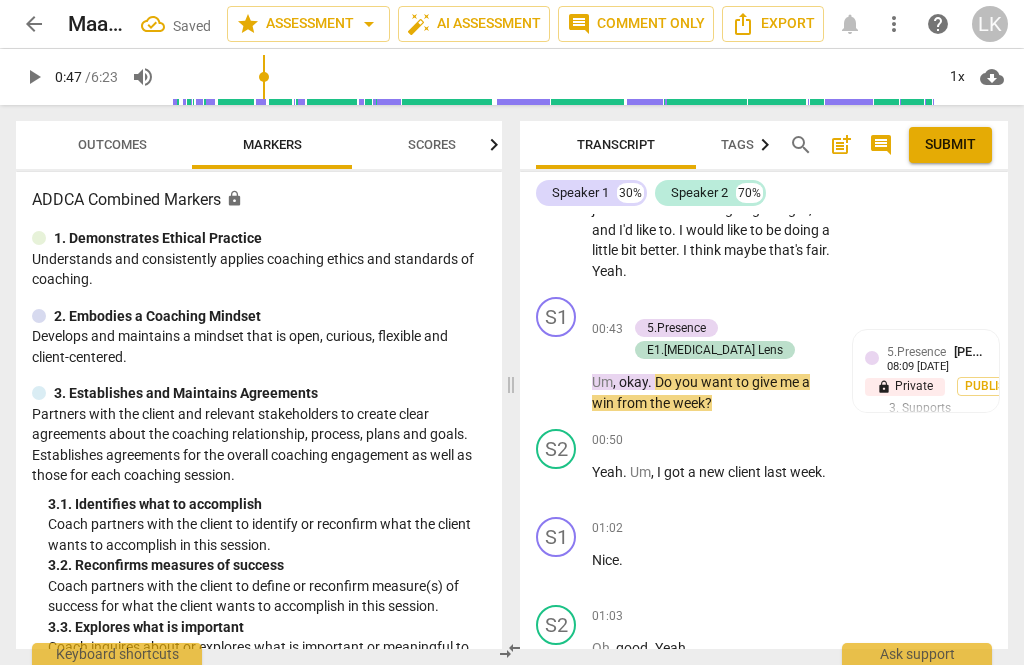 click on "5.Presence [PERSON_NAME] 08:09 [DATE] lock Private Publish 3. Supports client to choose what happens" at bounding box center (926, 402) 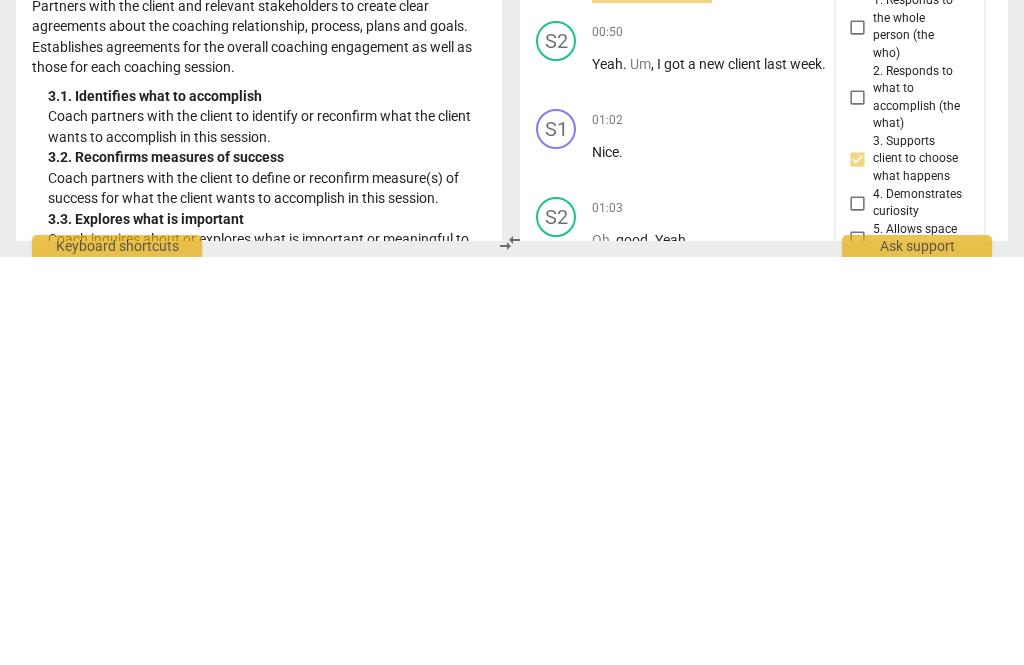 scroll, scrollTop: 1244, scrollLeft: 0, axis: vertical 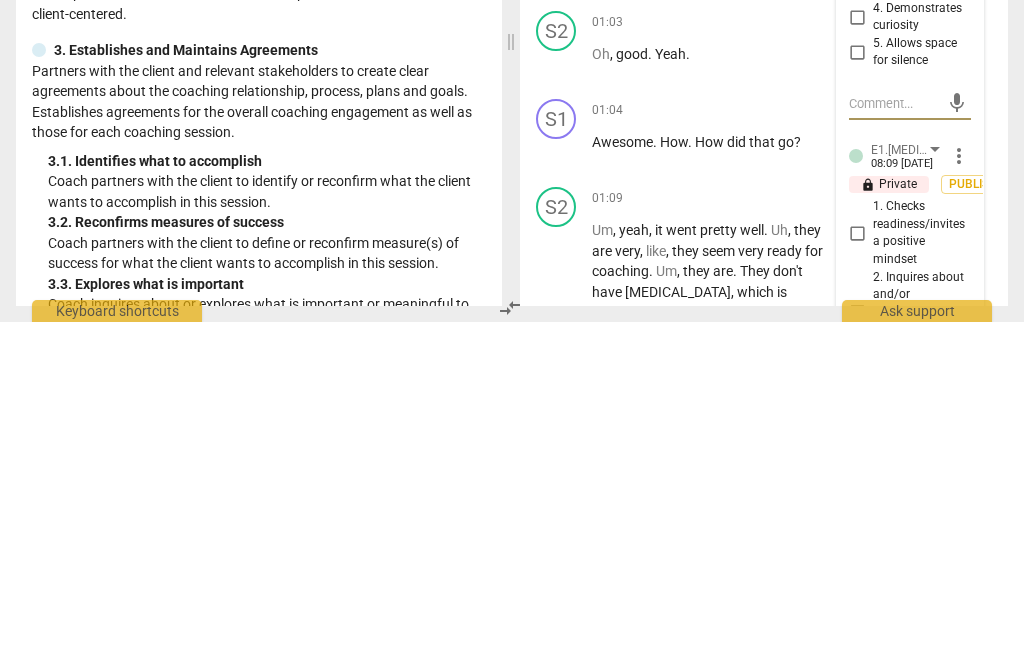 type on "I" 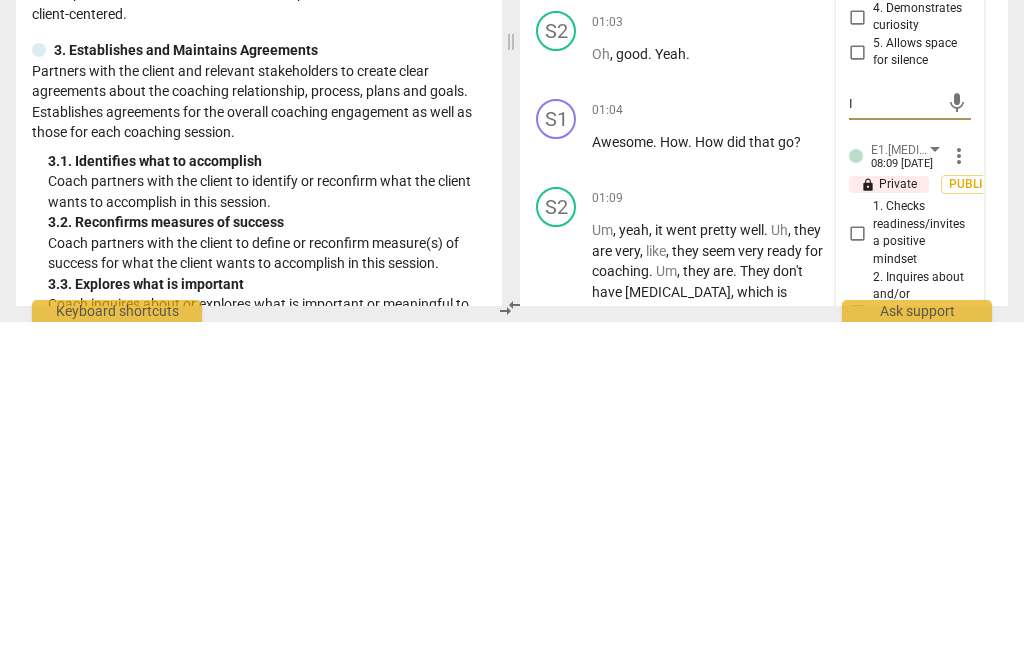 type on "I" 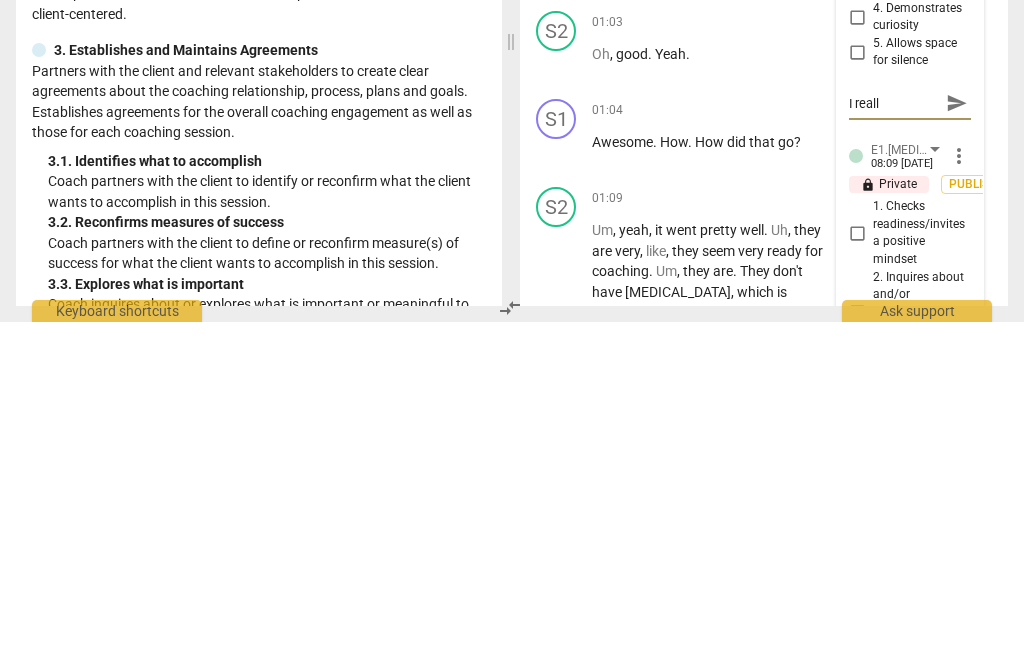 type on "I really" 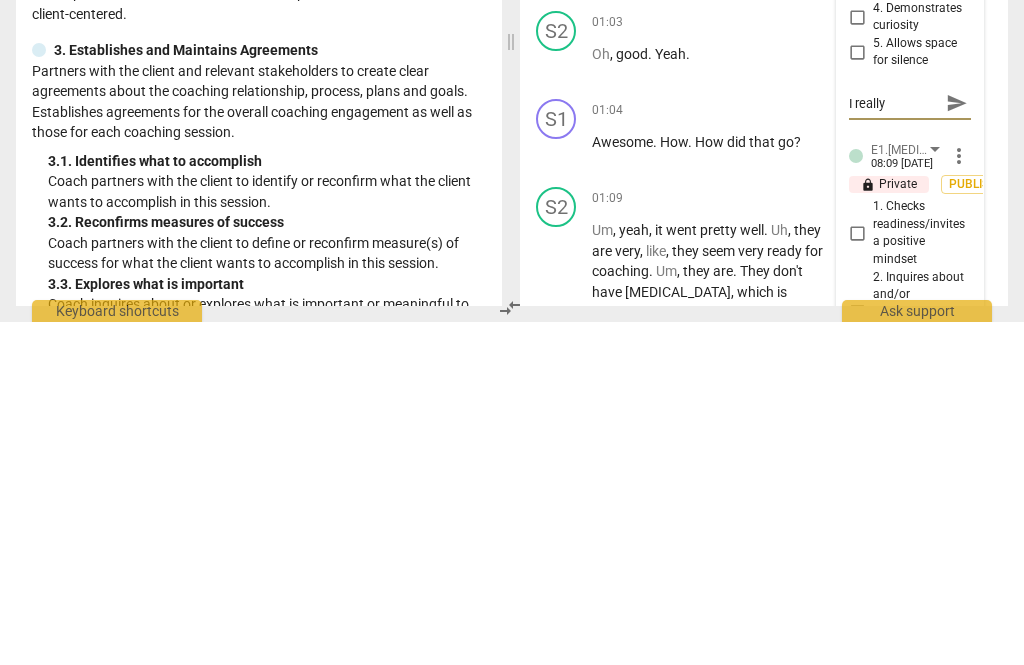type on "I really appreciate" 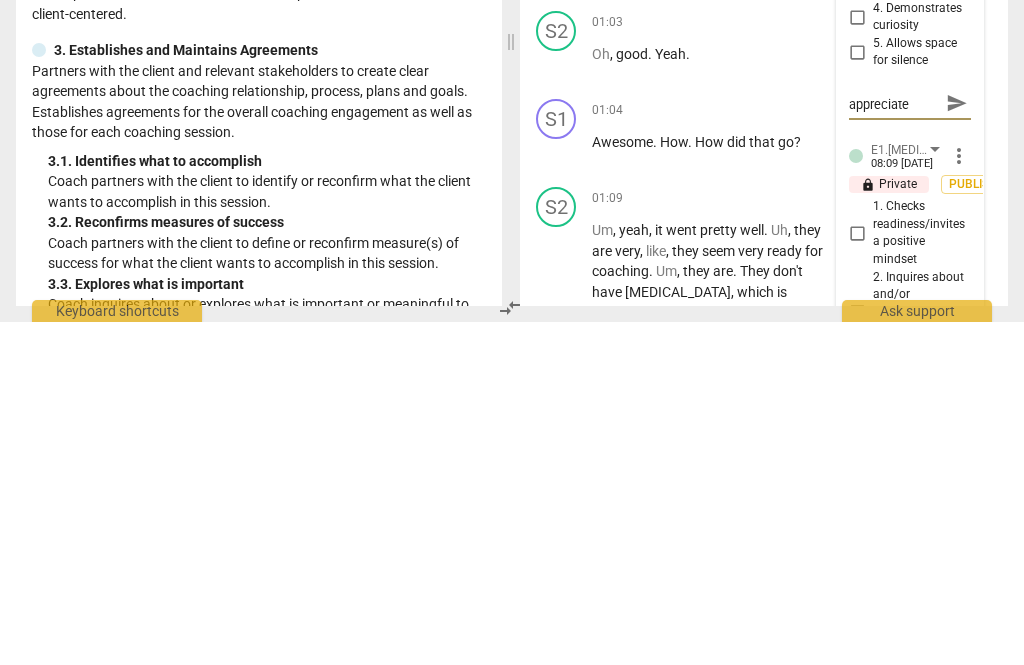 type on "I really appreciate that you" 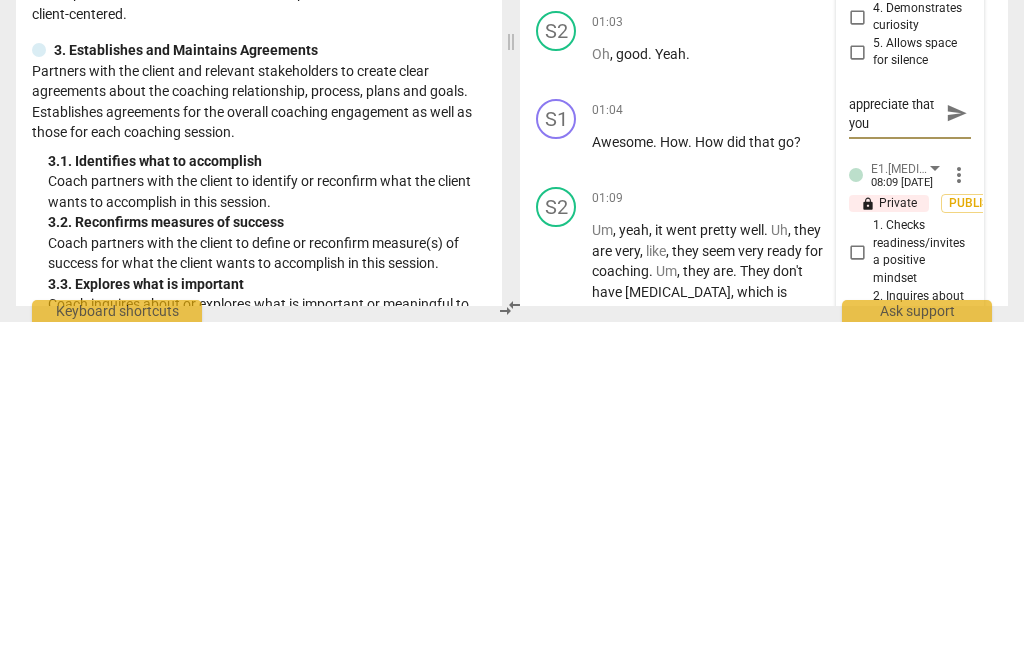 type on "I really appreciate that you asked if sh" 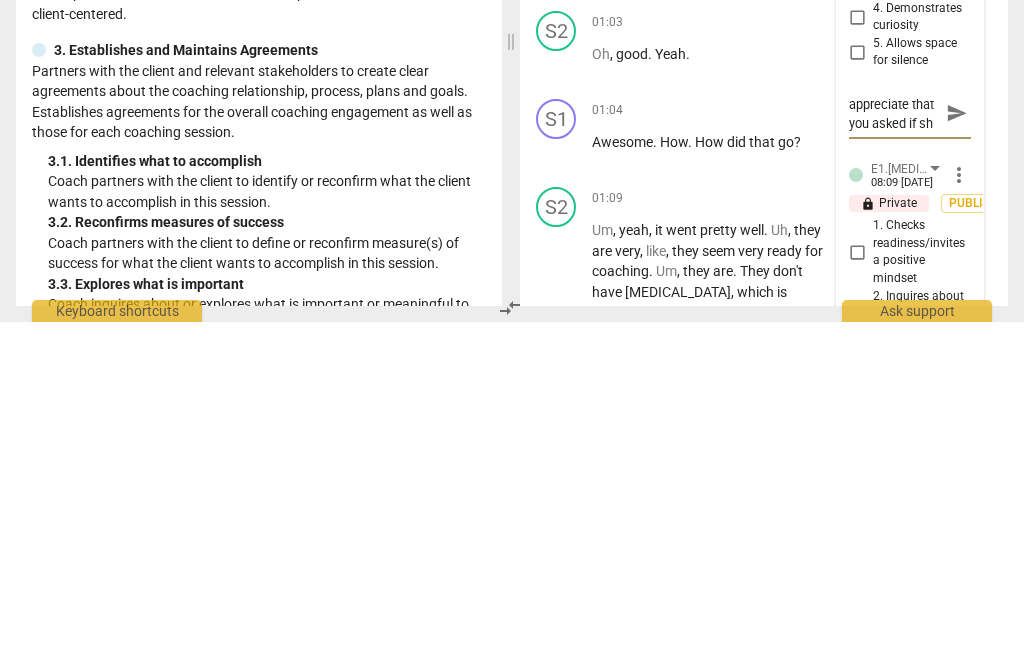 type on "I really appreciate that you asked if she" 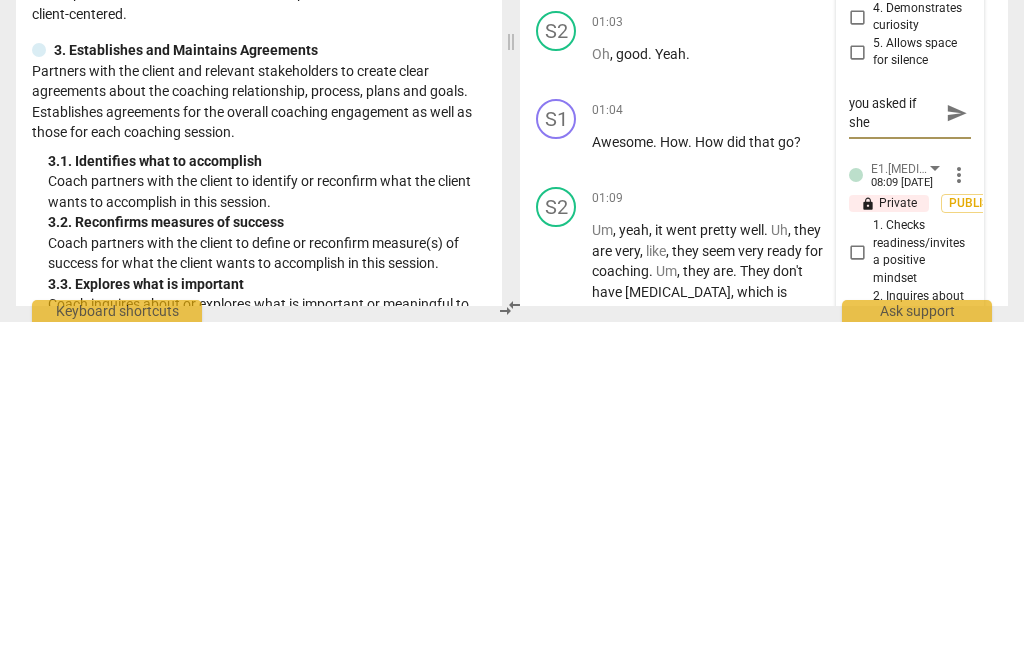 type on "I really appreciate that you asked if she wanted" 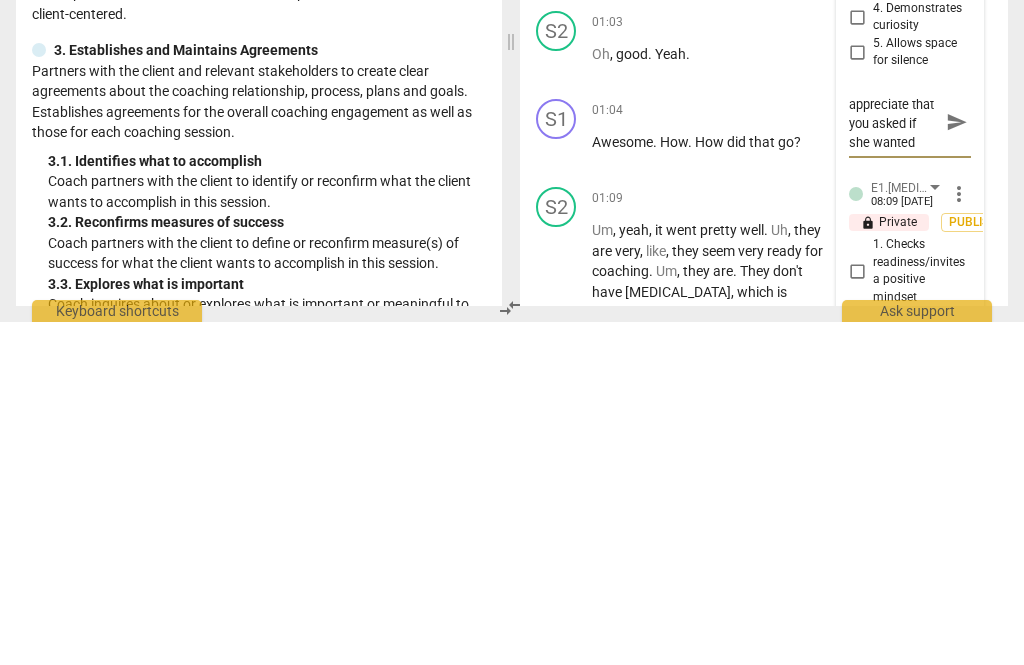 type on "I really appreciate that you asked if she wanted to" 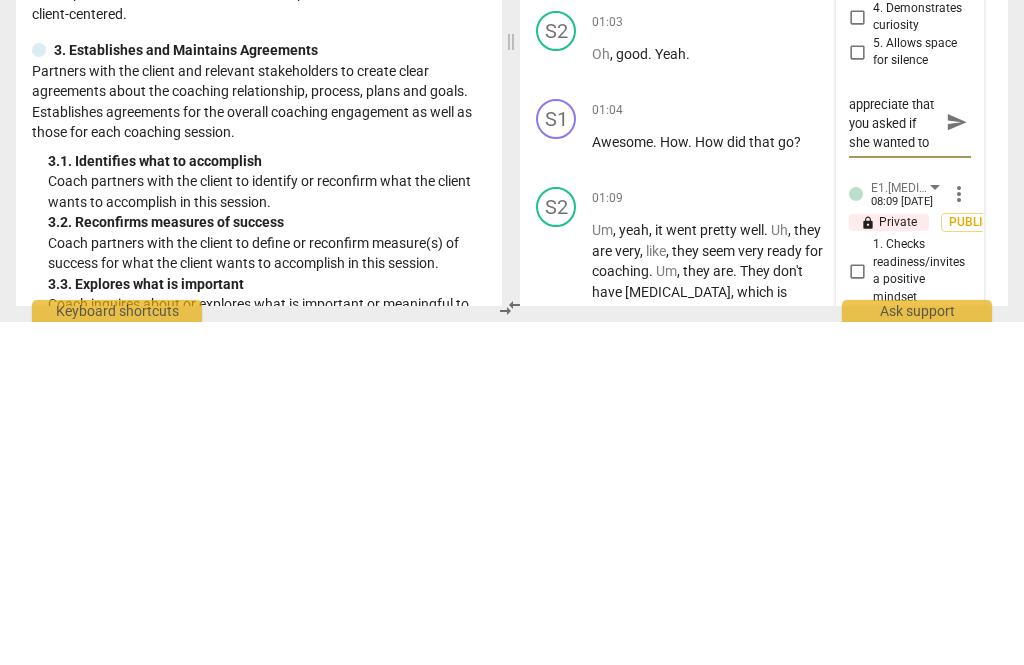 type on "I really appreciate that you asked if she wanted to tell you" 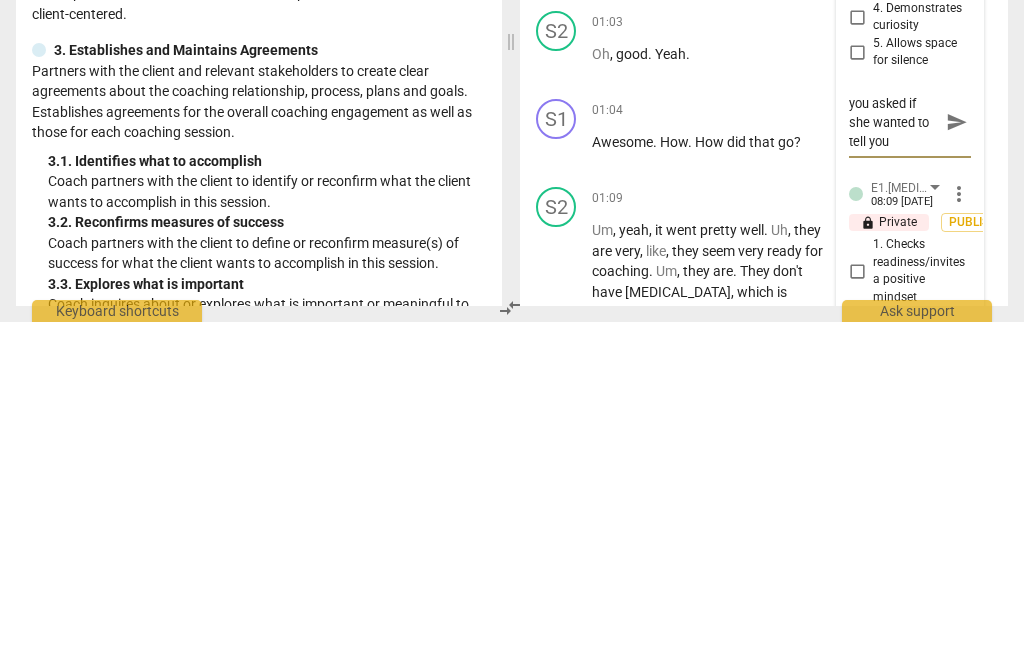 type on "I really appreciate that you asked if she wanted to tell you a" 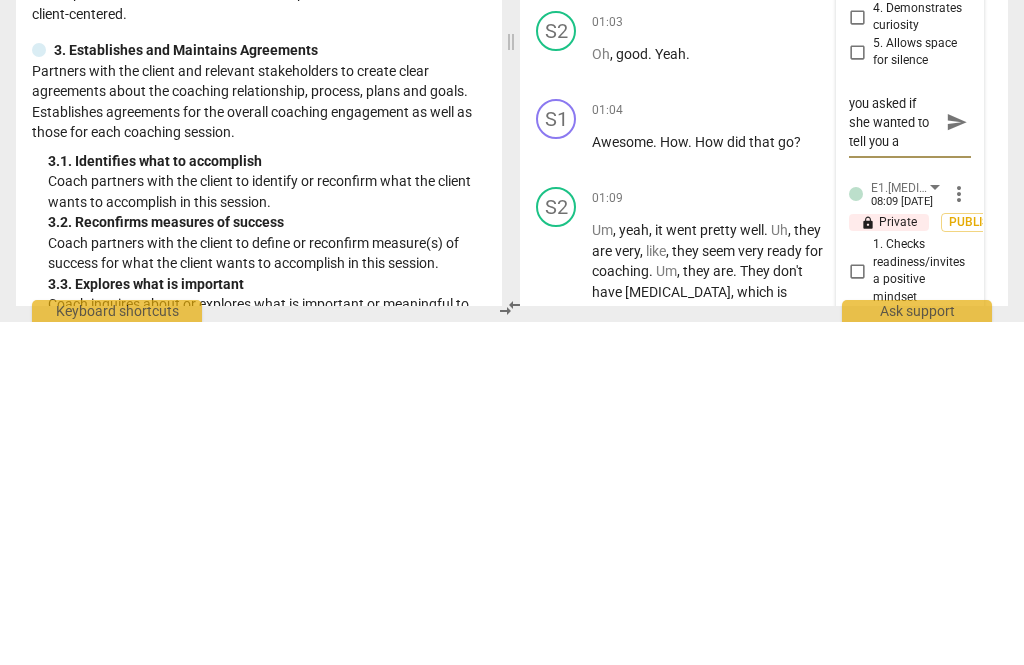 type on "I really appreciate that you asked if she wanted to tell you were a win" 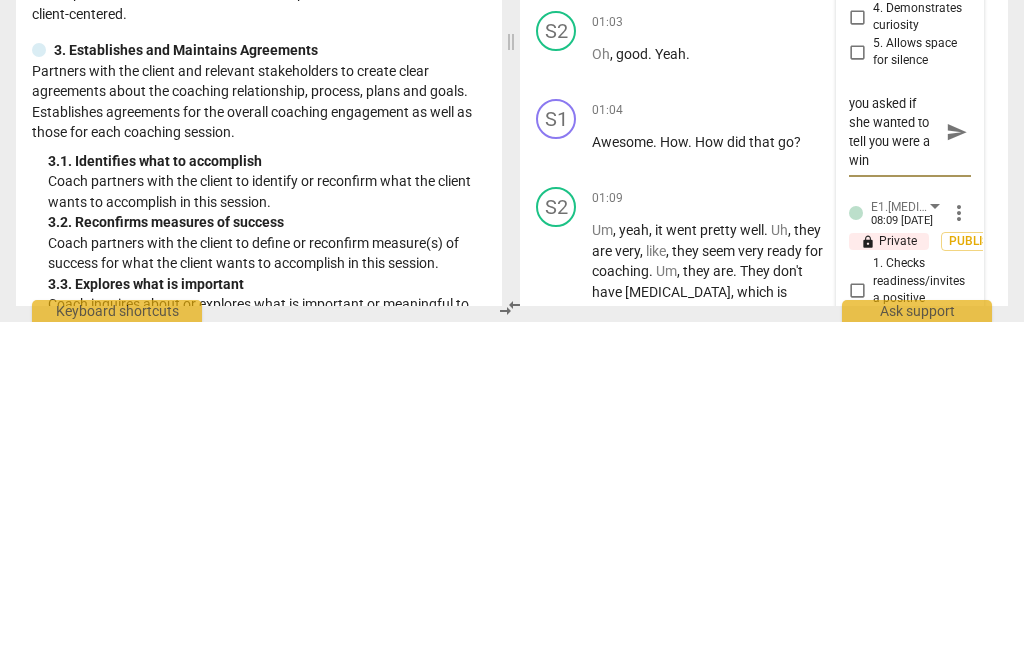 type on "I really appreciate that you asked if she wanted to tell you a win." 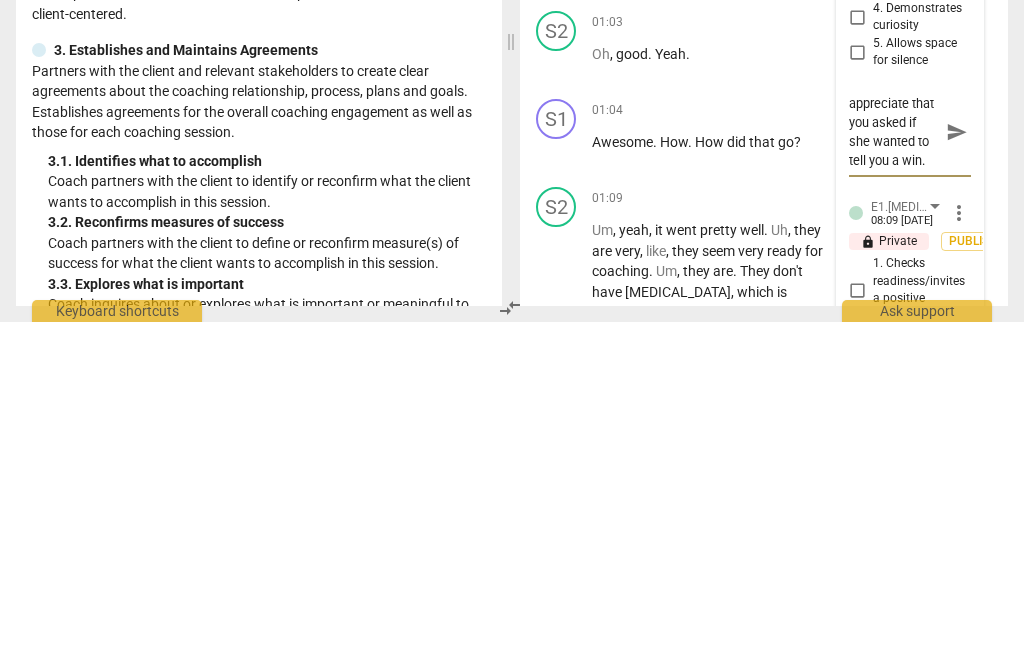 scroll, scrollTop: 18, scrollLeft: 0, axis: vertical 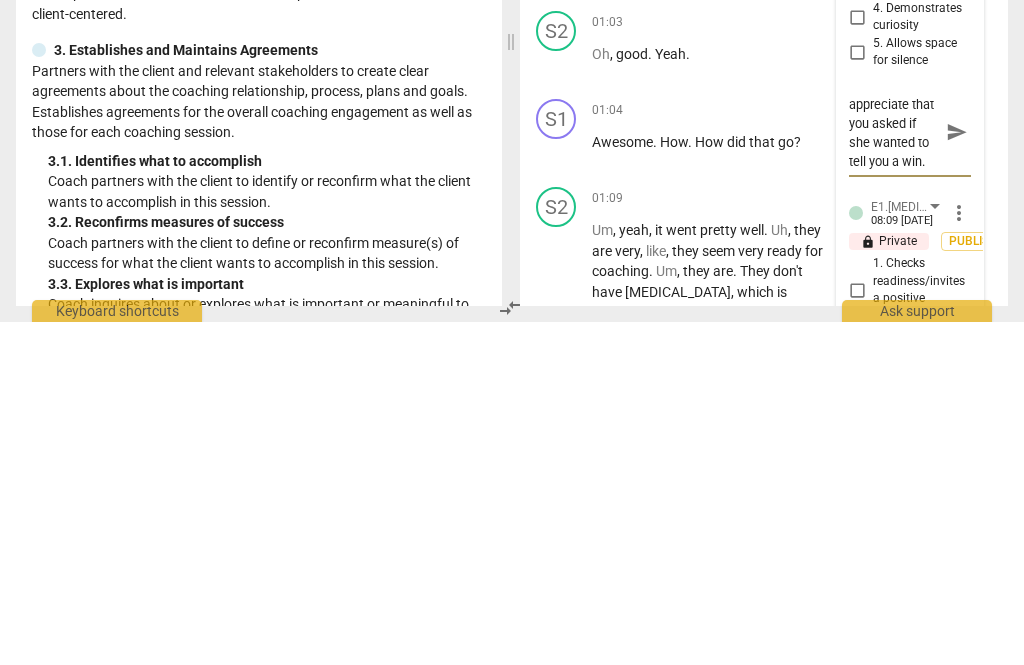 type on "I really appreciate that you asked if she wanted to tell you were a win. Two" 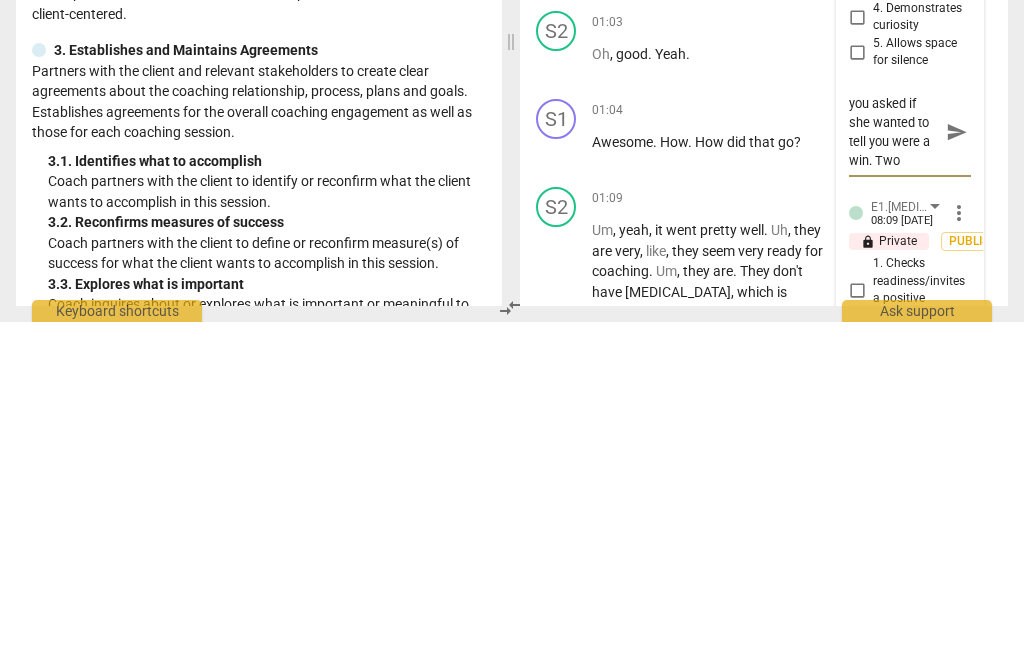 type on "I really appreciate that you asked if she wanted to tell you were a win. Two often" 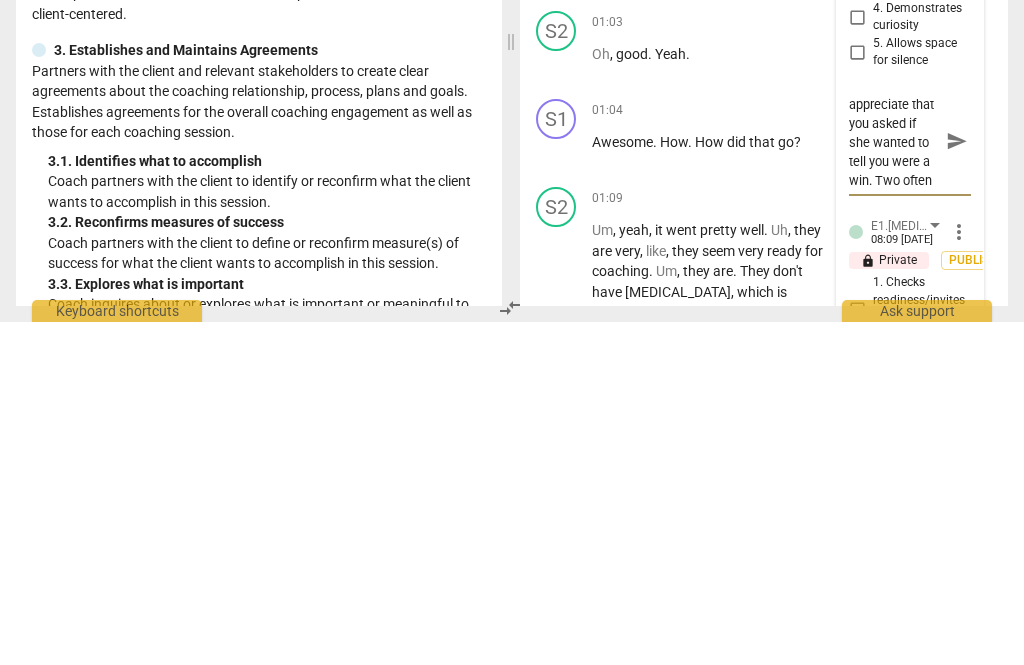 type on "I really appreciate that you asked if she wanted to tell you were a win. Too often" 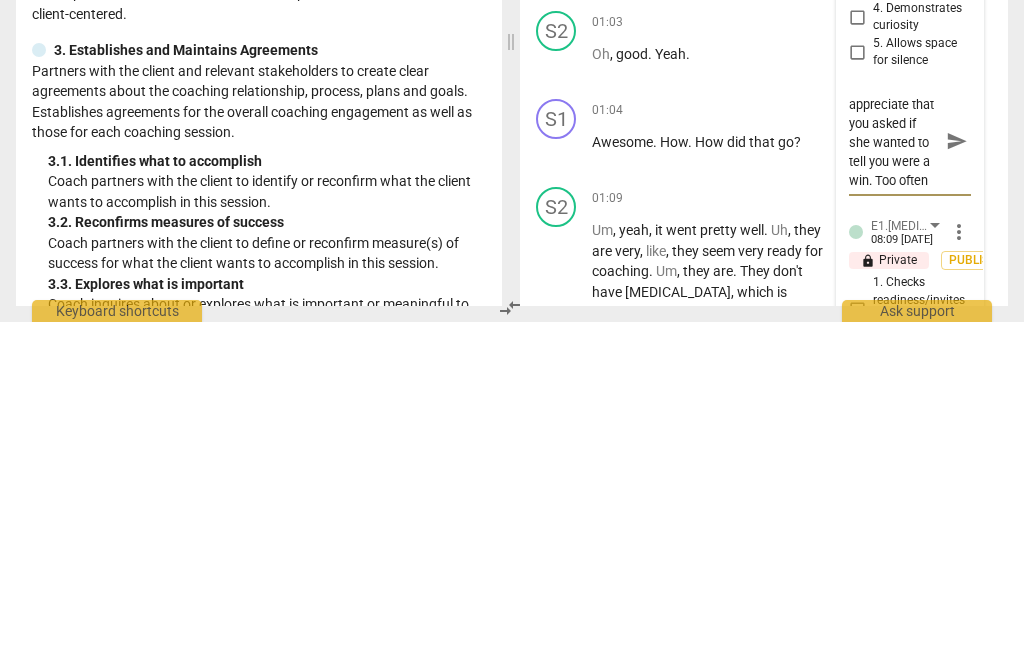 type on "I really appreciate that you asked if she wanted to tell you were a win. Too often I hear" 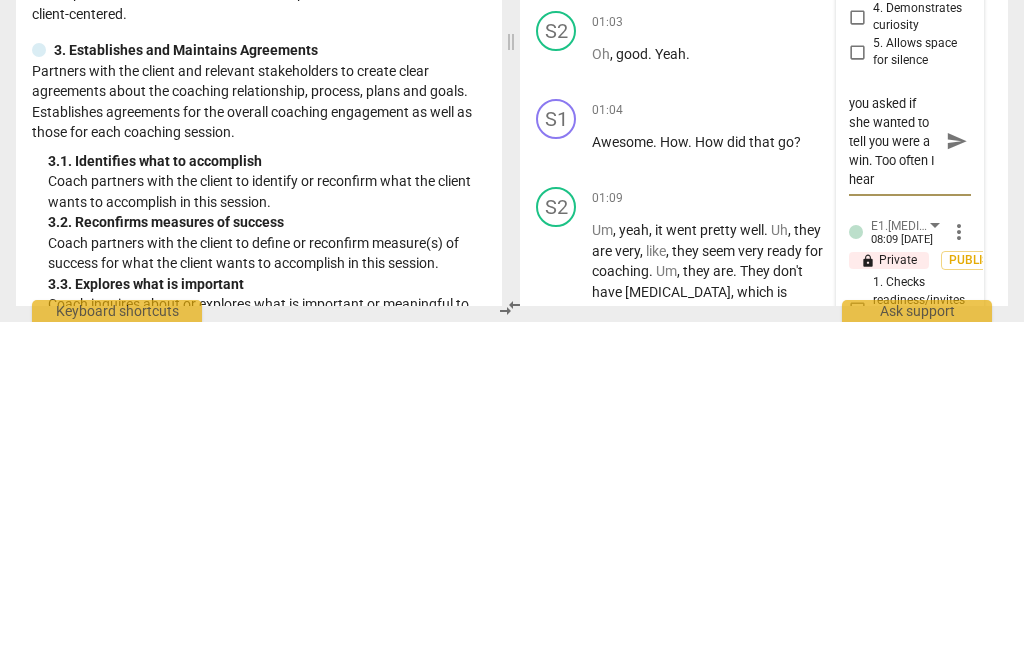 type on "I really appreciate that you asked if she wanted to tell you a win. Too often I hear coaches" 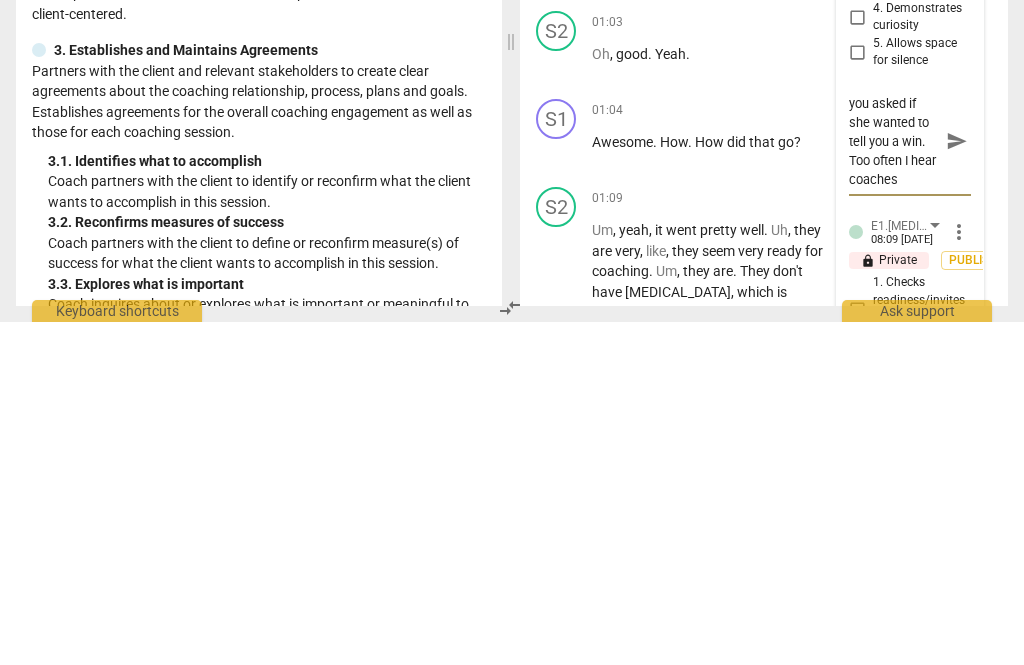 scroll, scrollTop: 38, scrollLeft: 0, axis: vertical 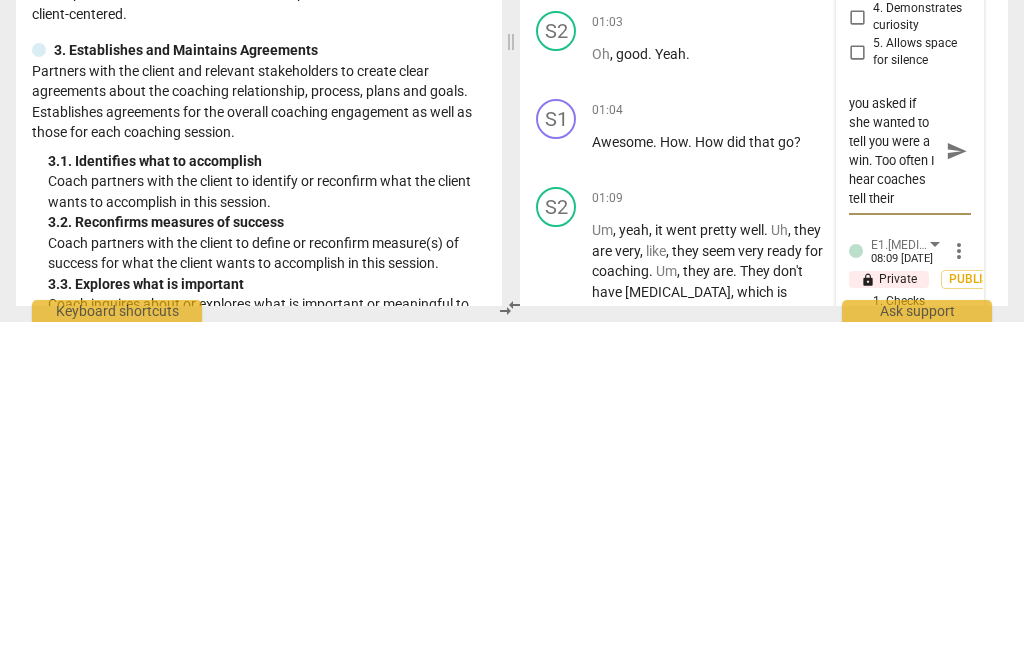 type on "I really appreciate that you asked if she wanted to tell you were a win. Too often I hear coaches tell their clients" 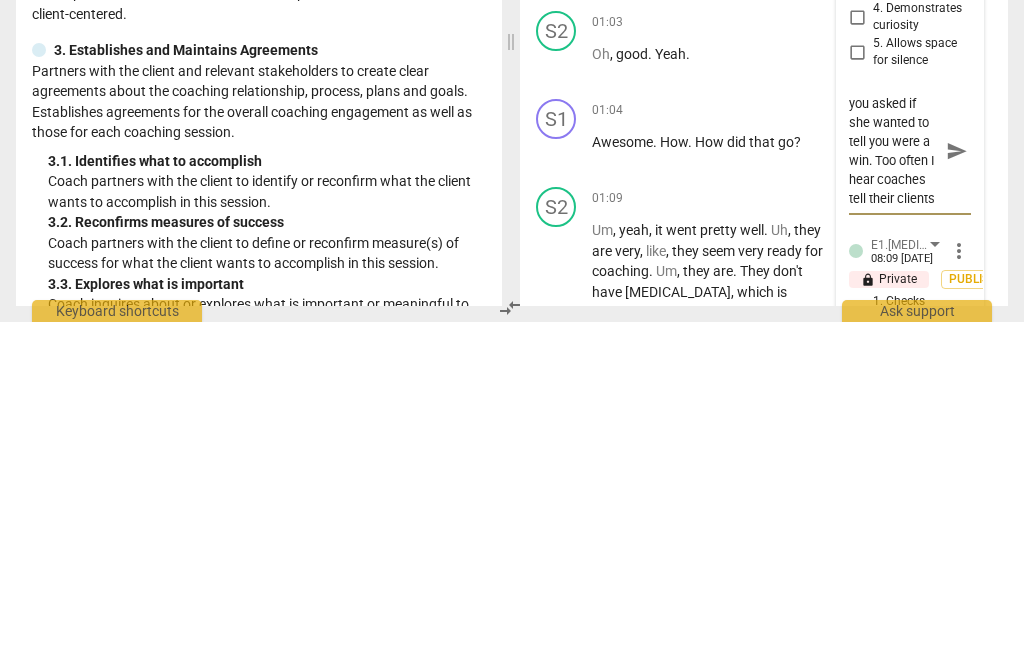 type on "I really appreciate that you asked if she wanted to tell you a win. Too often I hear coaches tell their clients" 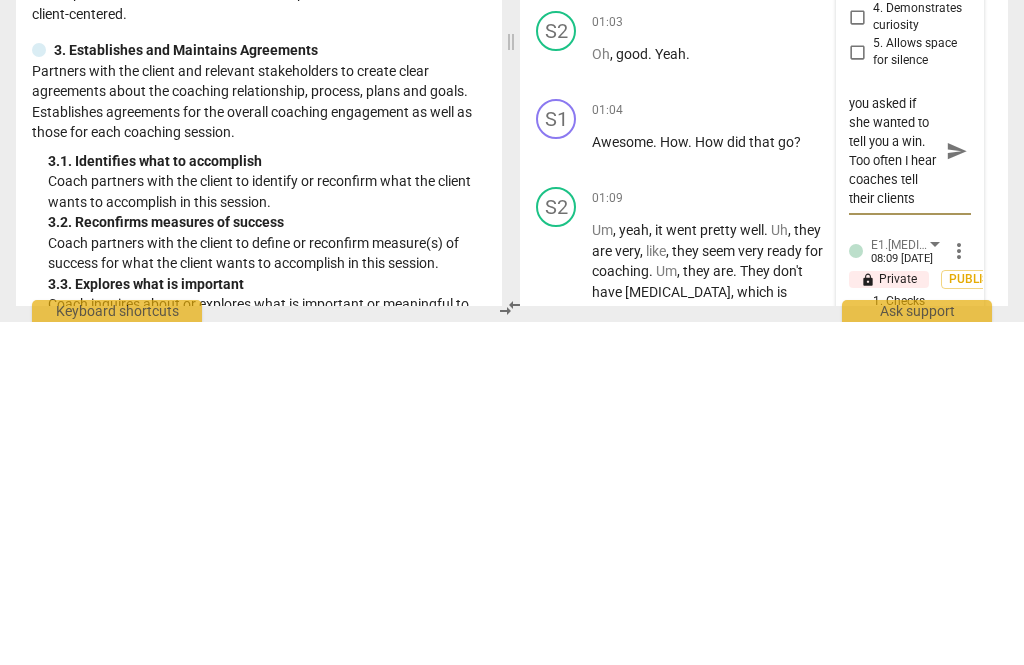scroll, scrollTop: 38, scrollLeft: 0, axis: vertical 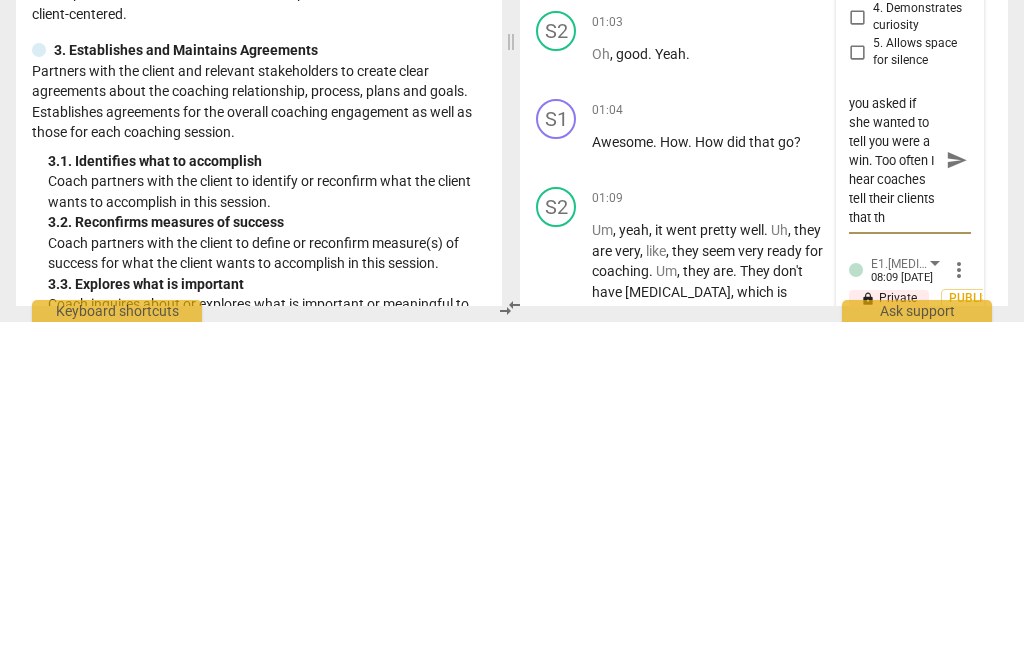 type on "I really appreciate that you asked if she wanted to tell you were a win. Too often I hear coaches tell their clients that they are" 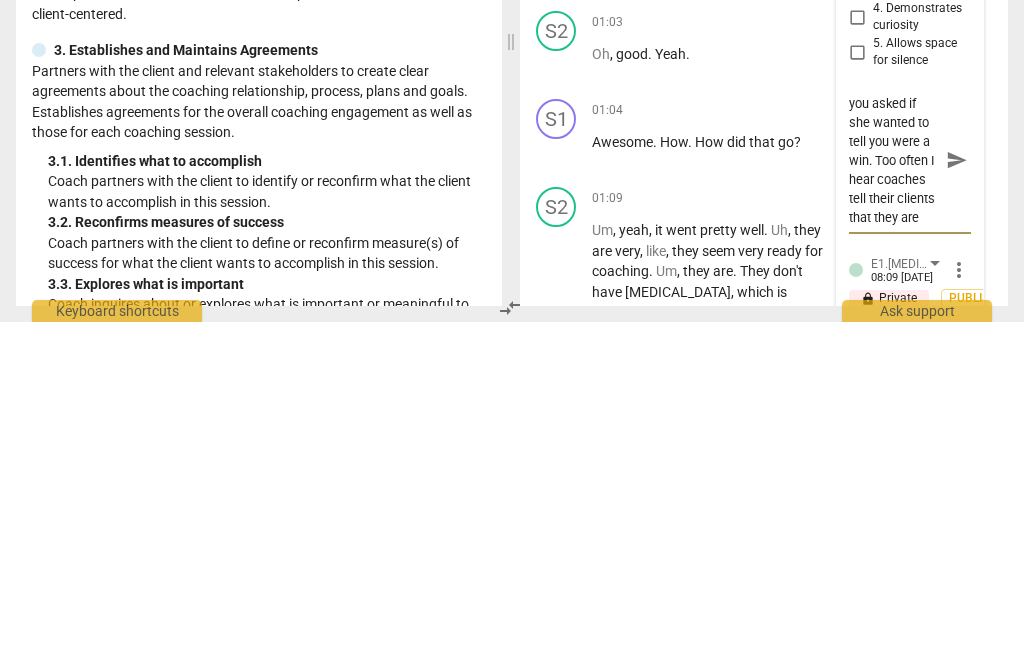 type on "I really appreciate that you asked if she wanted to tell you were a win. Too often I hear coaches tell their clients that they are going to" 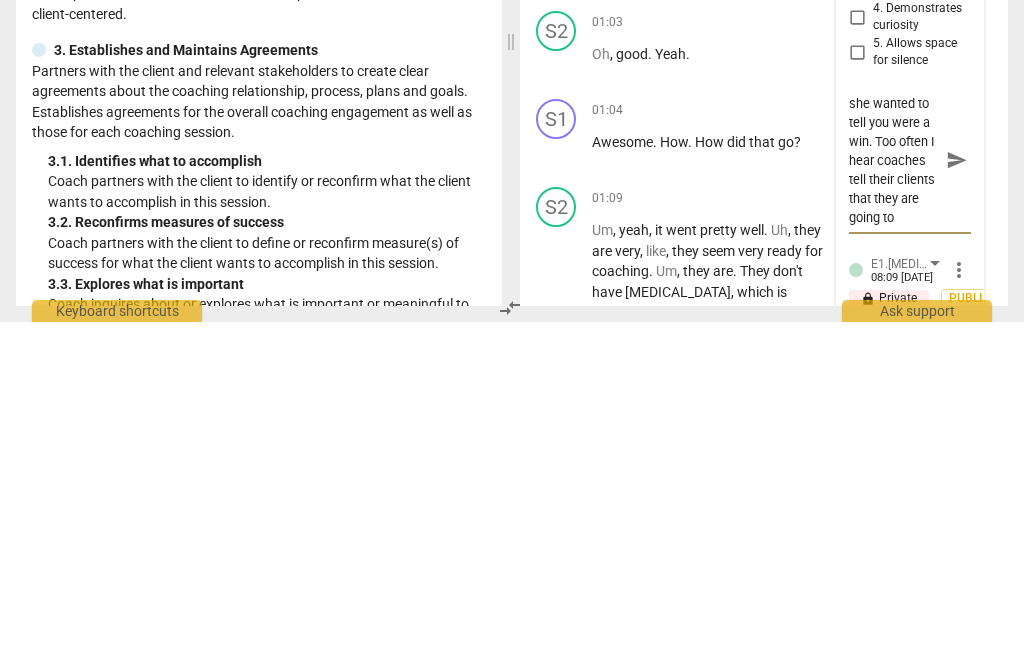 type on "I really appreciate that you asked if she wanted to tell you a win. Too often I hear coaches tell their clients that they are going to start" 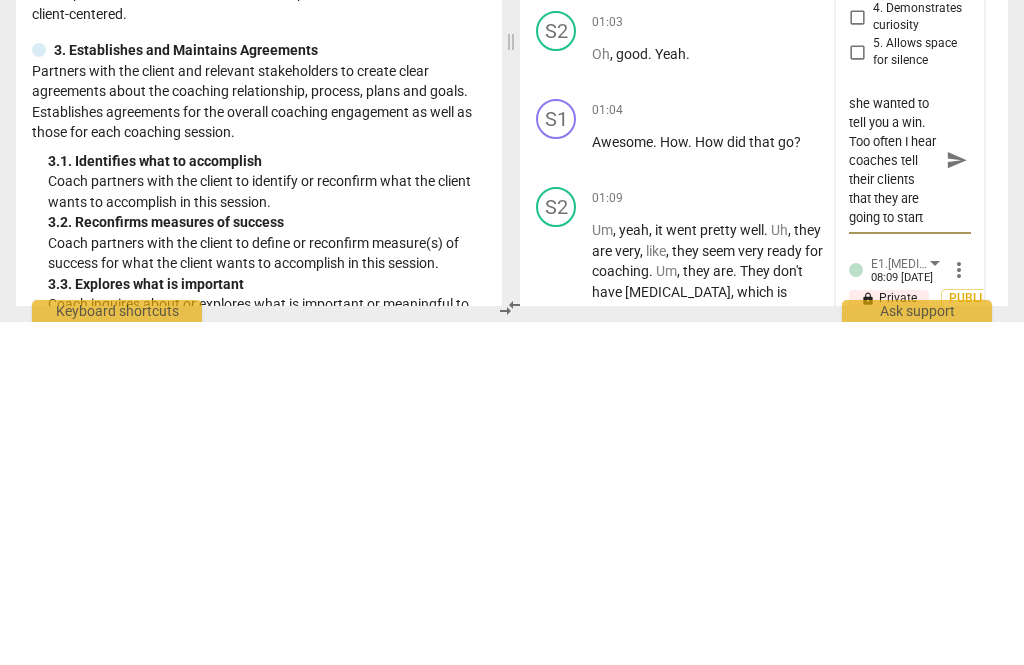 type on "I really appreciate that you asked if she wanted to tell you were a win. Too often I hear coaches tell their clients that they are going to start with a" 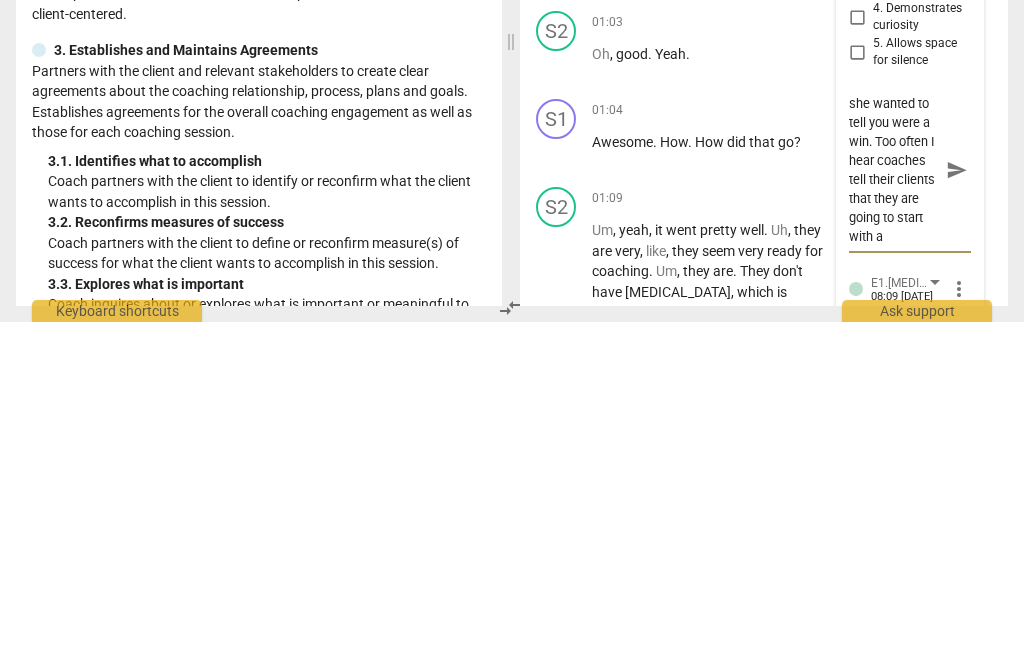 type on "I really appreciate that you asked if she wanted to tell you were a win. Too often I hear coaches tell their clients that they are going to start with a win" 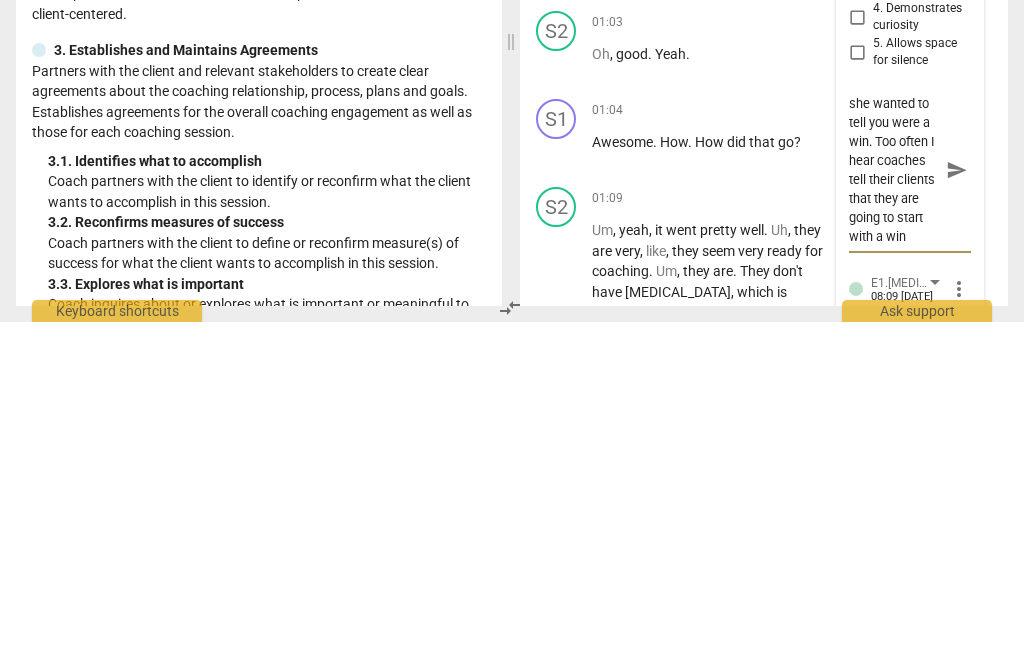 type on "I really appreciate that you asked if she wanted to tell you a win. Too often I hear coaches tell their clients that they are going to start with a win." 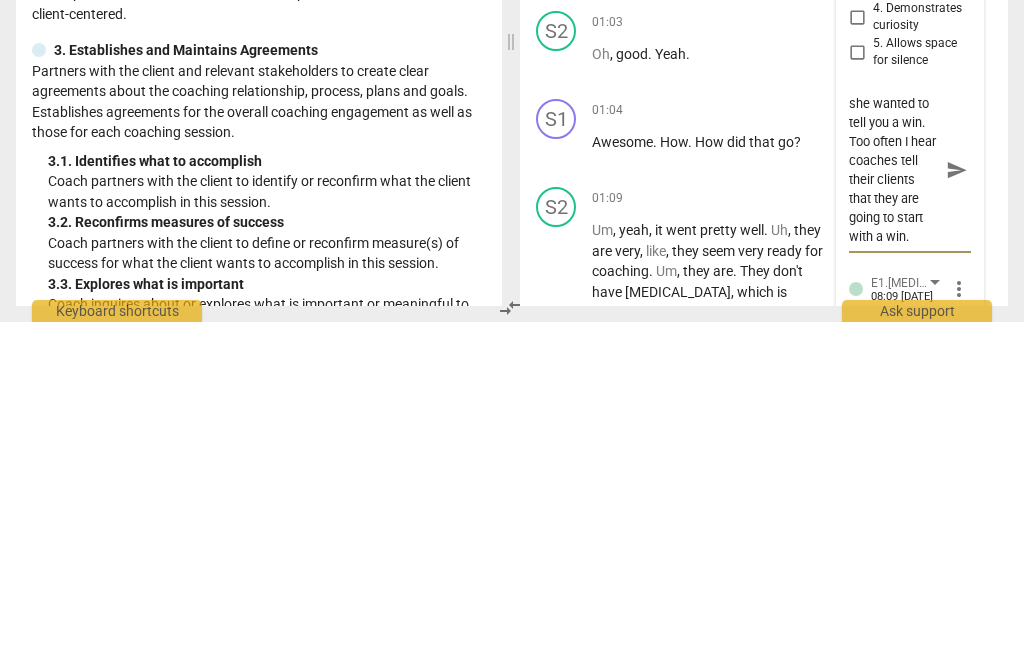 scroll, scrollTop: 57, scrollLeft: 0, axis: vertical 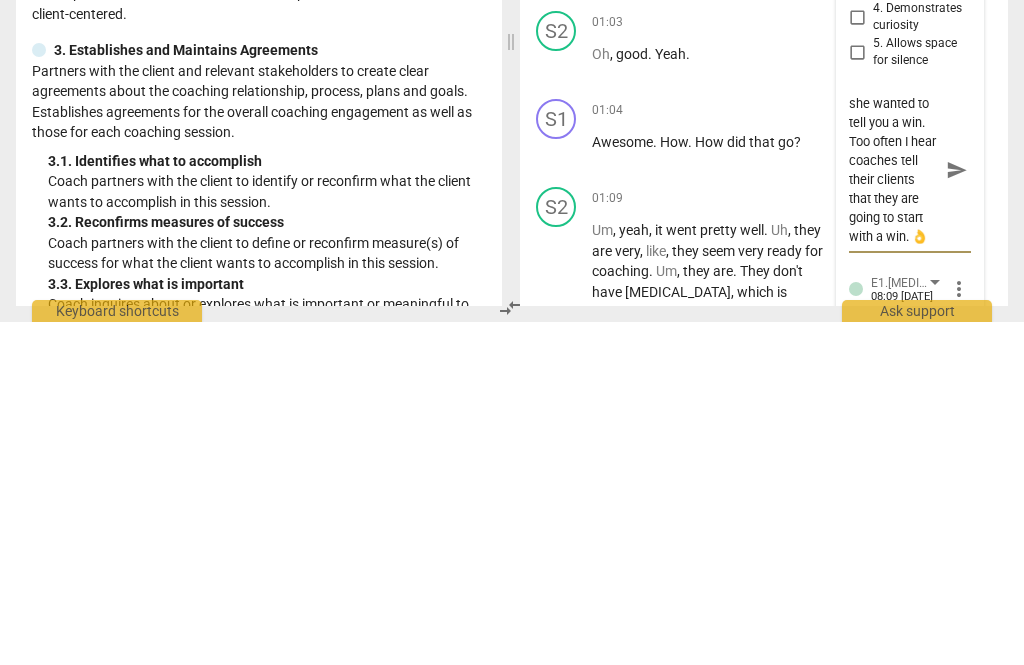 type on "I really appreciate that you asked if she wanted to tell you a win. Too often I hear coaches tell their clients that they are going to start with a win. 👌" 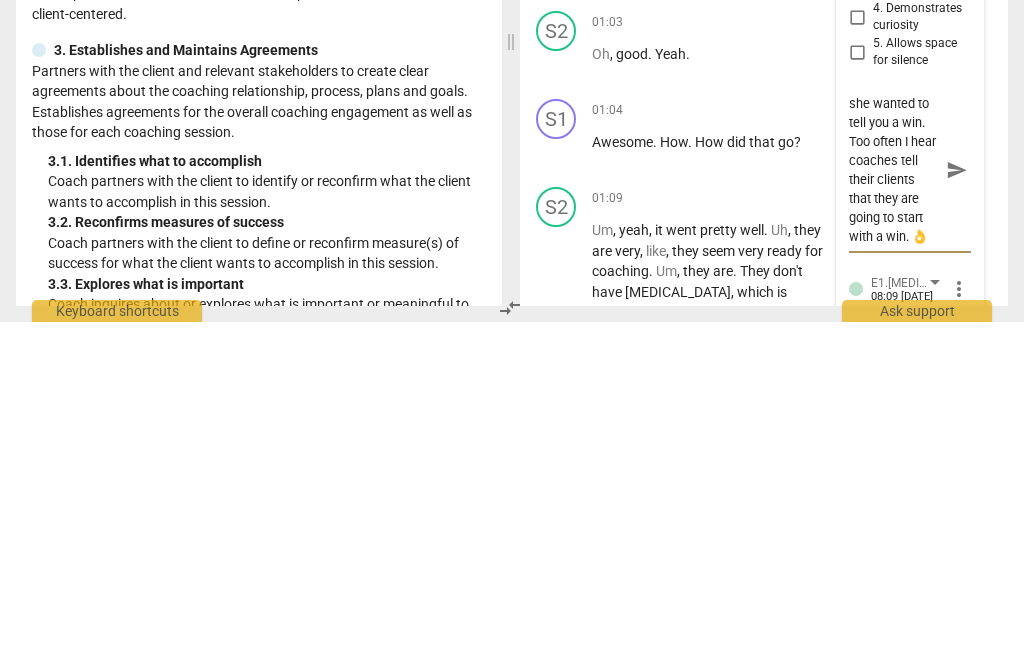 type on "I really appreciate that you asked if she wanted to tell you a win. Too often I hear coaches tell their clients that they are going to start with a win. 👌" 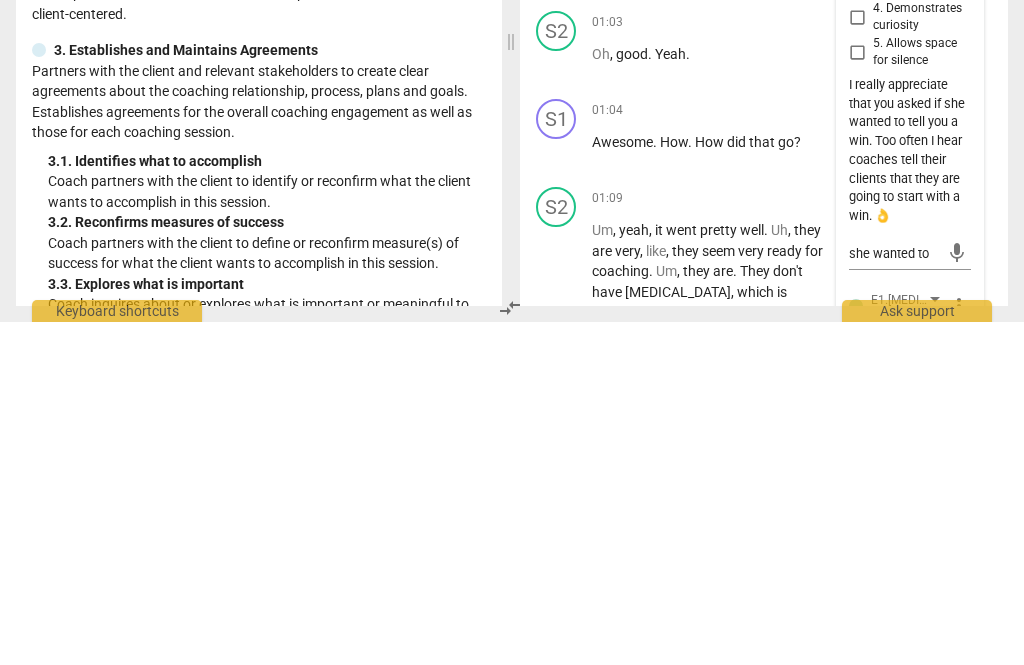 type 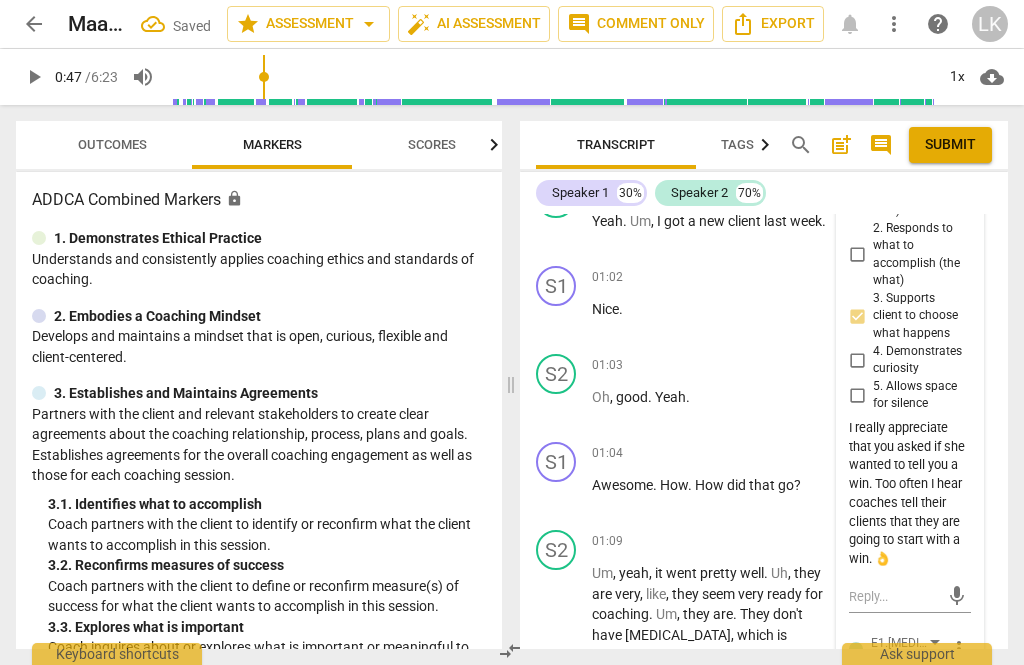 scroll, scrollTop: 0, scrollLeft: 0, axis: both 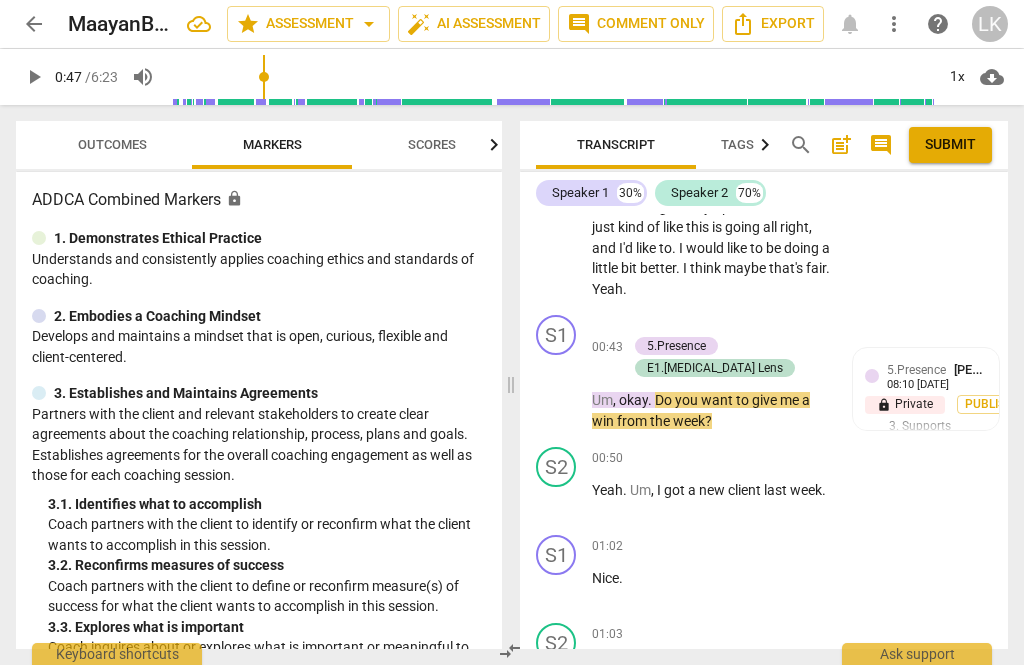 click on "play_arrow" at bounding box center (557, 390) 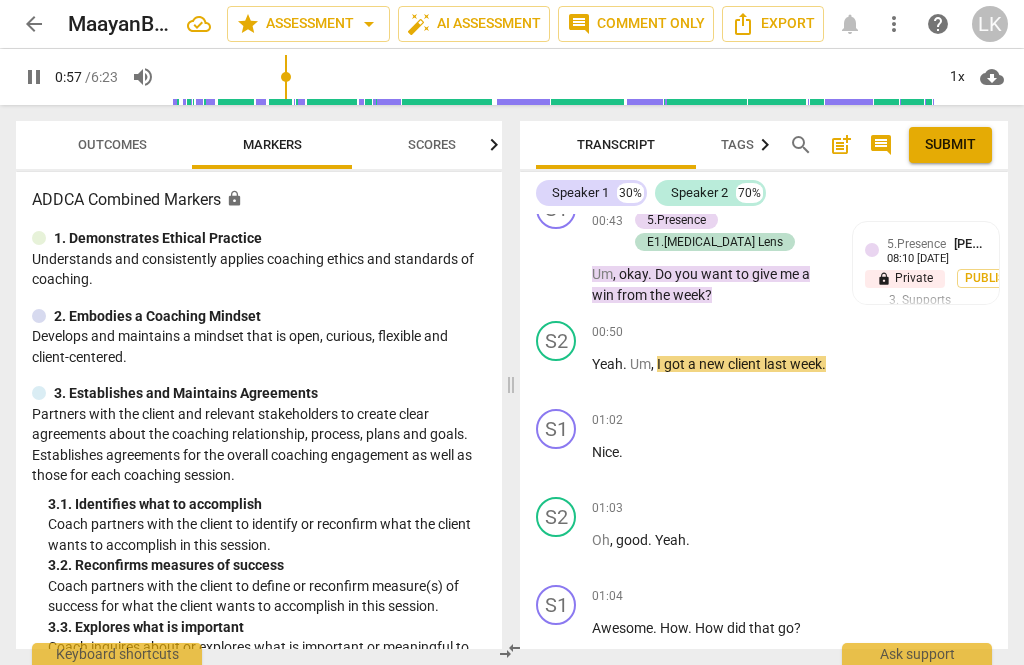 scroll, scrollTop: 1097, scrollLeft: 0, axis: vertical 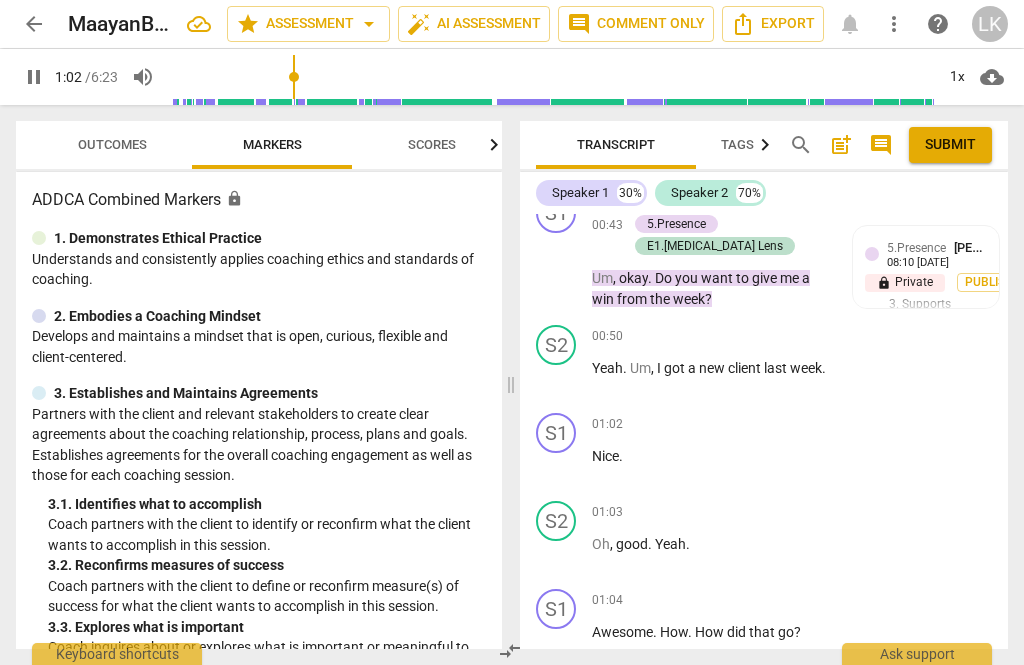 click on "pause" at bounding box center (557, 378) 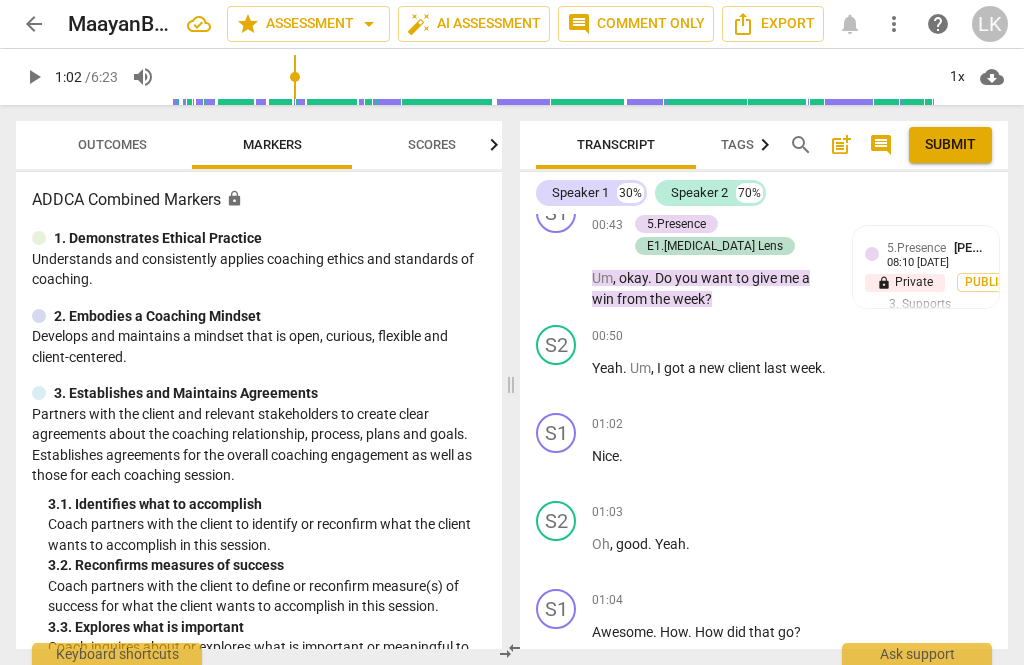click on "+" at bounding box center [708, 336] 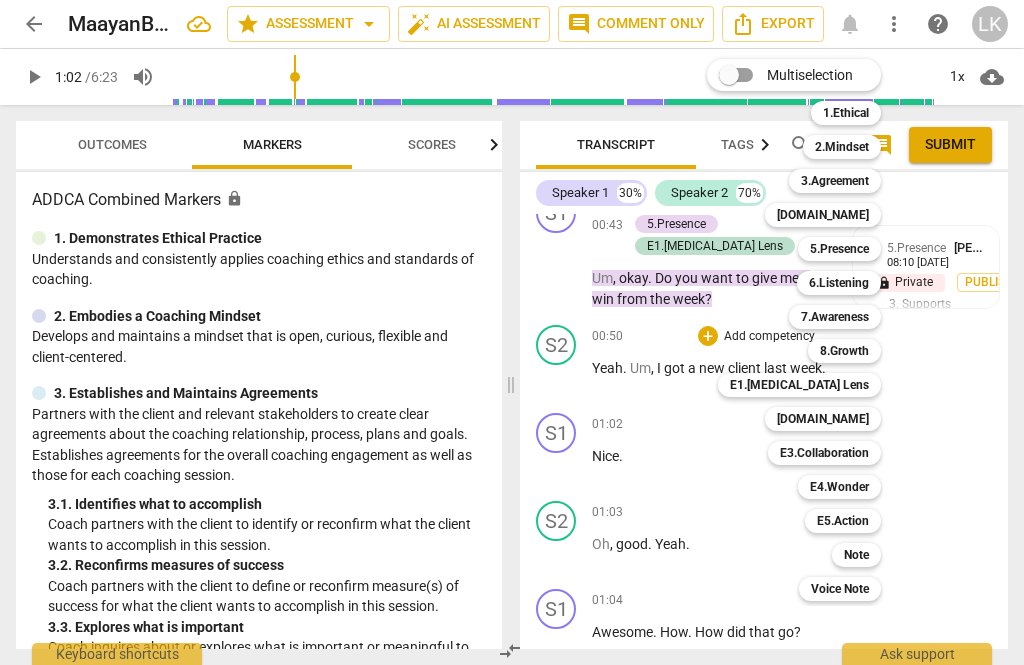 click on "5.Presence" at bounding box center (839, 249) 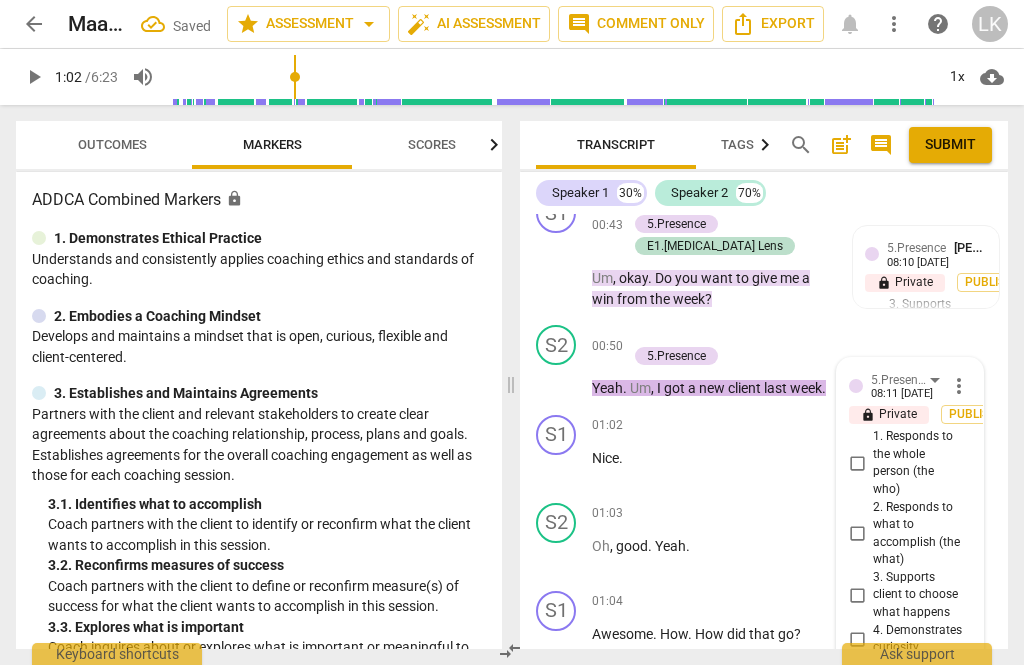 scroll, scrollTop: 1375, scrollLeft: 0, axis: vertical 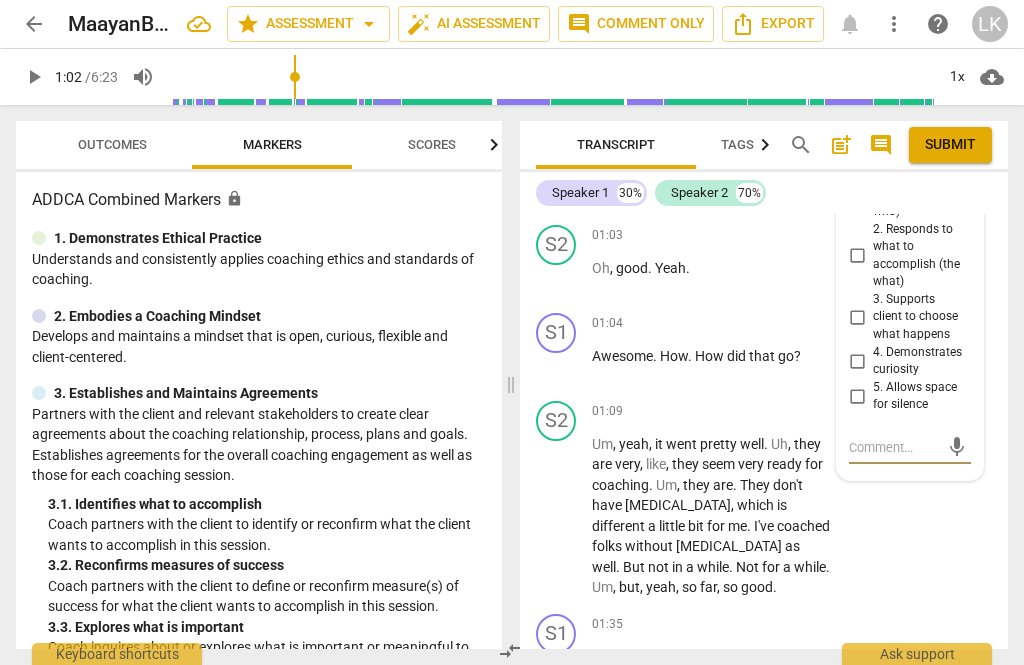 click on "5. Allows space for silence" at bounding box center (857, 396) 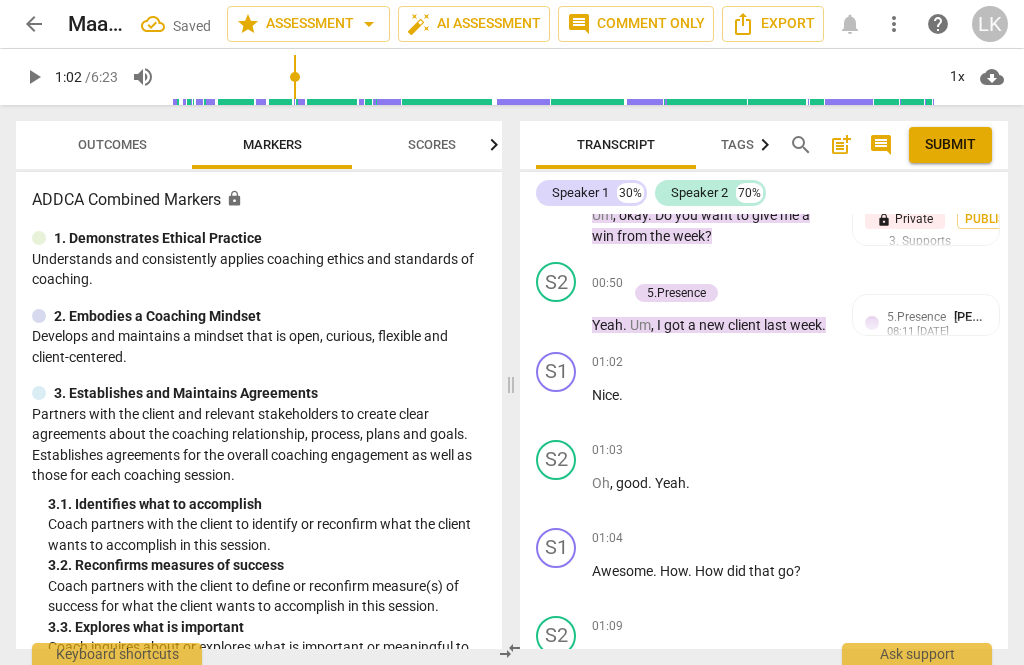 scroll, scrollTop: 1104, scrollLeft: 0, axis: vertical 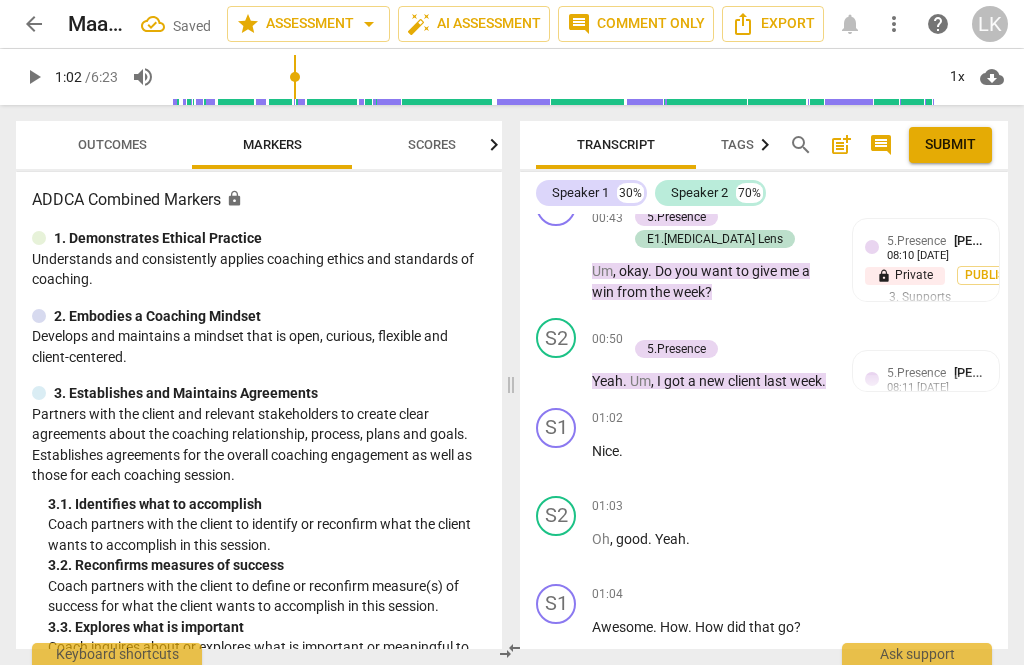 click on "play_arrow" at bounding box center [557, 461] 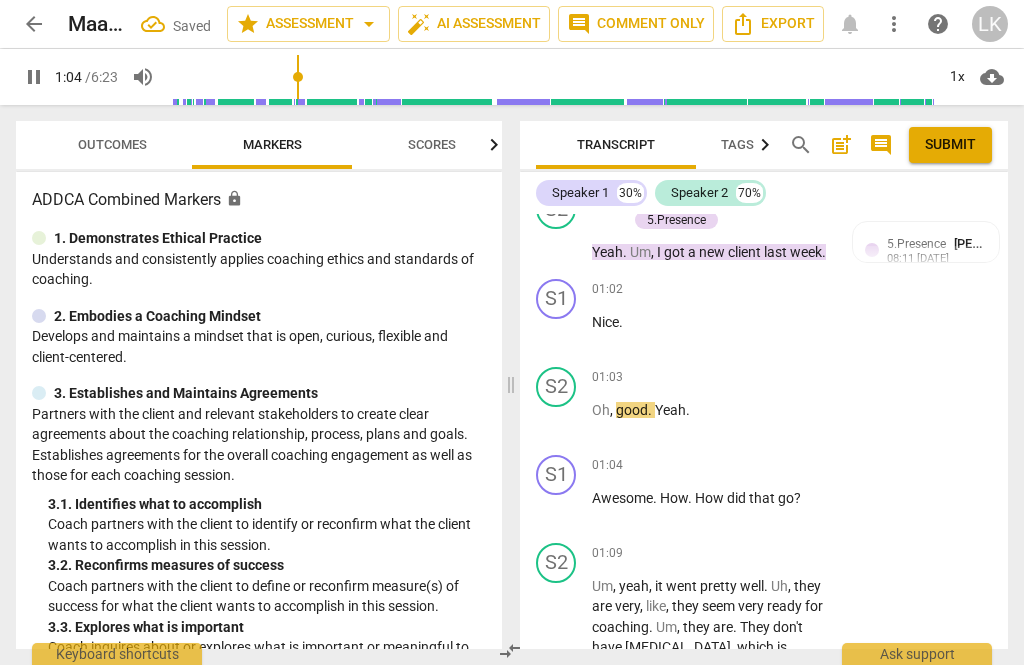 scroll, scrollTop: 1243, scrollLeft: 0, axis: vertical 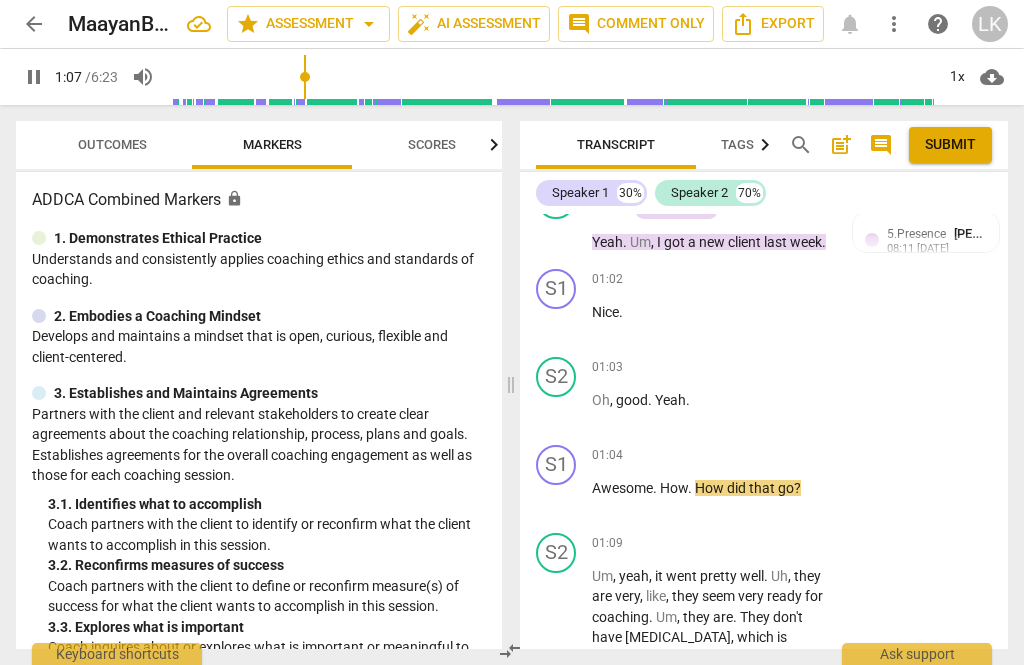 click on "pause" at bounding box center [557, 498] 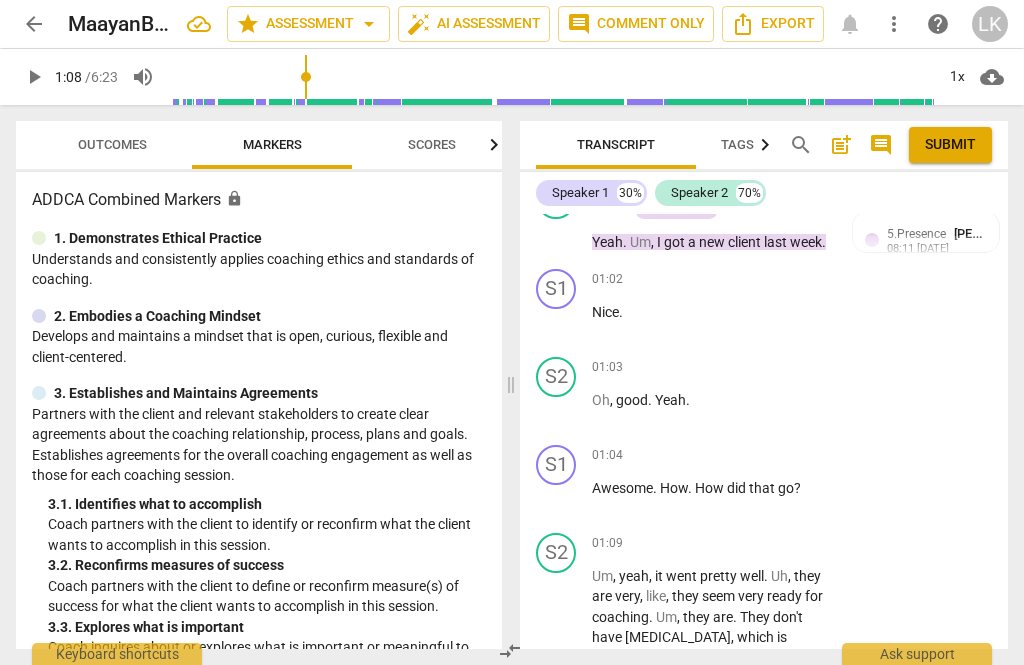 click on "Add competency" at bounding box center (769, 456) 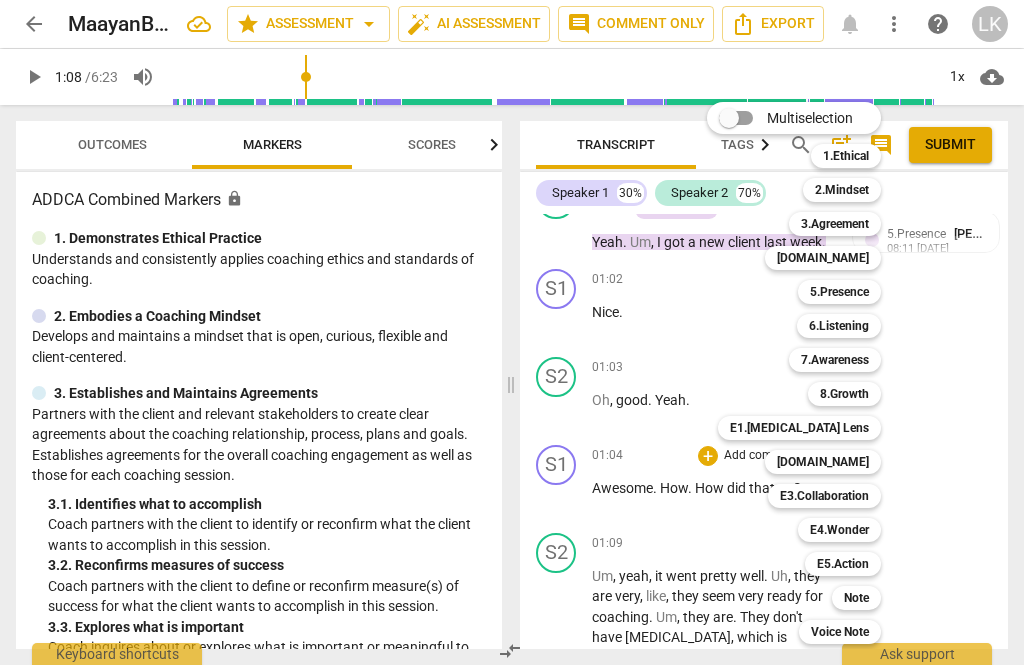 click on "E1.[MEDICAL_DATA] Lens" at bounding box center [799, 428] 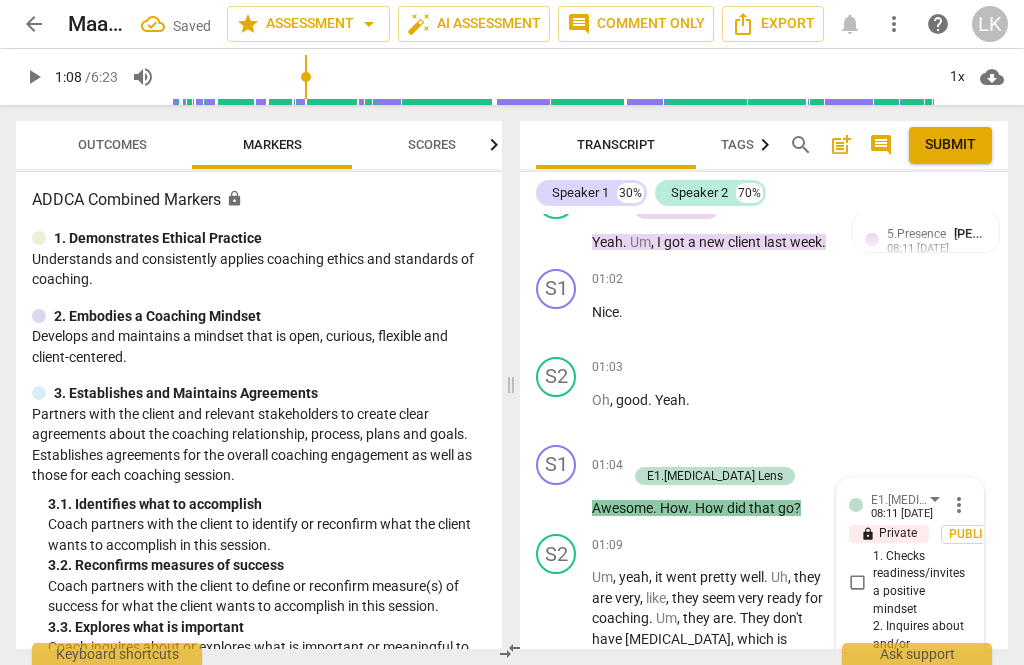 scroll, scrollTop: 2048, scrollLeft: 0, axis: vertical 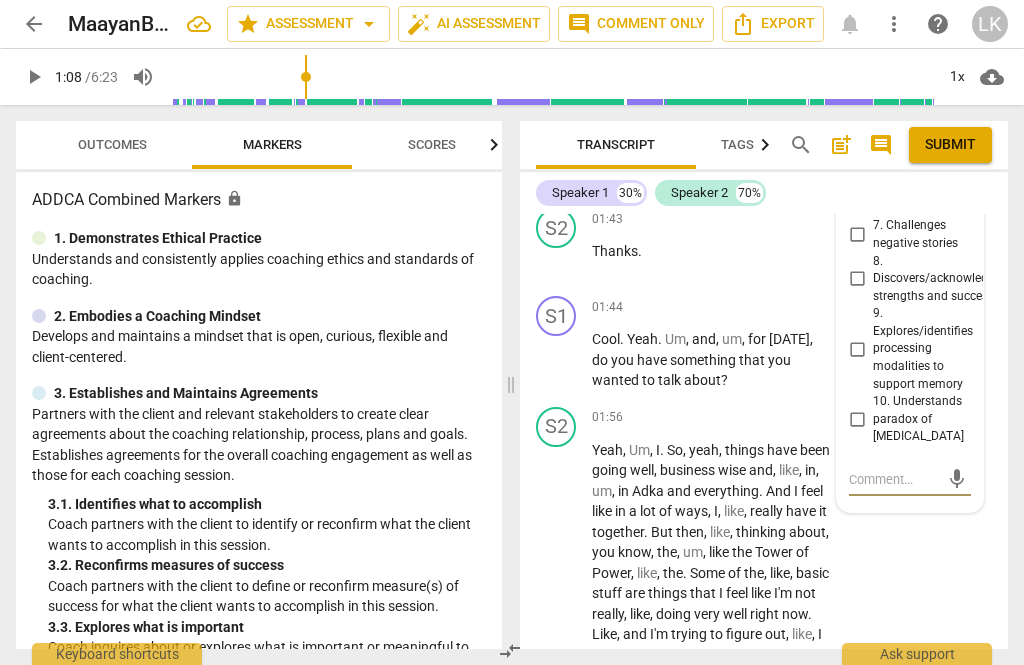 click on "8. Discovers/acknowledges strengths and successes" at bounding box center (857, 279) 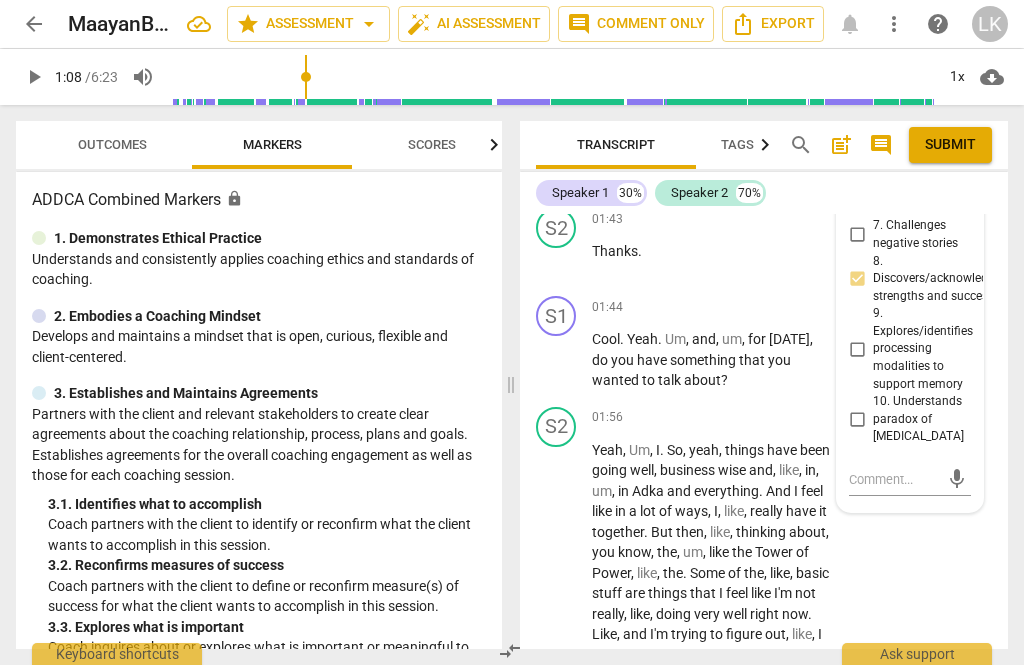 click at bounding box center (894, 479) 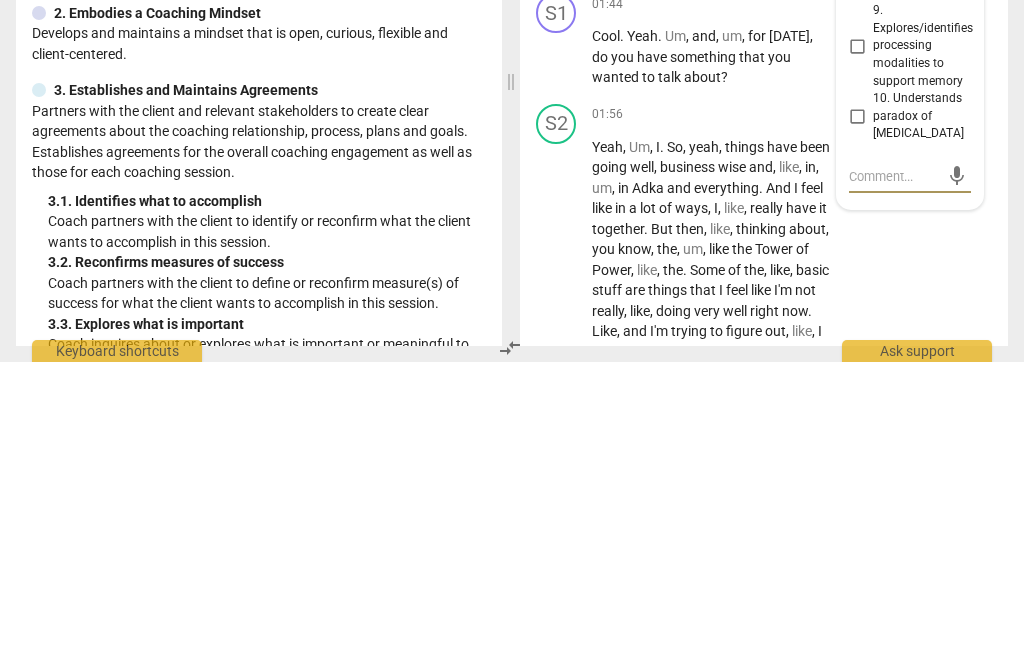 type on "G" 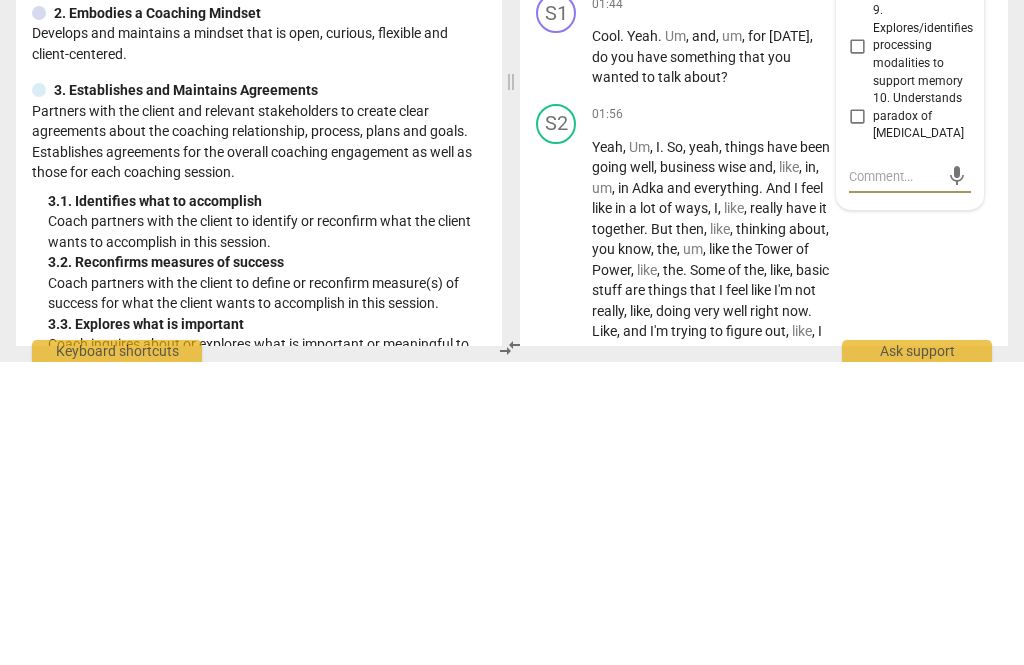 type on "G" 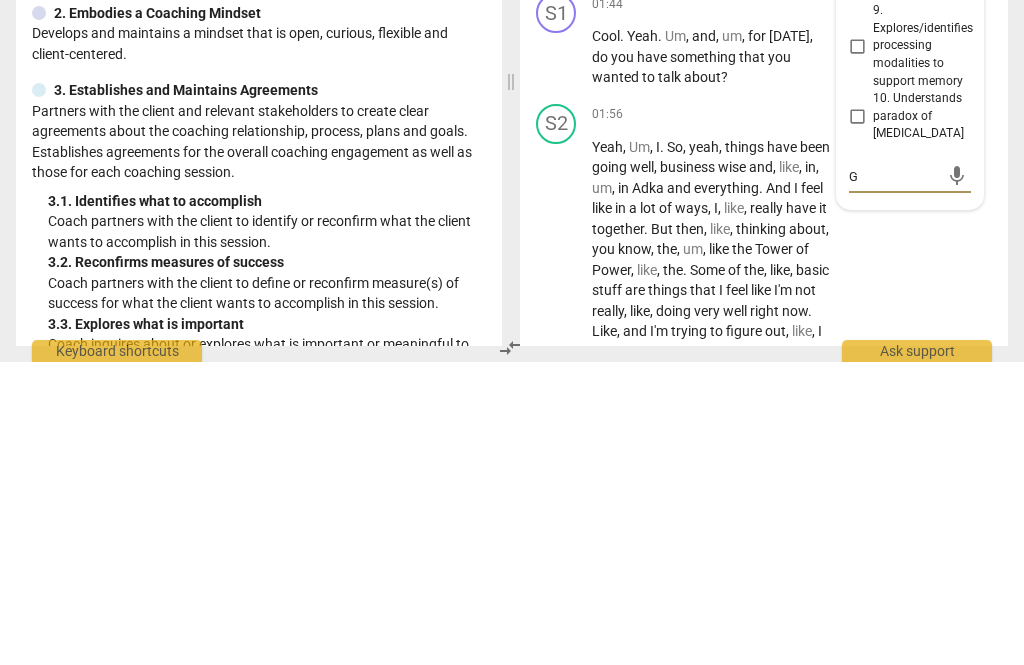 type on "Go" 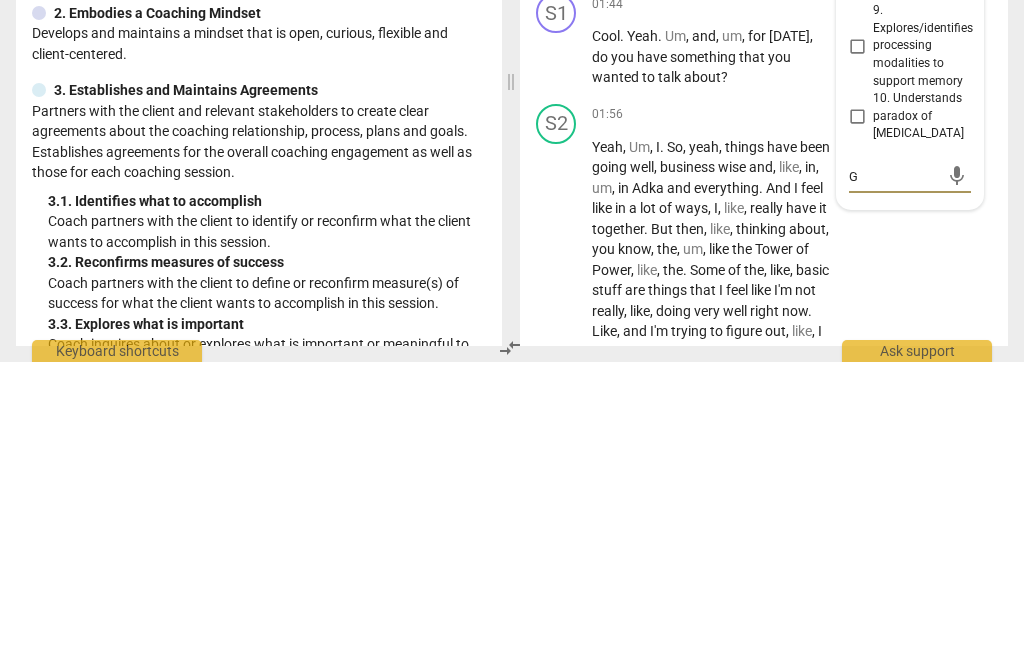 type on "Go" 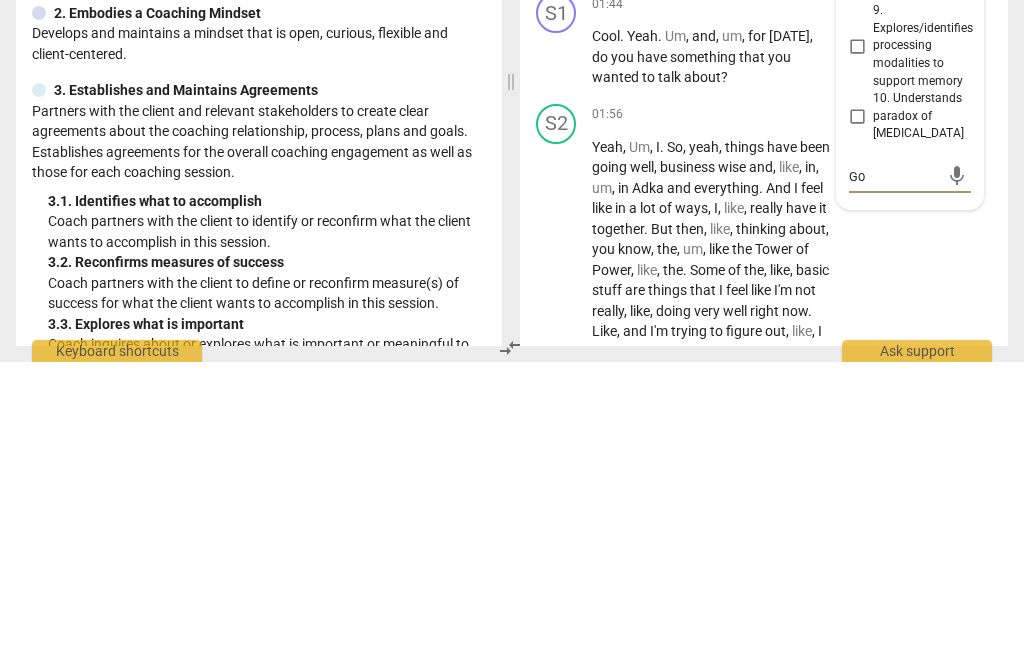 type on "Goo" 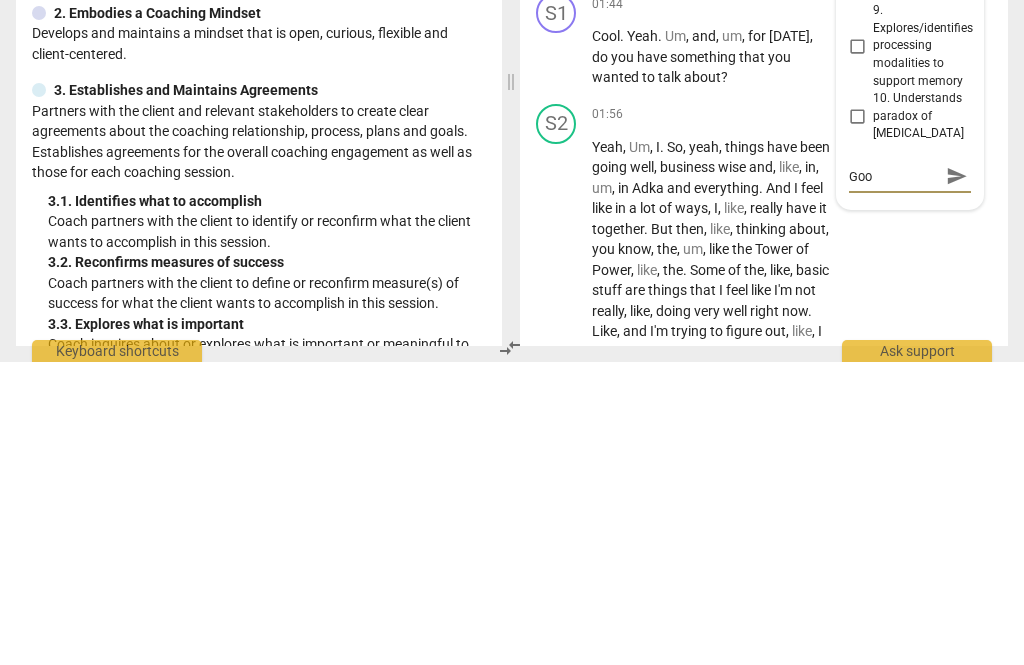 type on "Good" 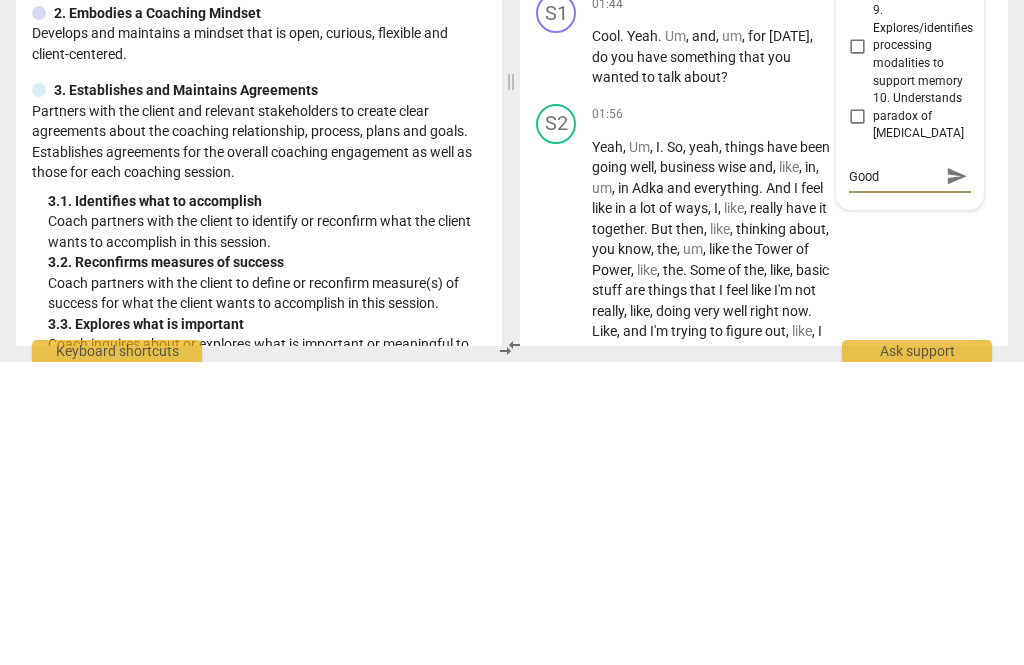 type on "Good job" 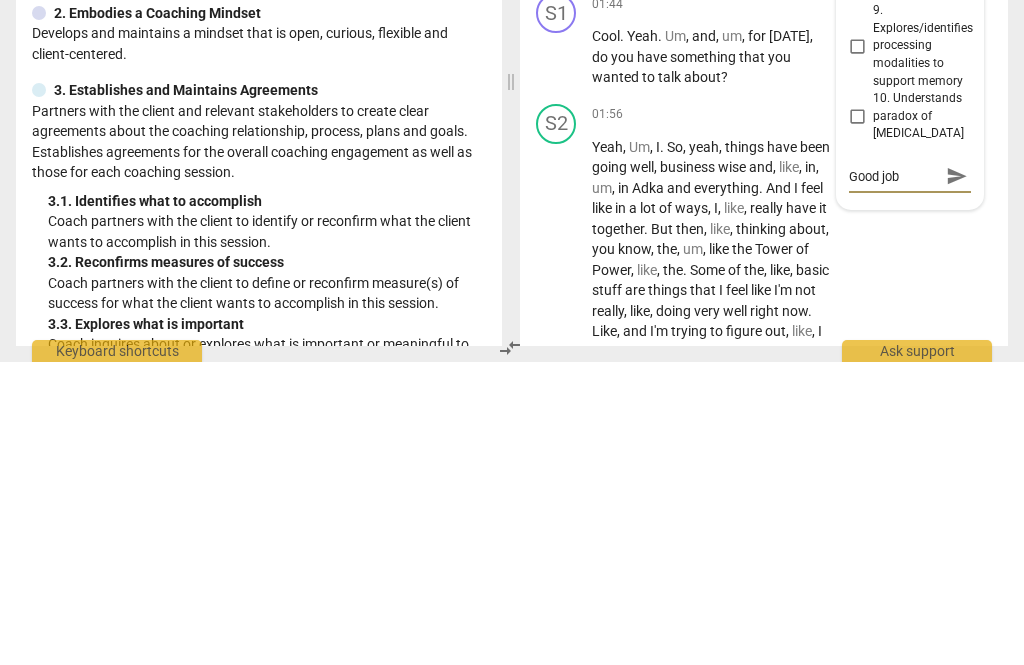 type on "Good job asking about" 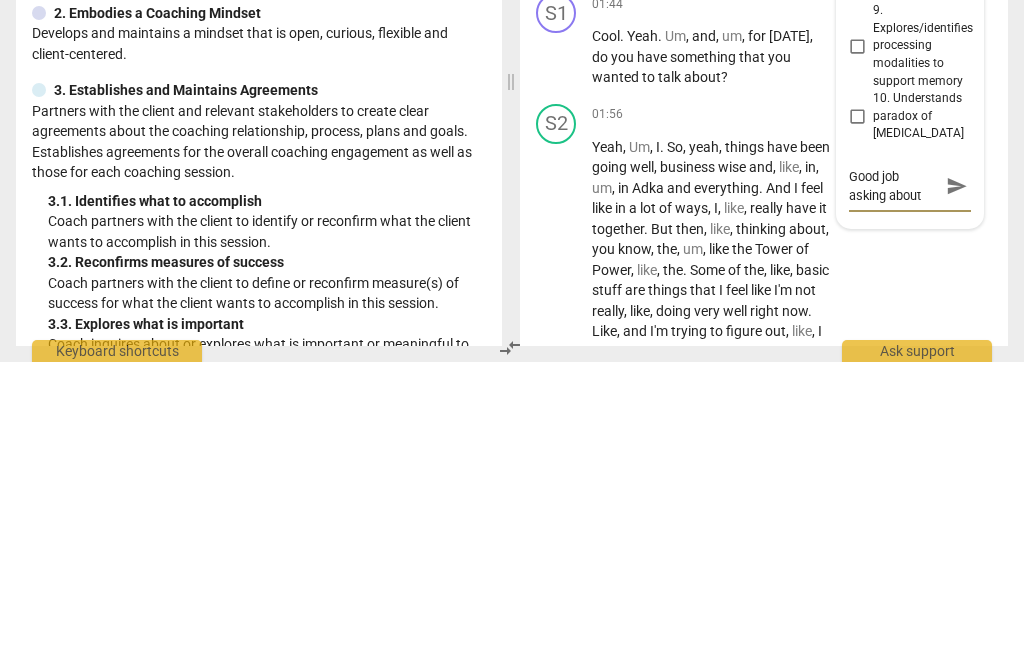 scroll, scrollTop: 0, scrollLeft: 0, axis: both 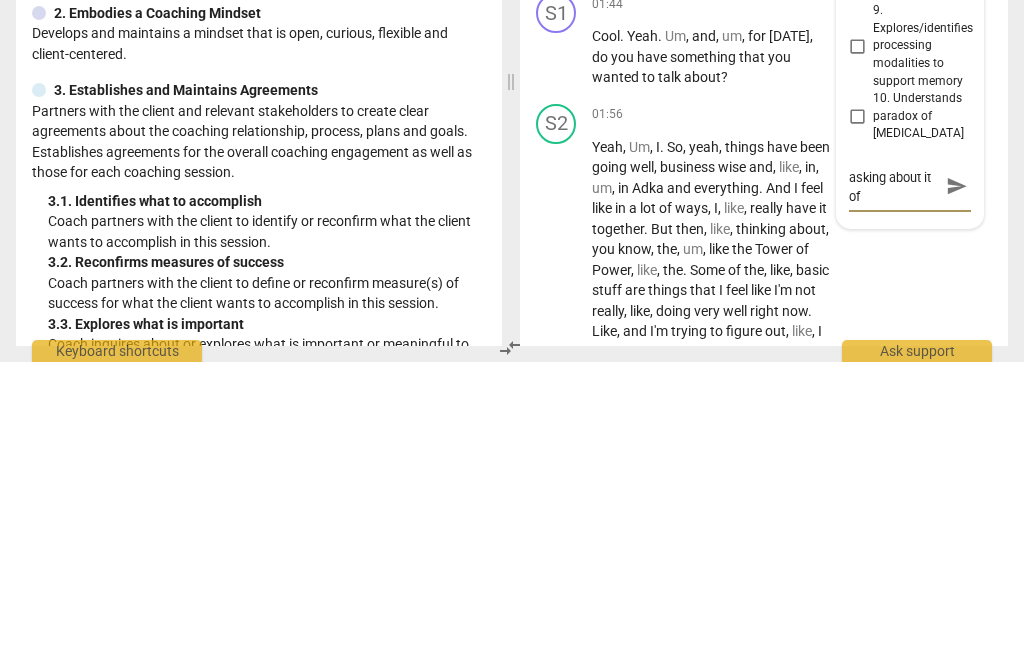 type on "Good job asking about instead of just" 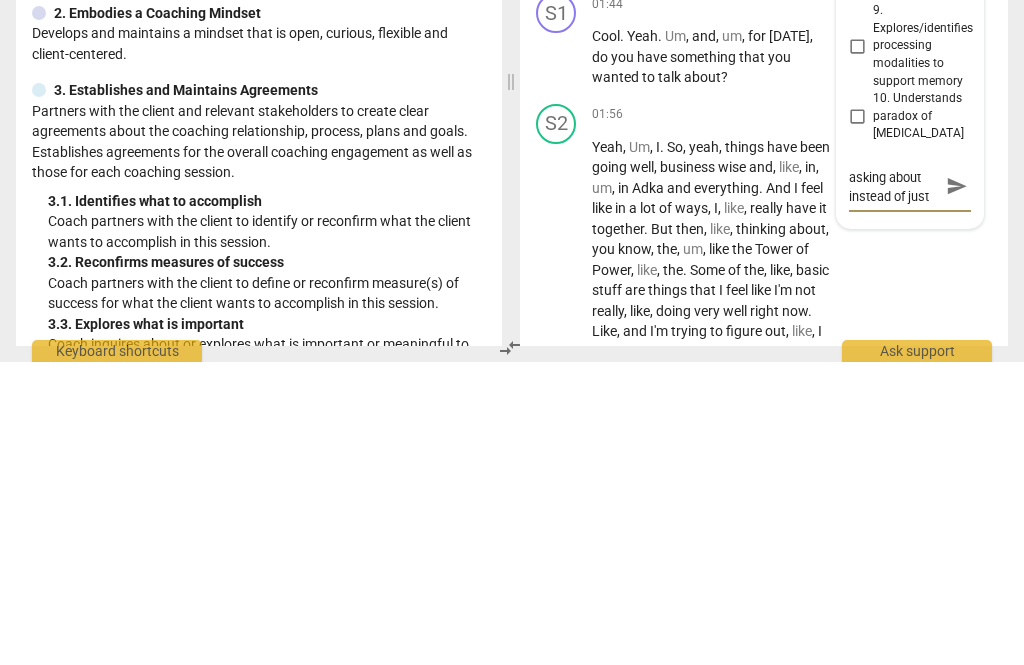 type on "Good job asking about instead of just moving" 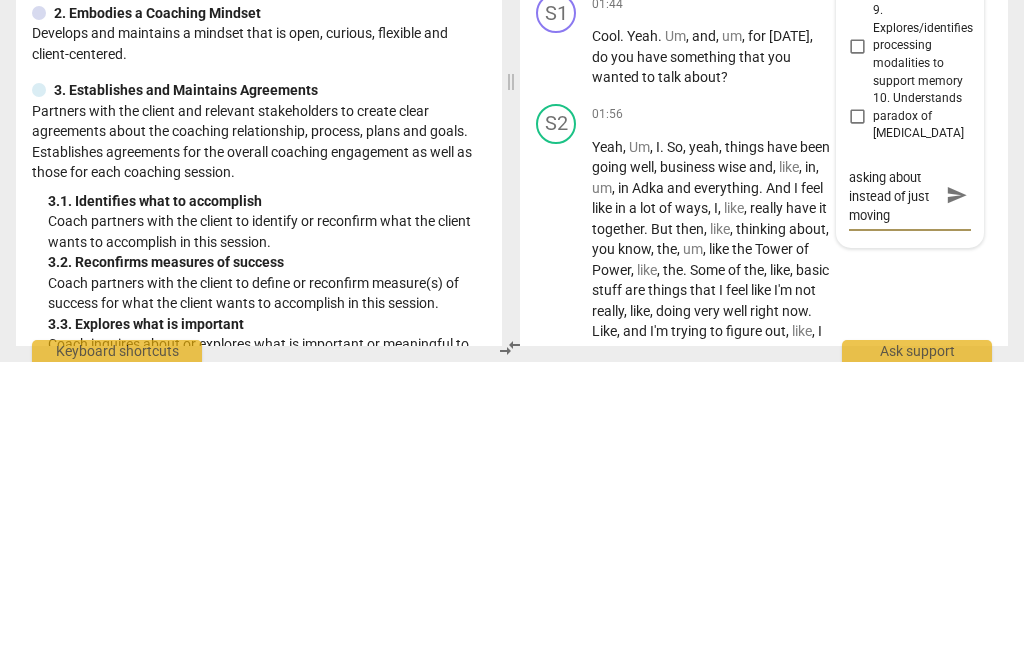 type on "Good job asking about instead of just moving on" 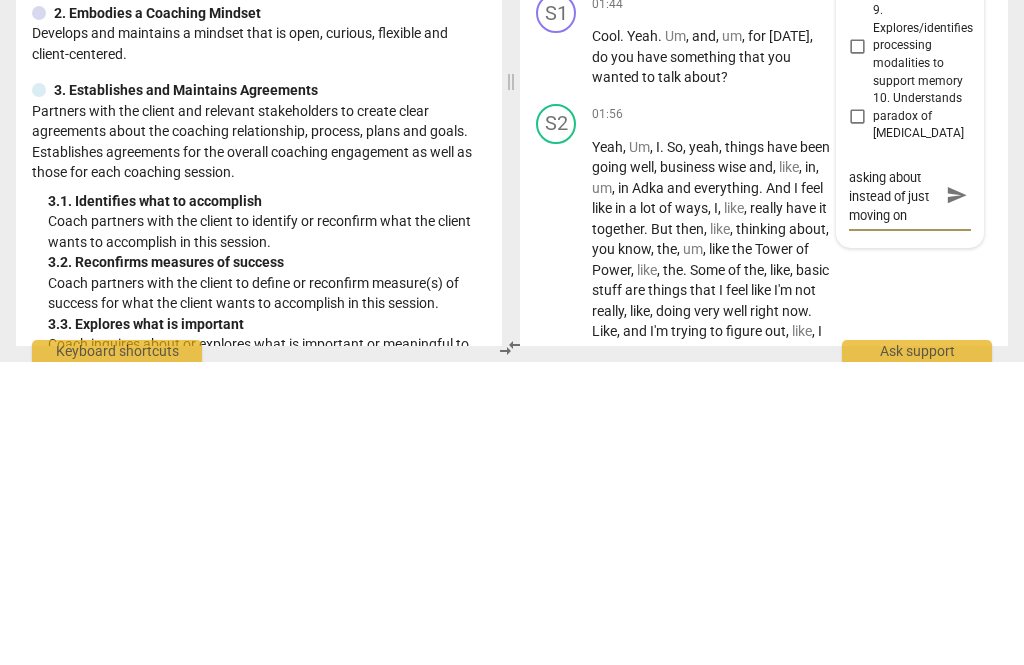 type on "Good job asking about instead of just moving on." 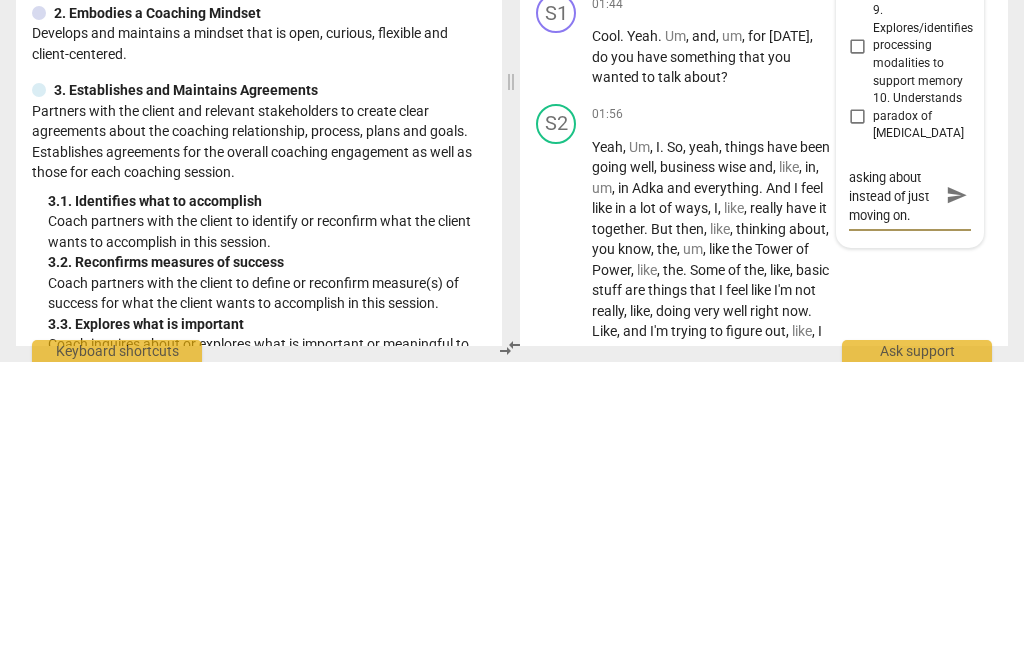 scroll, scrollTop: 18, scrollLeft: 0, axis: vertical 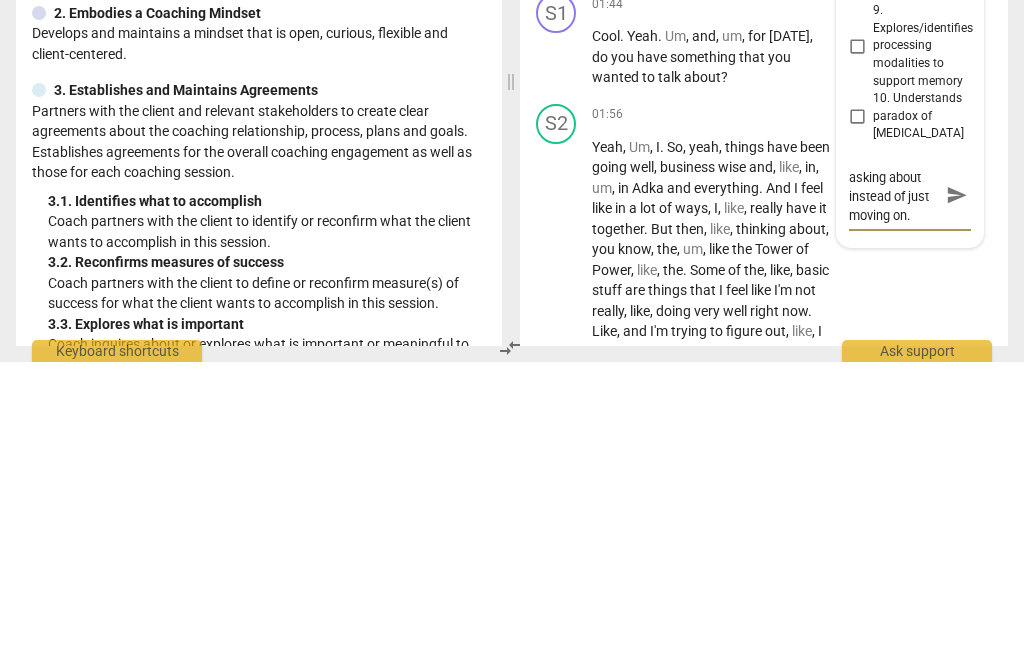 type on "Good job asking about instead of just moving on." 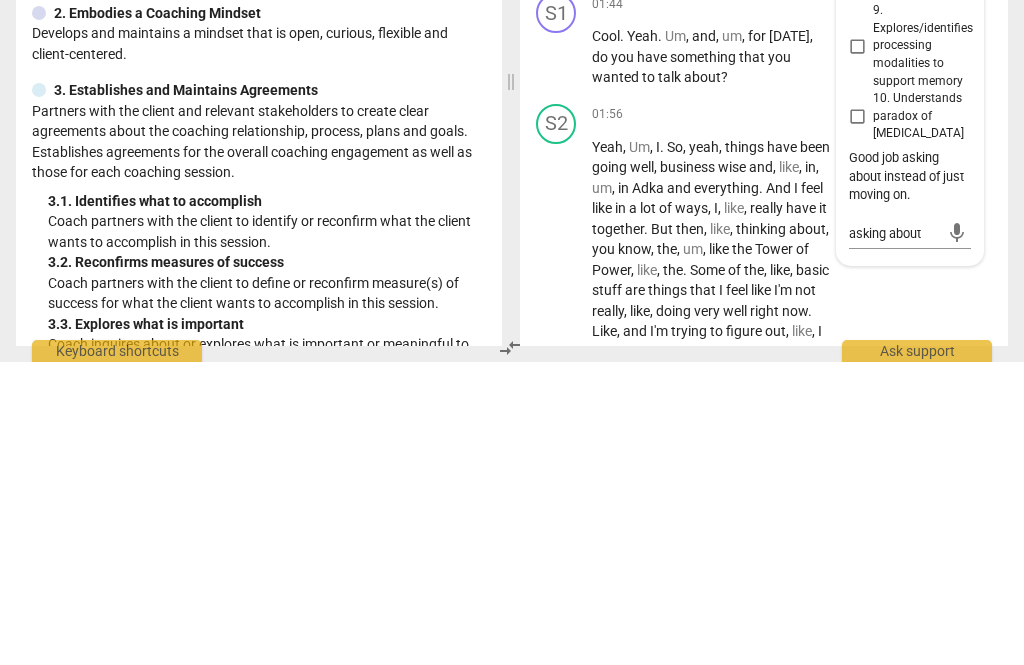 type 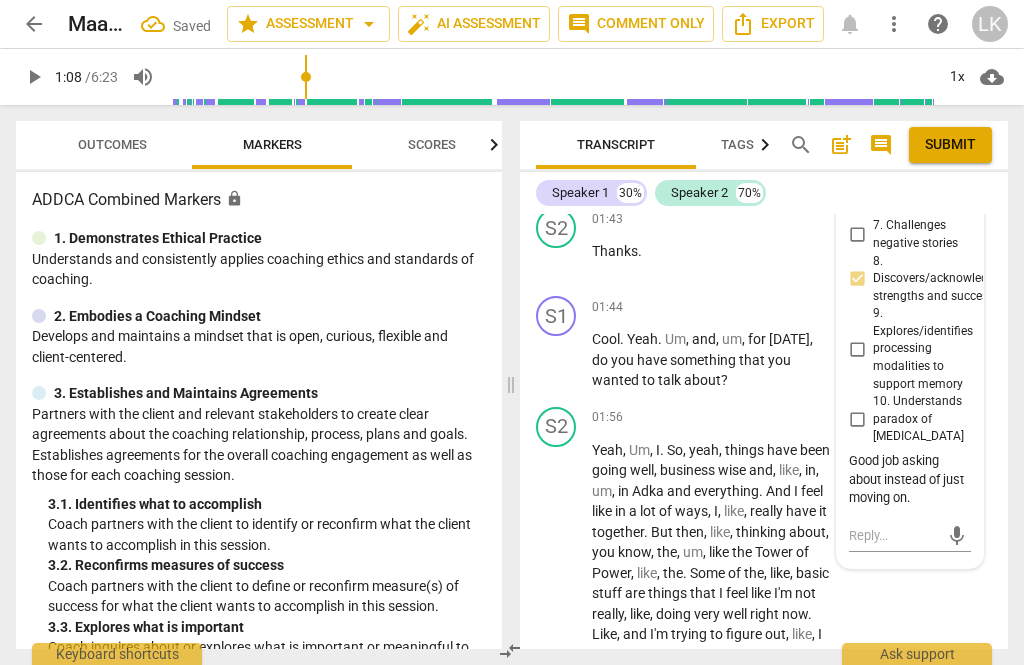 scroll, scrollTop: 0, scrollLeft: 0, axis: both 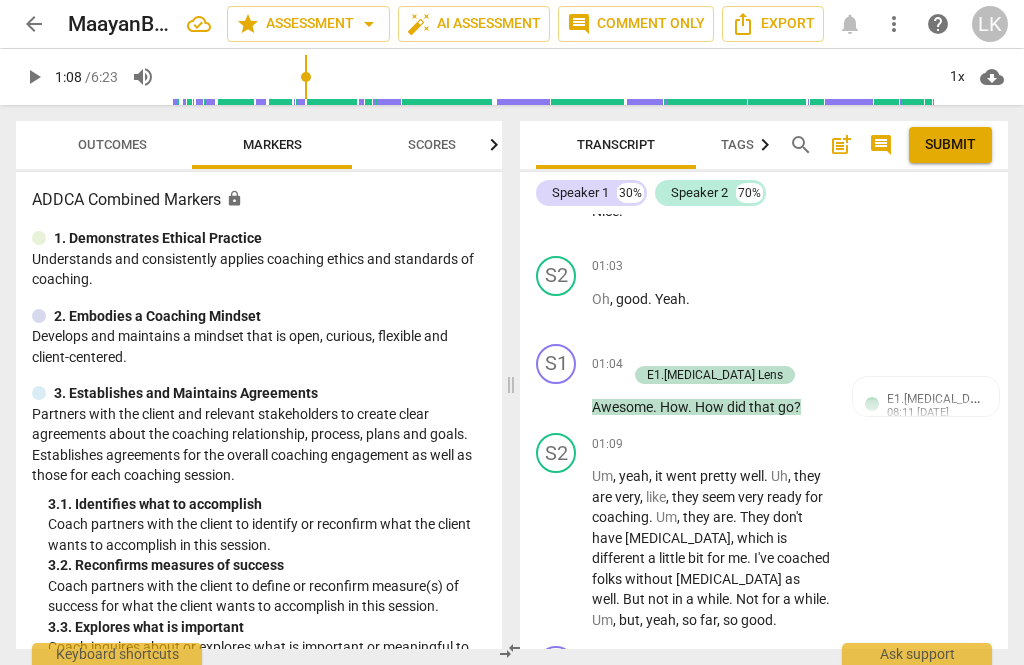 click on "play_arrow pause" at bounding box center [566, 548] 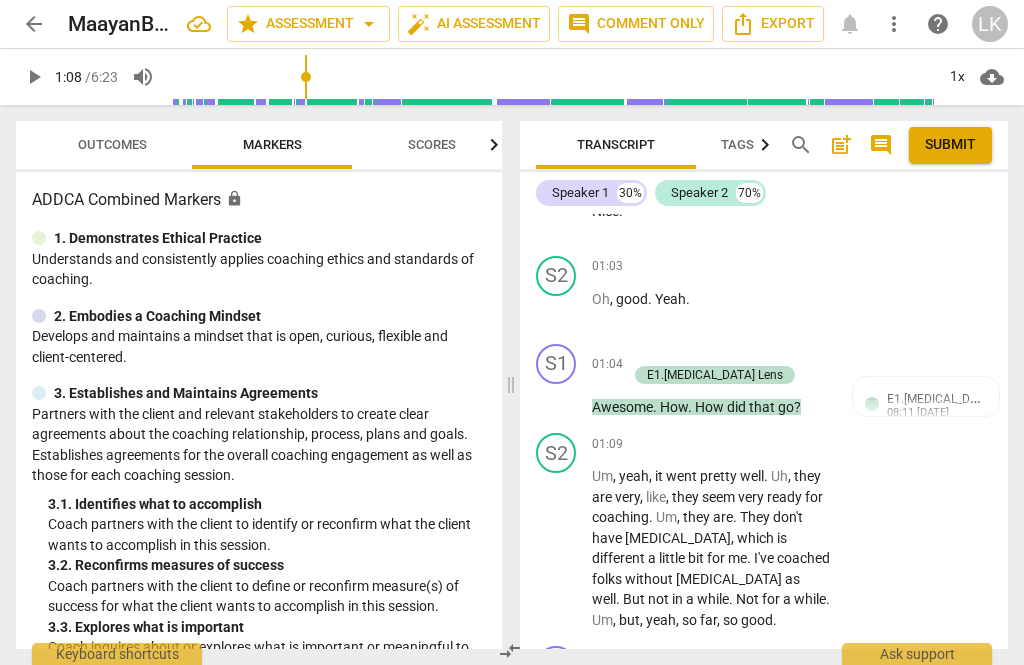 click on "play_arrow" at bounding box center [557, 549] 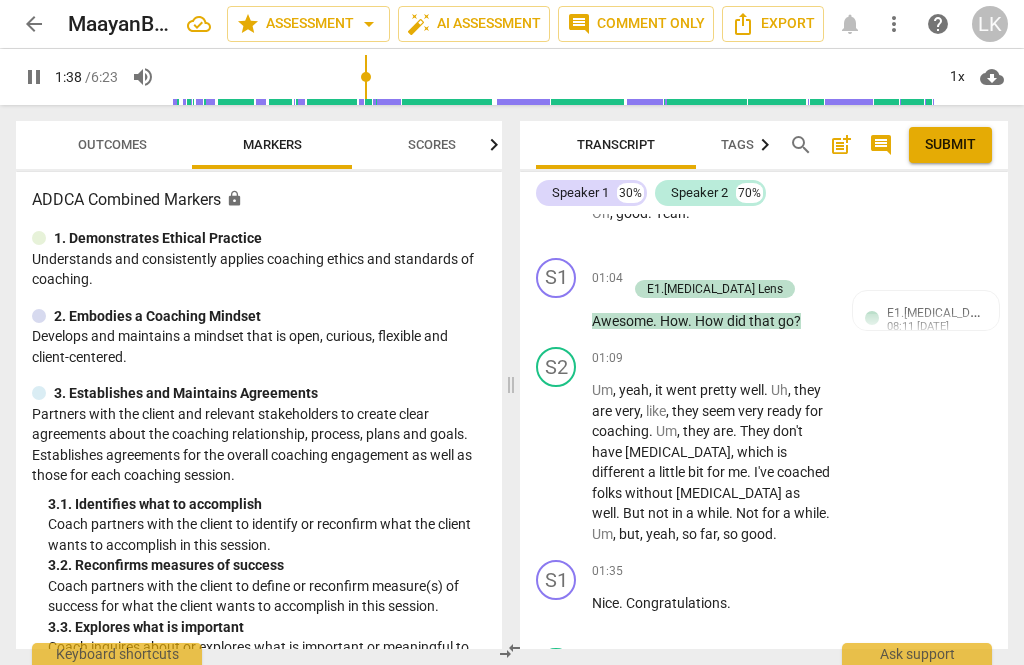 scroll, scrollTop: 1428, scrollLeft: 0, axis: vertical 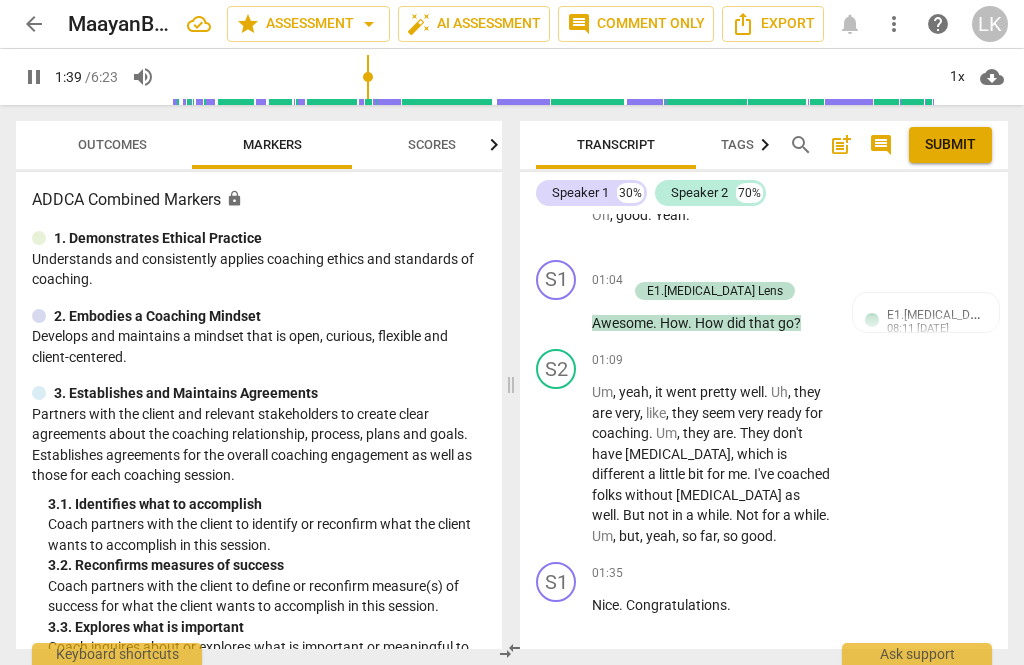 click on "pause" at bounding box center [557, 615] 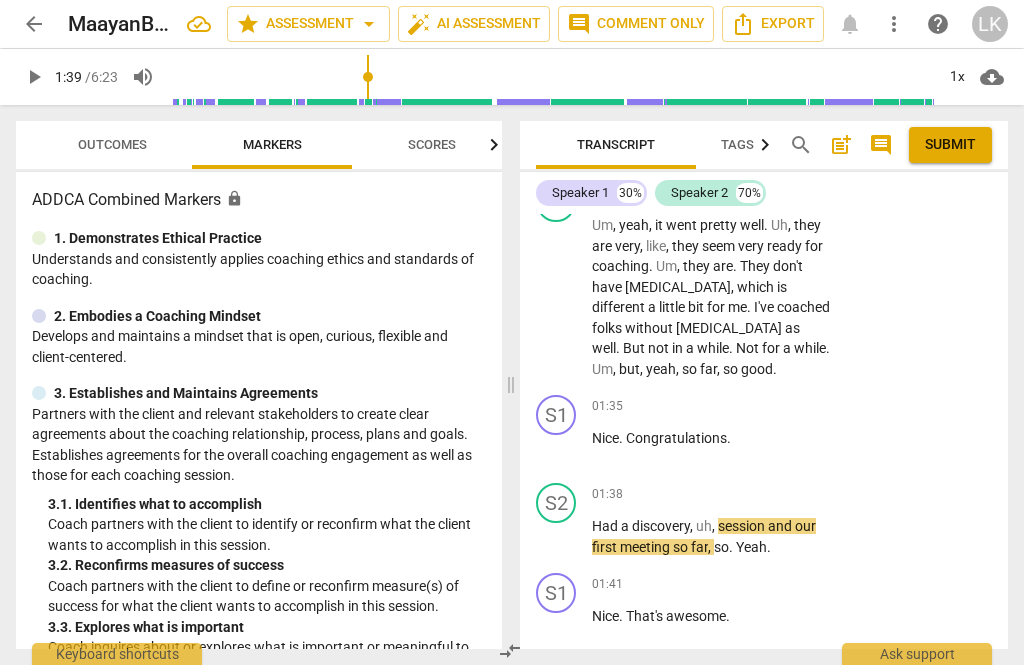 scroll, scrollTop: 1595, scrollLeft: 0, axis: vertical 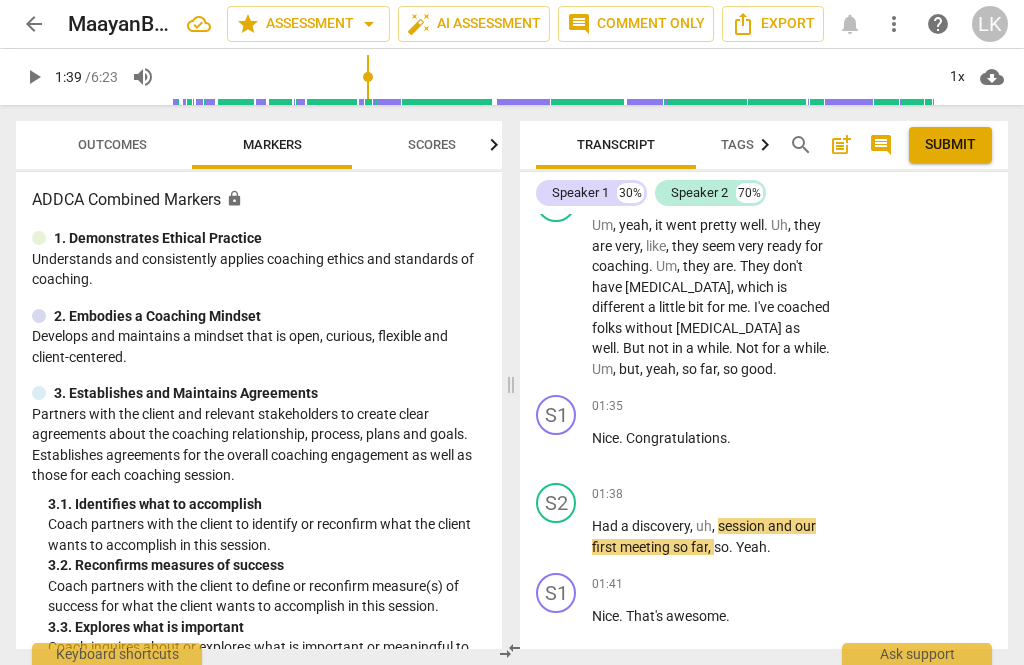 click on "play_arrow" at bounding box center [557, 537] 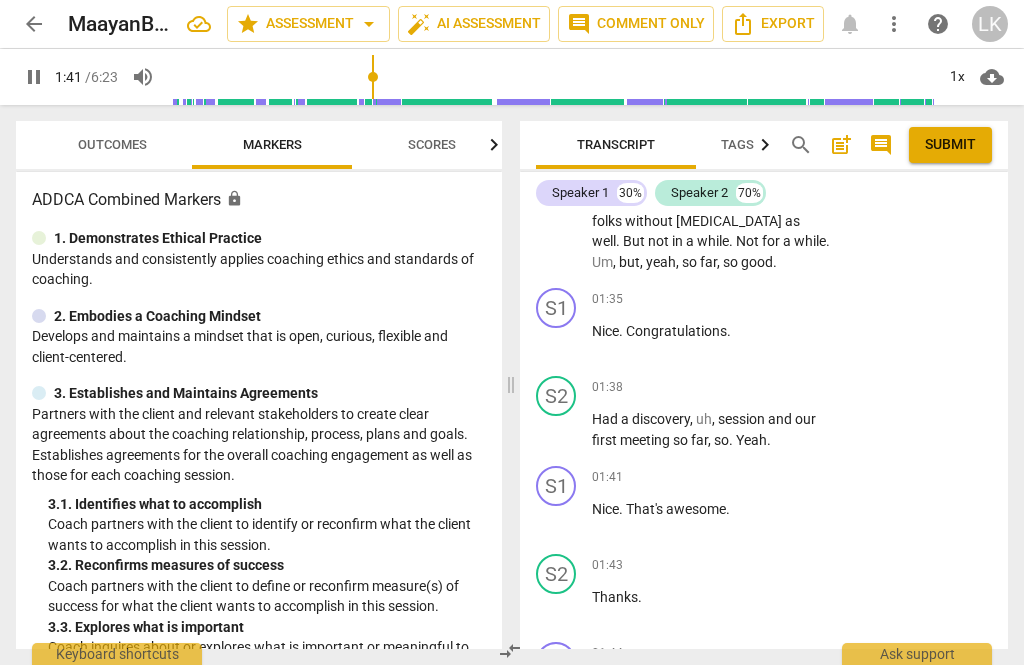 scroll, scrollTop: 1702, scrollLeft: 0, axis: vertical 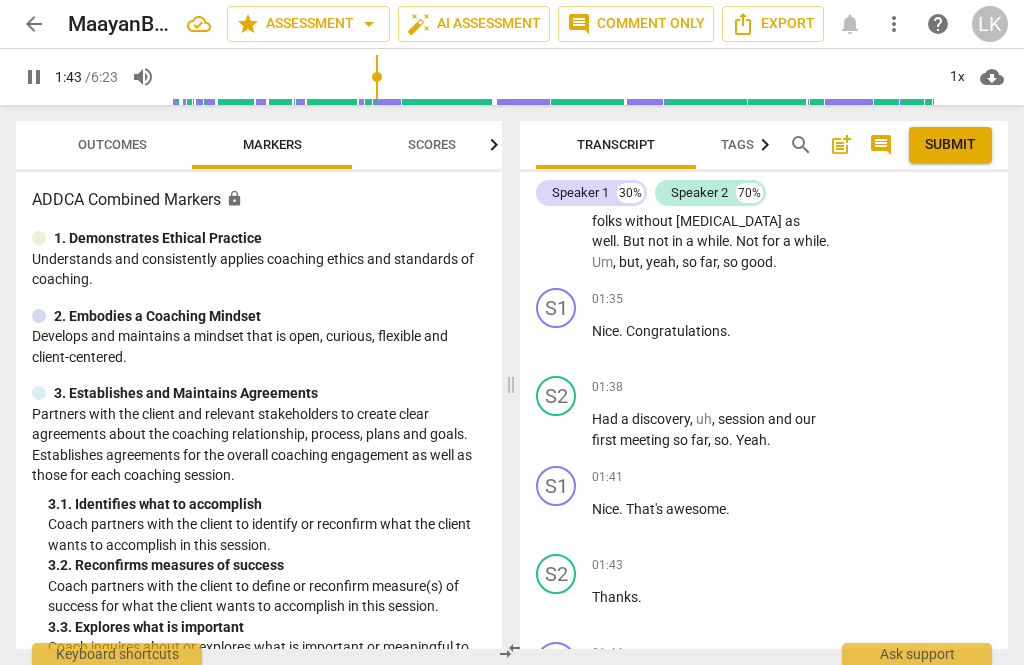 click on "pause" at bounding box center [557, 519] 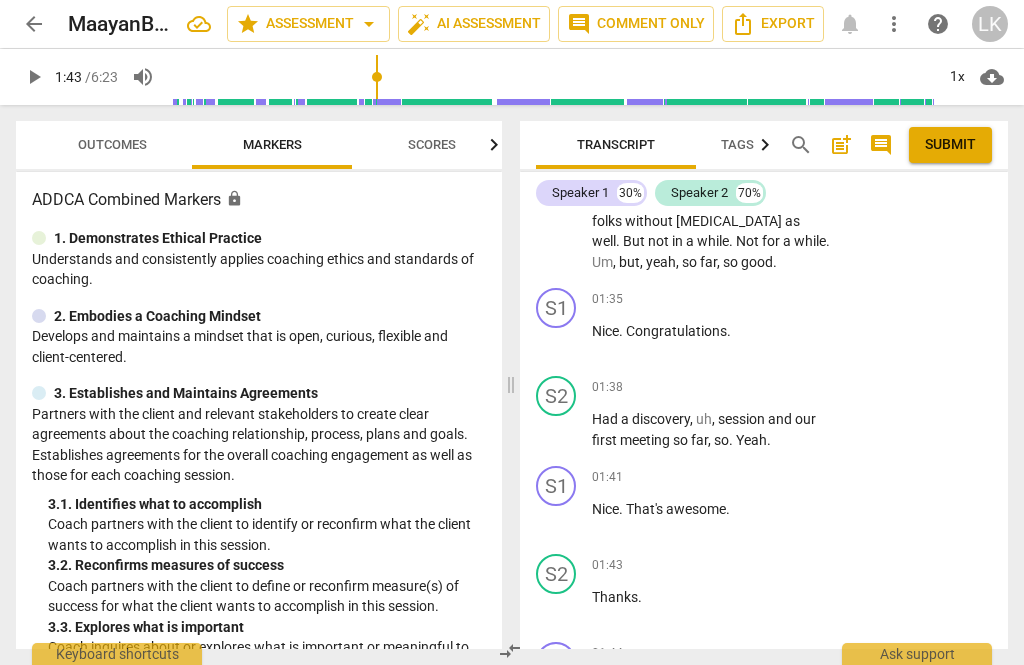 click on "+" at bounding box center (708, 477) 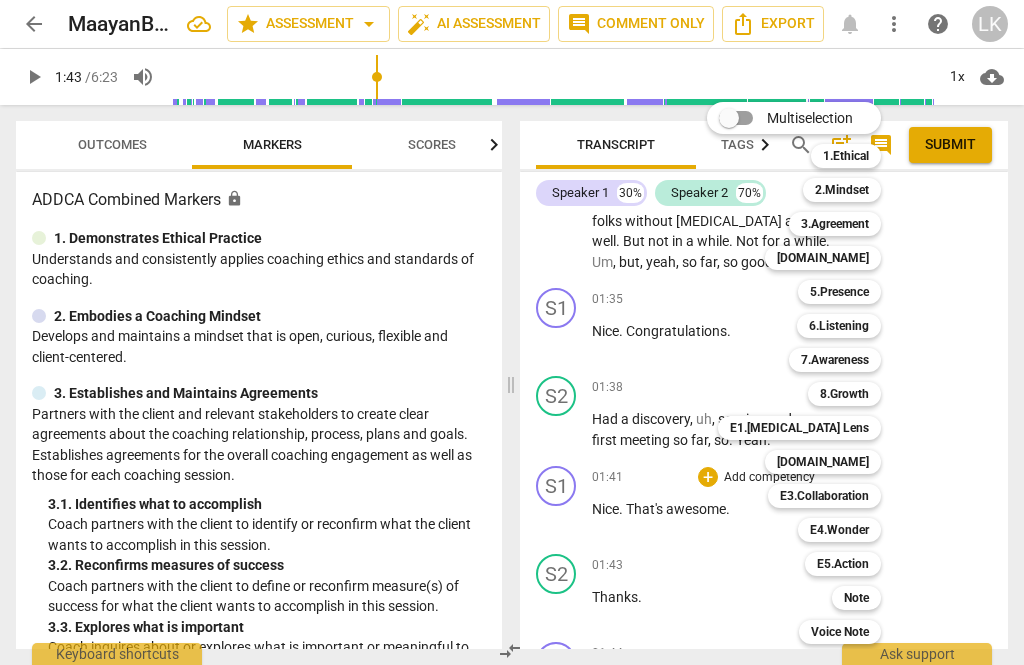 click on "E1.[MEDICAL_DATA] Lens" at bounding box center [799, 428] 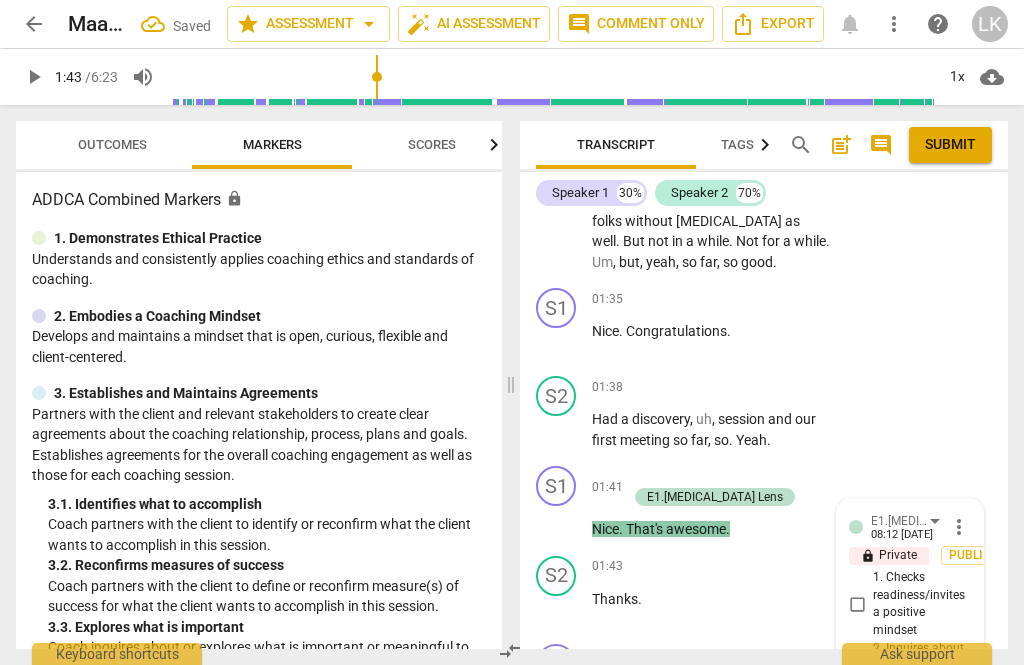 scroll, scrollTop: 2523, scrollLeft: 0, axis: vertical 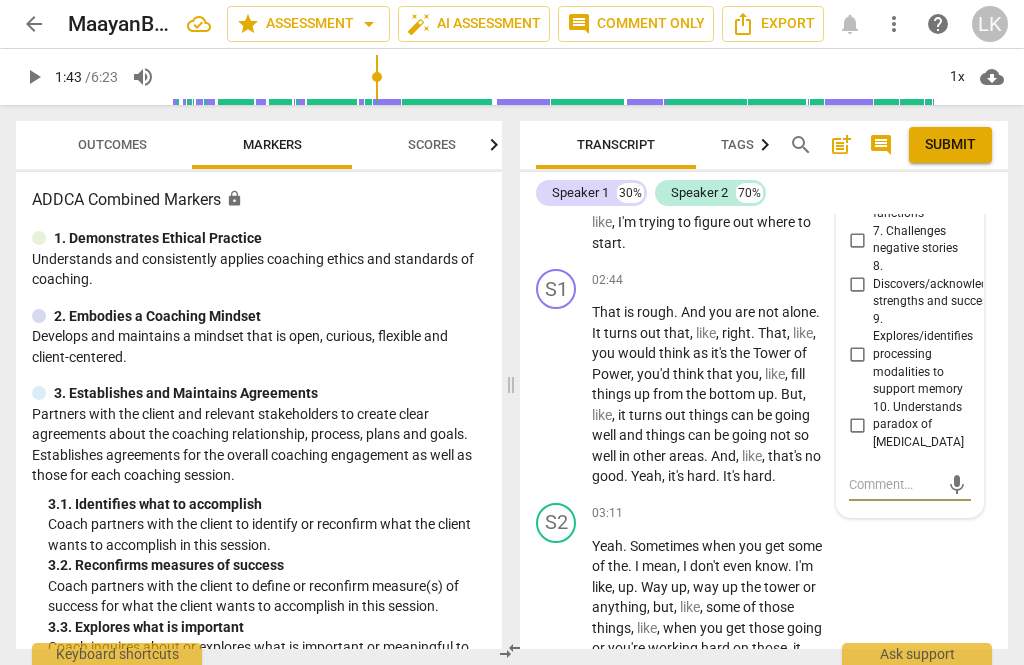 click on "8. Discovers/acknowledges strengths and successes" at bounding box center [857, 284] 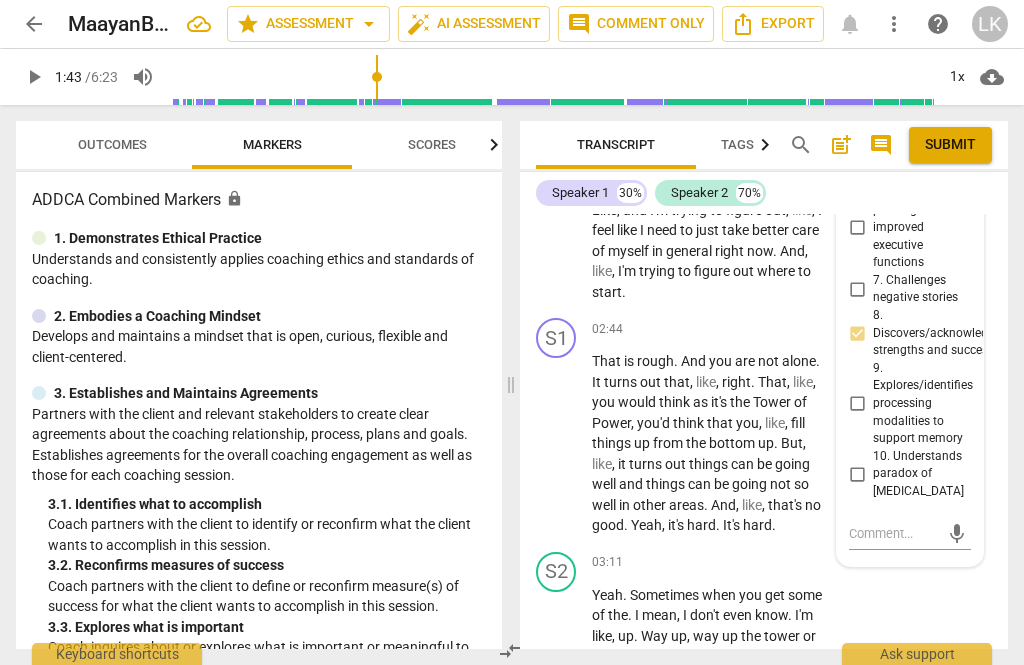 scroll, scrollTop: 2477, scrollLeft: 0, axis: vertical 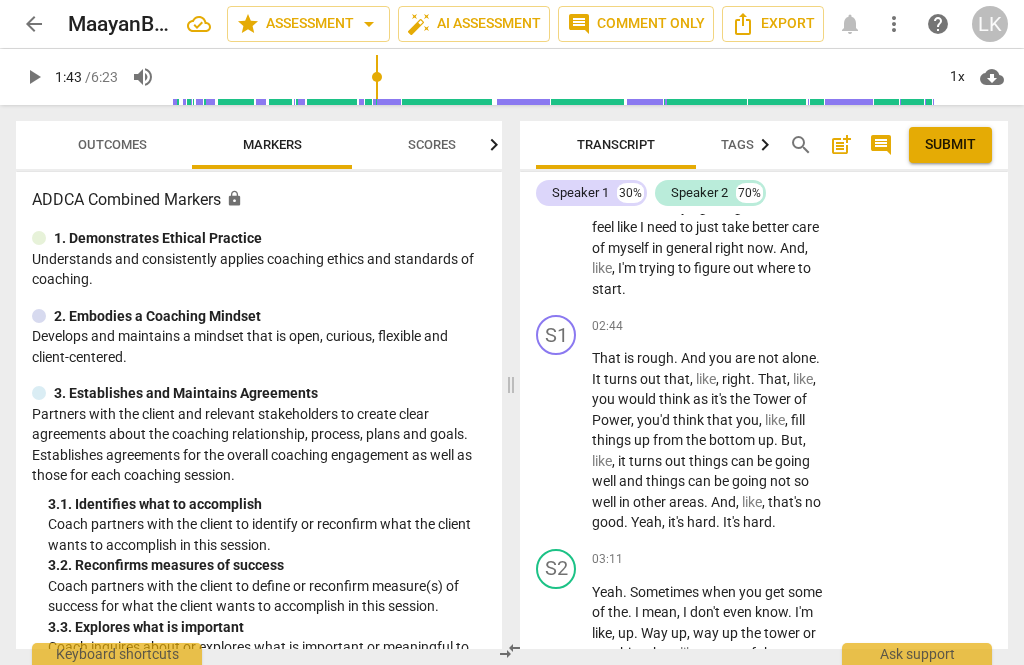 click on "S1 play_arrow pause 02:44 + Add competency keyboard_arrow_right That   is   rough .   And   you   are   not   alone .   It   turns   out   that ,   like ,   right .   That ,   like ,   you   would   think   as   it's   the   Tower   of   Power ,   you'd   think   that   you ,   like ,   fill   things   up   from   the   bottom   up .   But ,   like ,   it   turns   out   things   can   be   going   well   and   things   can   be   going   not   so   well   in   other   areas .   And ,   like ,   that's   no   good .   Yeah ,   it's   hard .   It's   hard ." at bounding box center [764, 424] 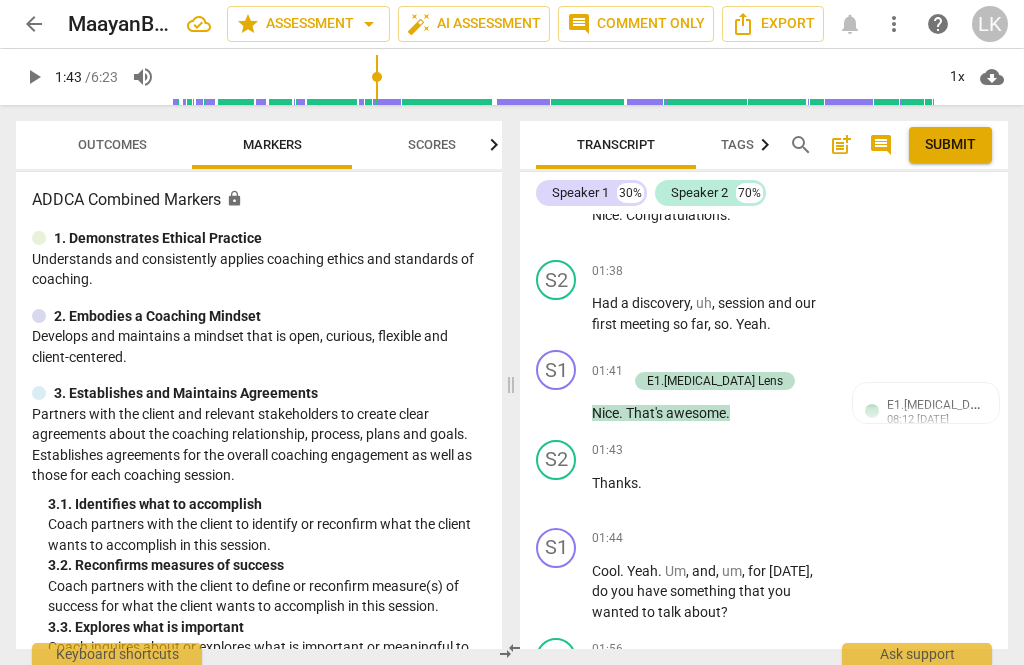 scroll, scrollTop: 1818, scrollLeft: 0, axis: vertical 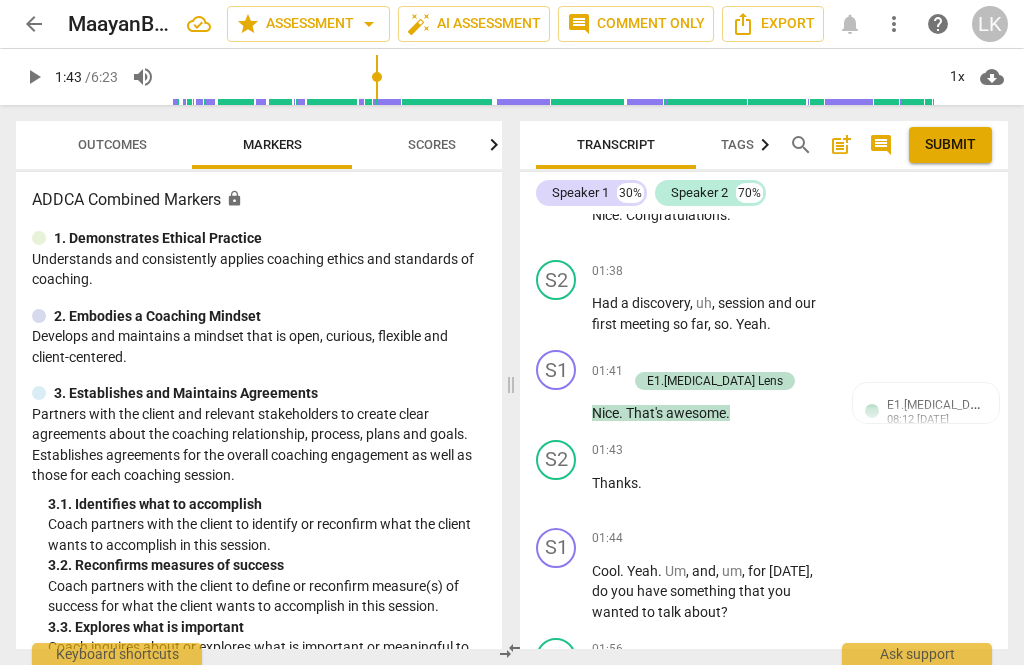 click on "E1.[MEDICAL_DATA] Lens [PERSON_NAME] 08:12 [DATE] lock Private Publish 8. Discovers/acknowledges strengths and successes" at bounding box center [926, 455] 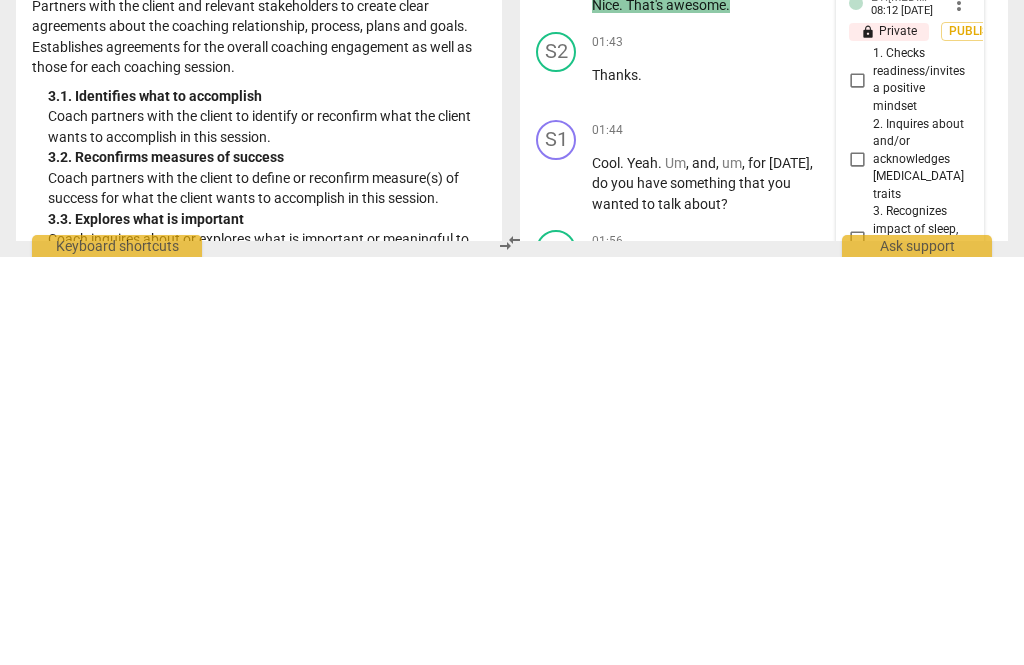 scroll, scrollTop: 2523, scrollLeft: 0, axis: vertical 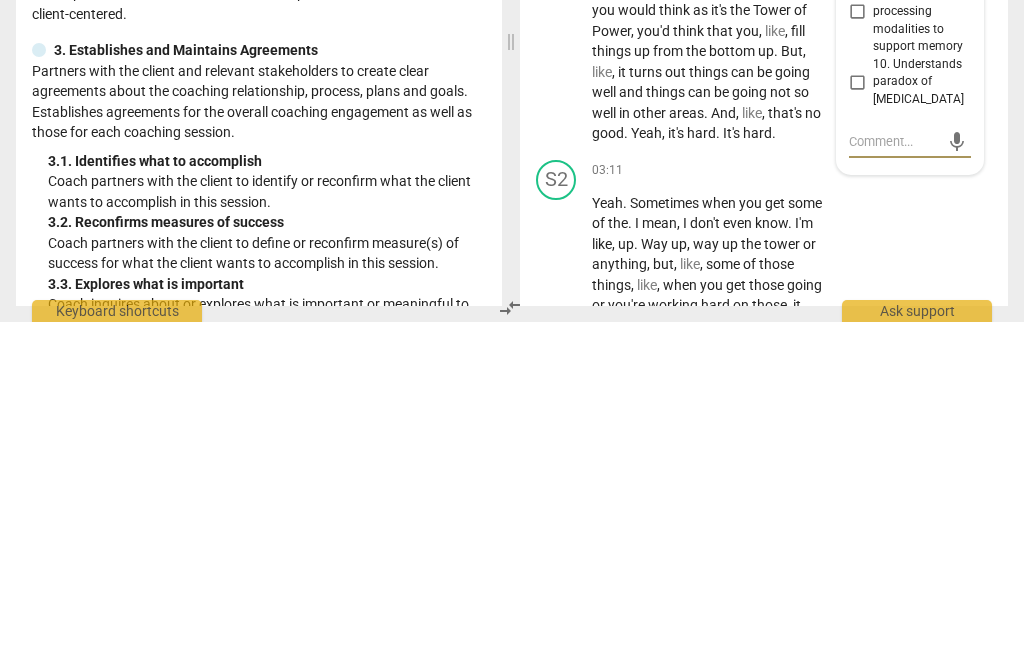 type on "W" 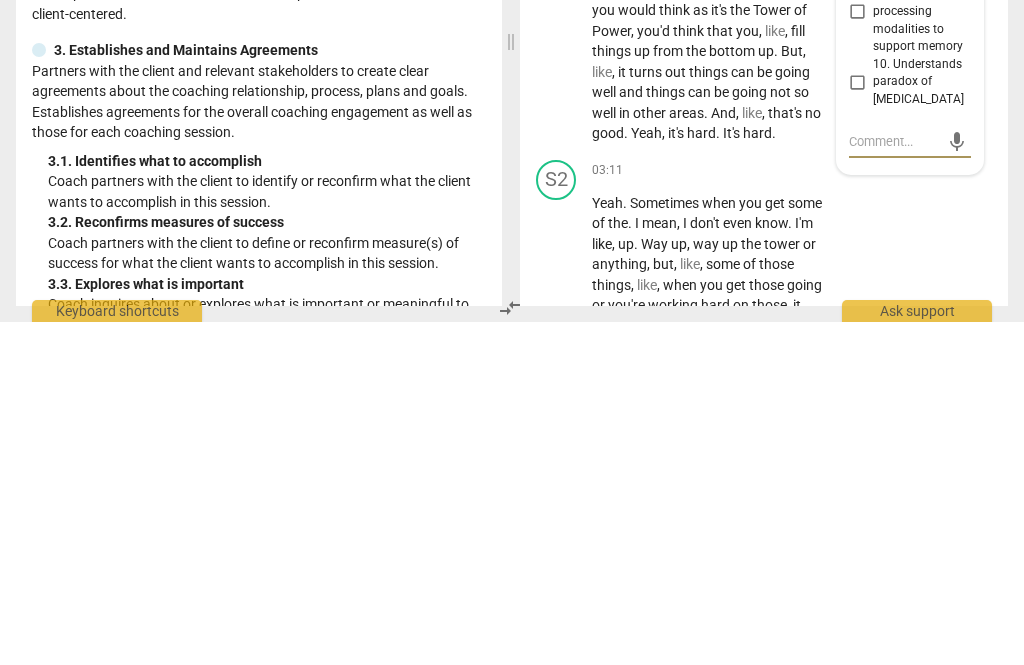 type on "W" 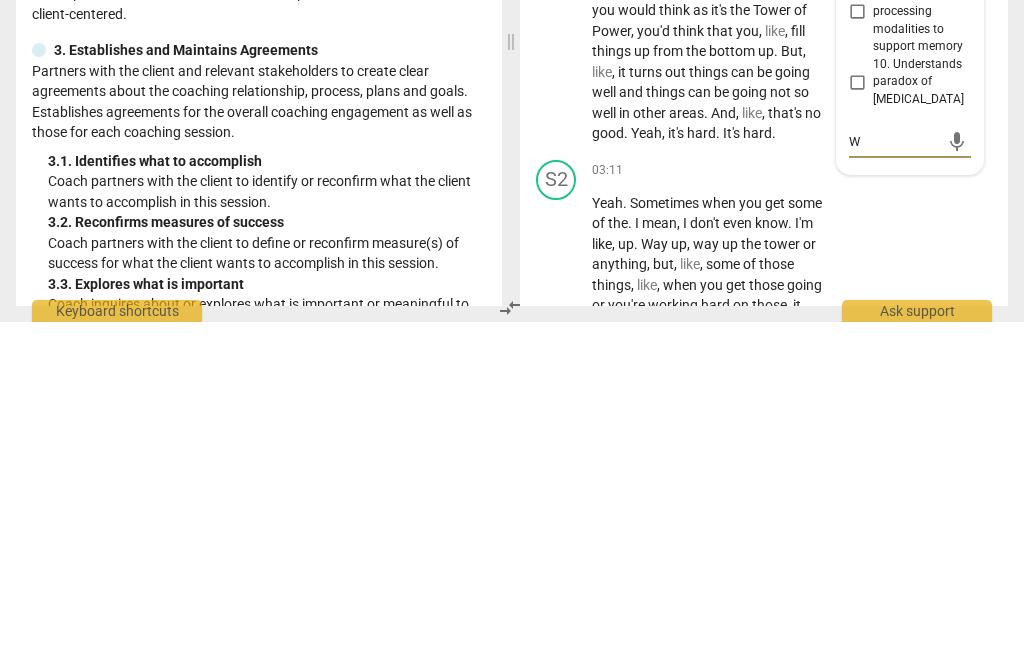 type on "Wa" 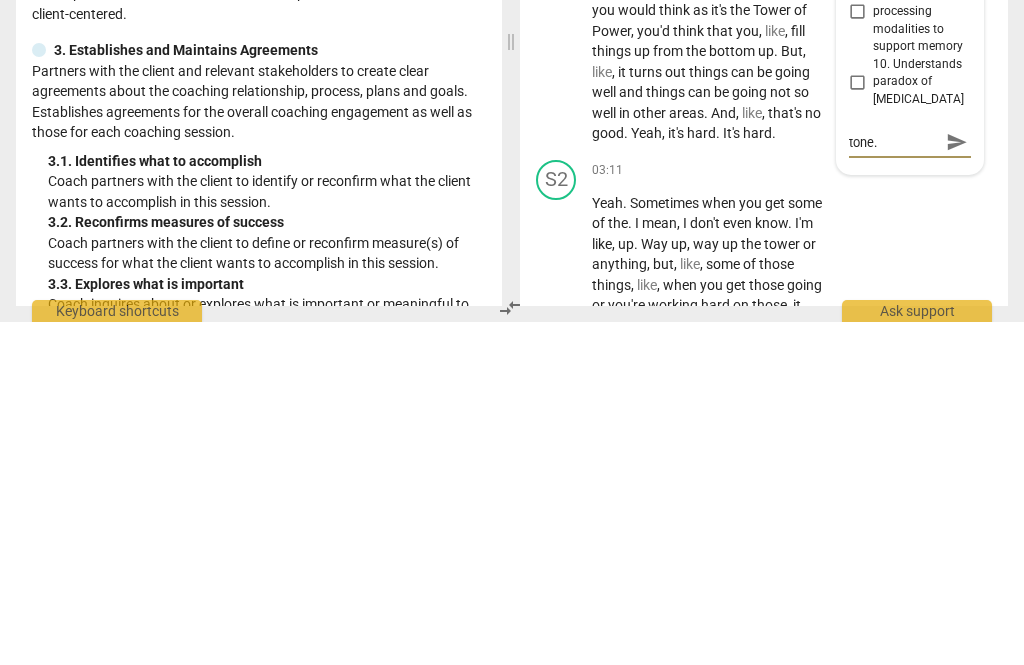 scroll, scrollTop: 18, scrollLeft: 0, axis: vertical 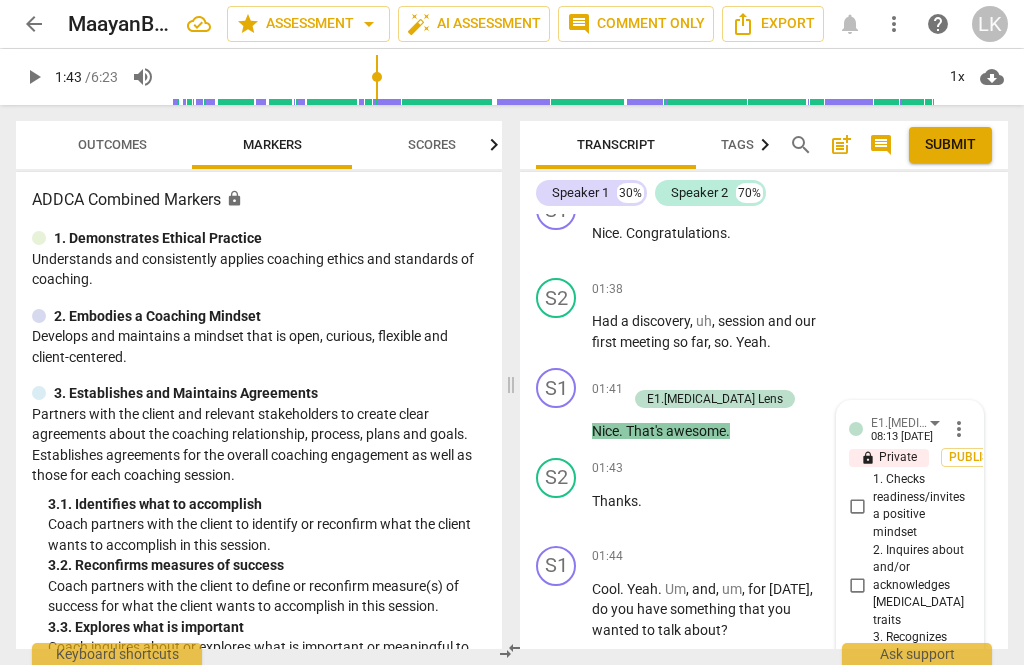 click on "play_arrow" at bounding box center (557, 422) 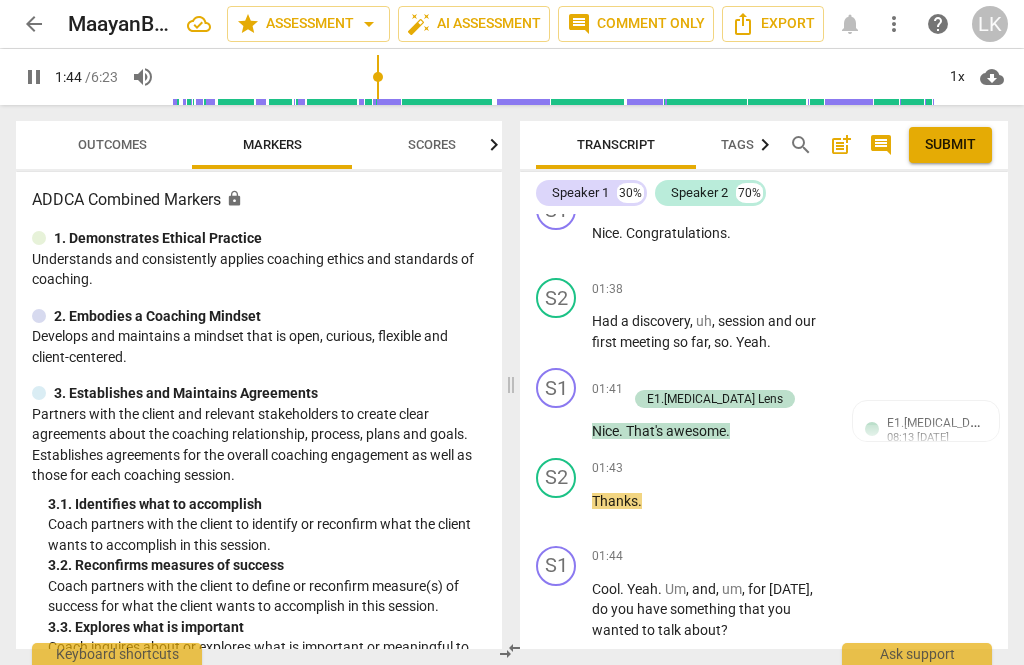 scroll, scrollTop: 1944, scrollLeft: 0, axis: vertical 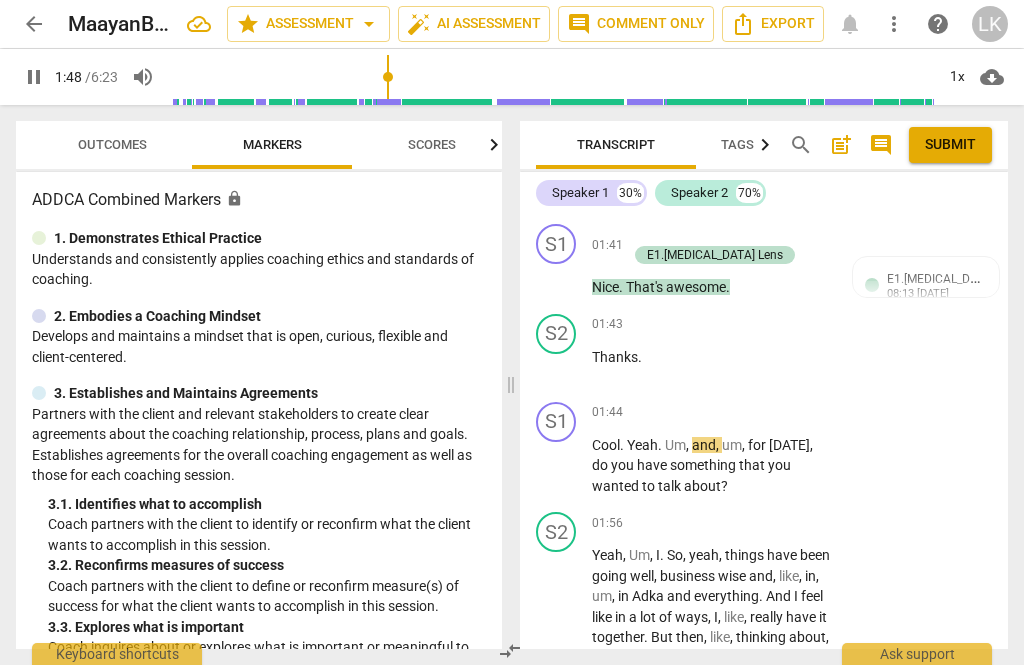click on "pause" at bounding box center (557, 466) 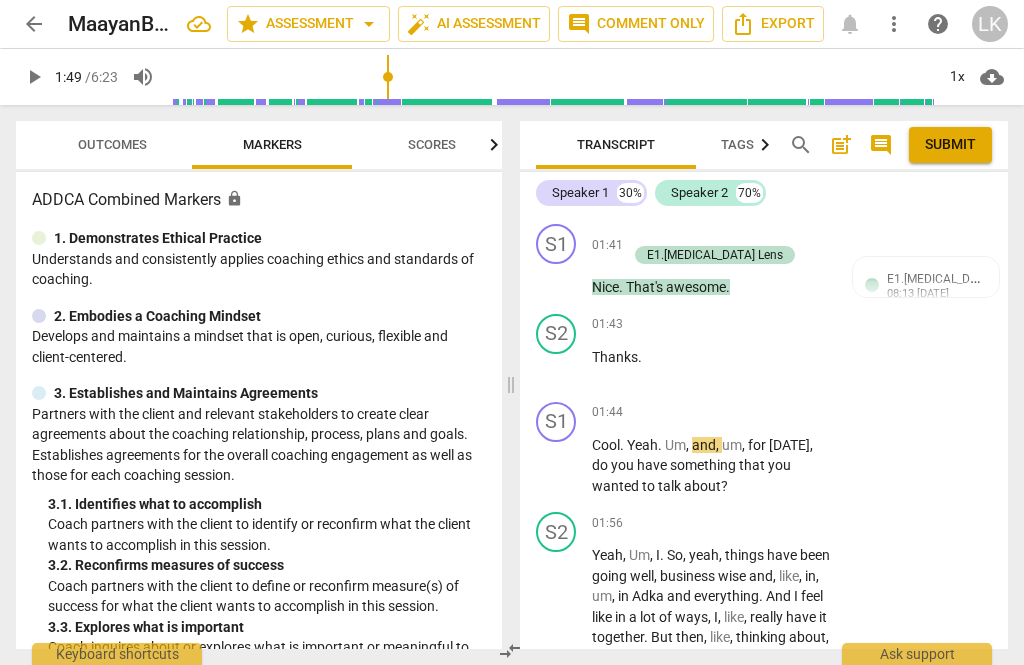 click on "+" at bounding box center [708, 413] 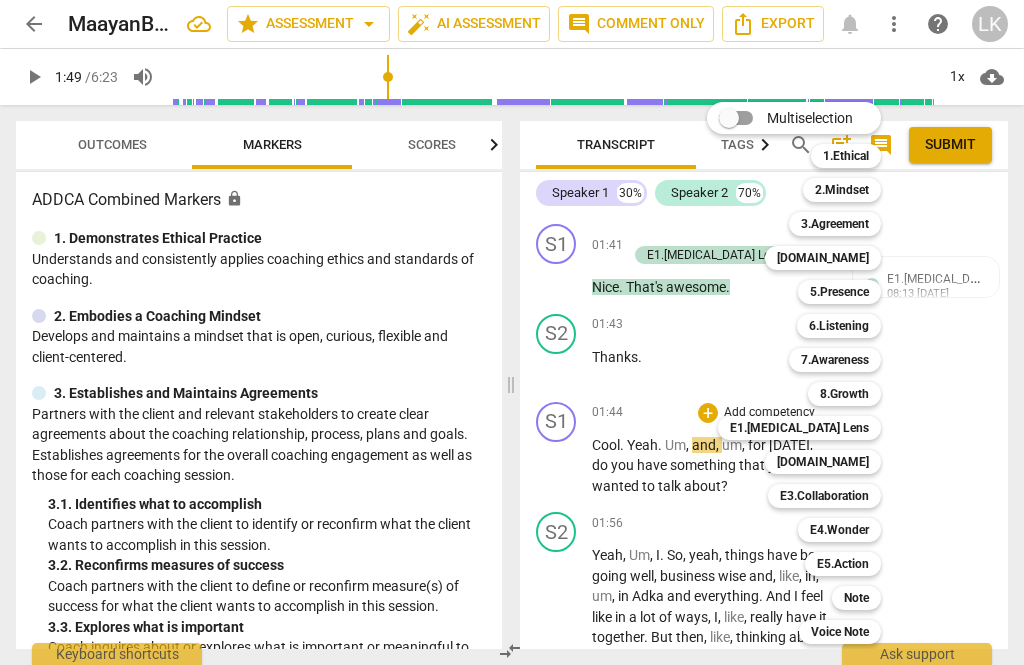 click on "3.Agreement" at bounding box center [835, 224] 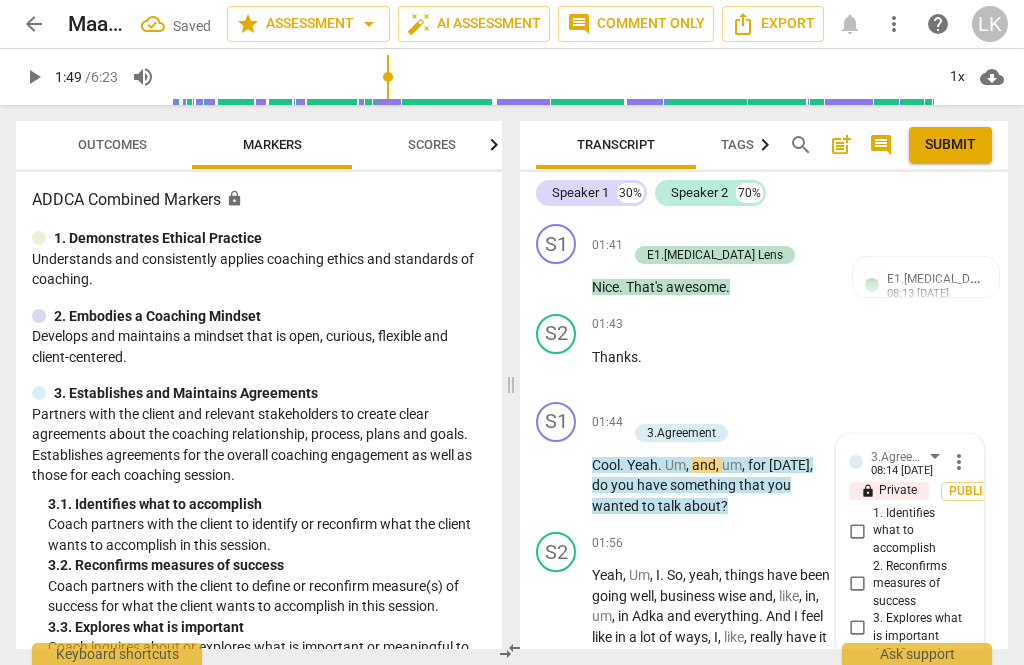 scroll, scrollTop: 2207, scrollLeft: 0, axis: vertical 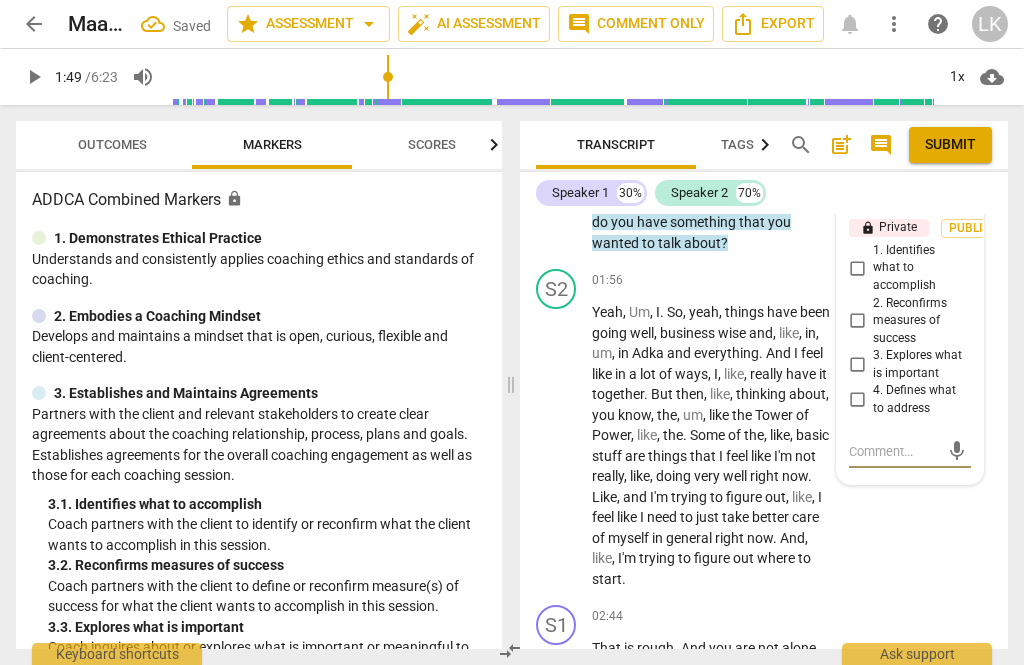 click on "1. Identifies what to accomplish" at bounding box center [857, 268] 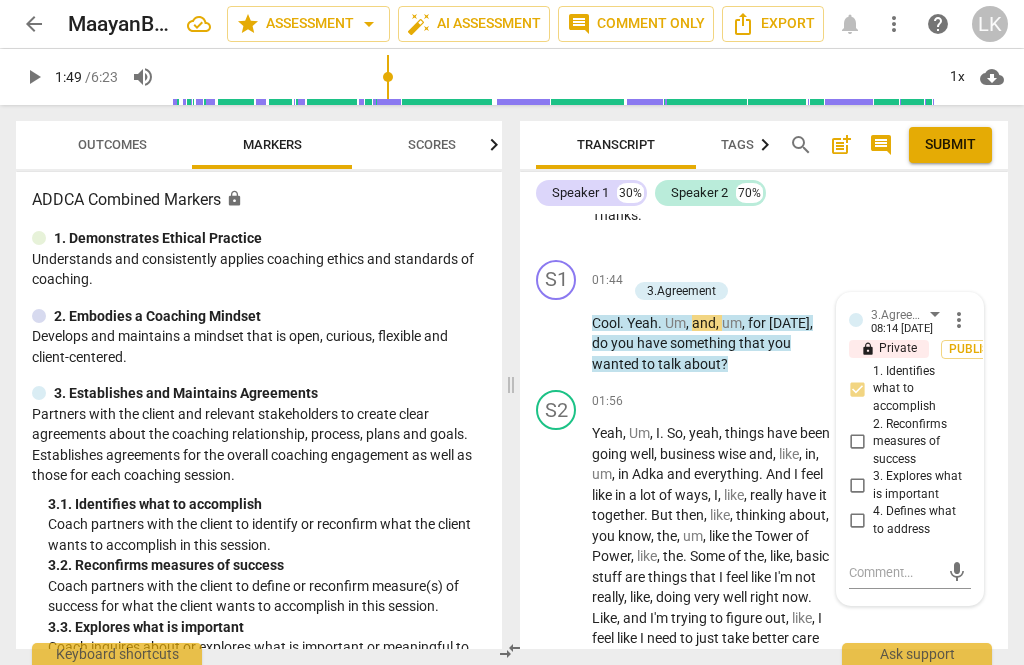 scroll, scrollTop: 2086, scrollLeft: 0, axis: vertical 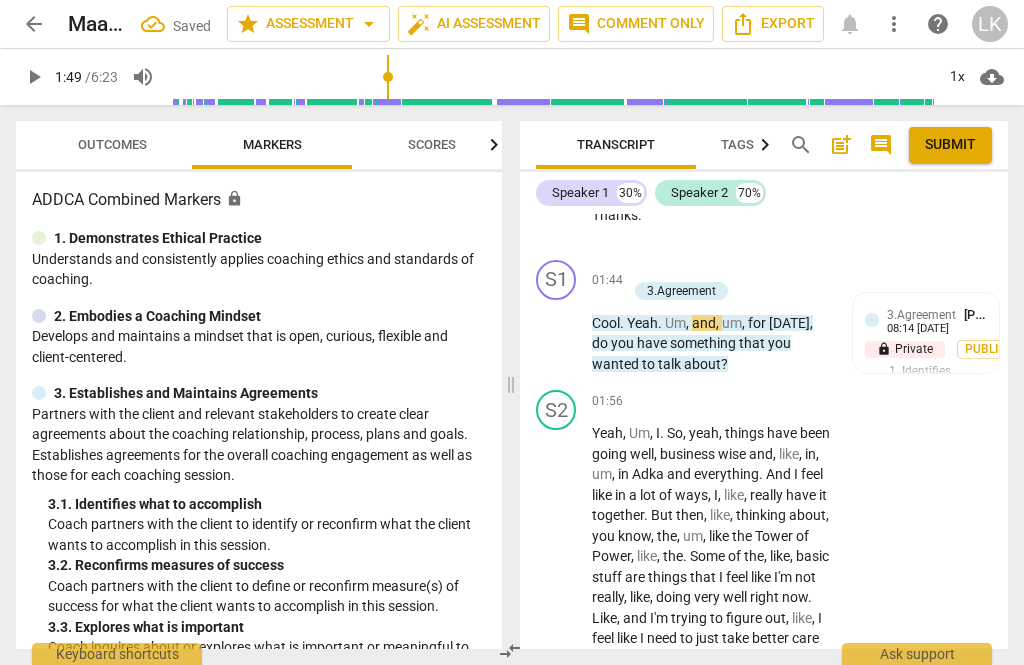 click on "play_arrow" at bounding box center (557, 334) 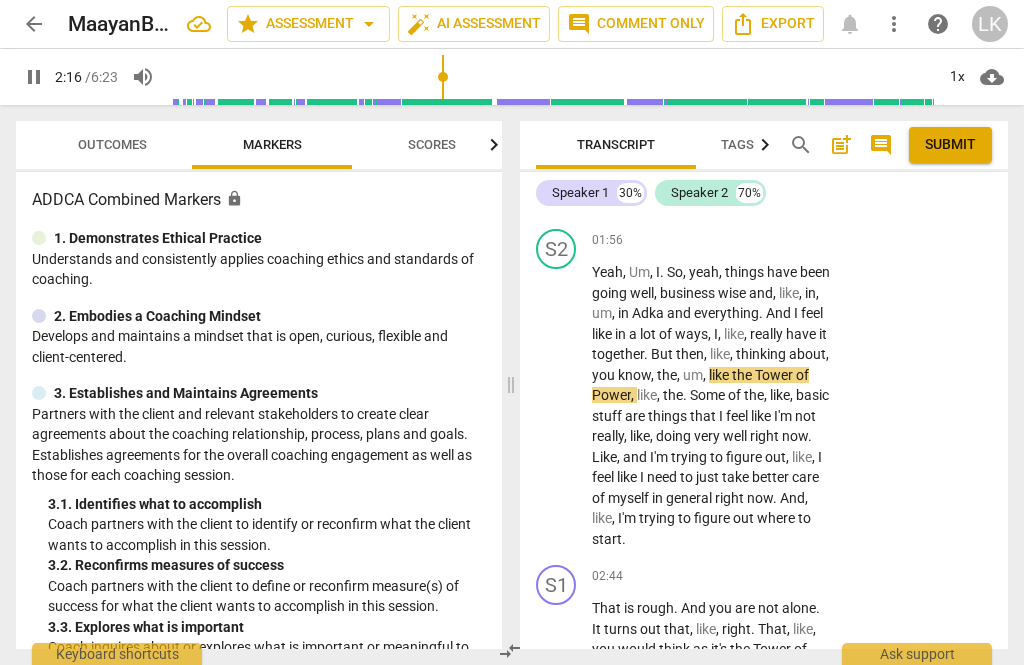 scroll, scrollTop: 2258, scrollLeft: 0, axis: vertical 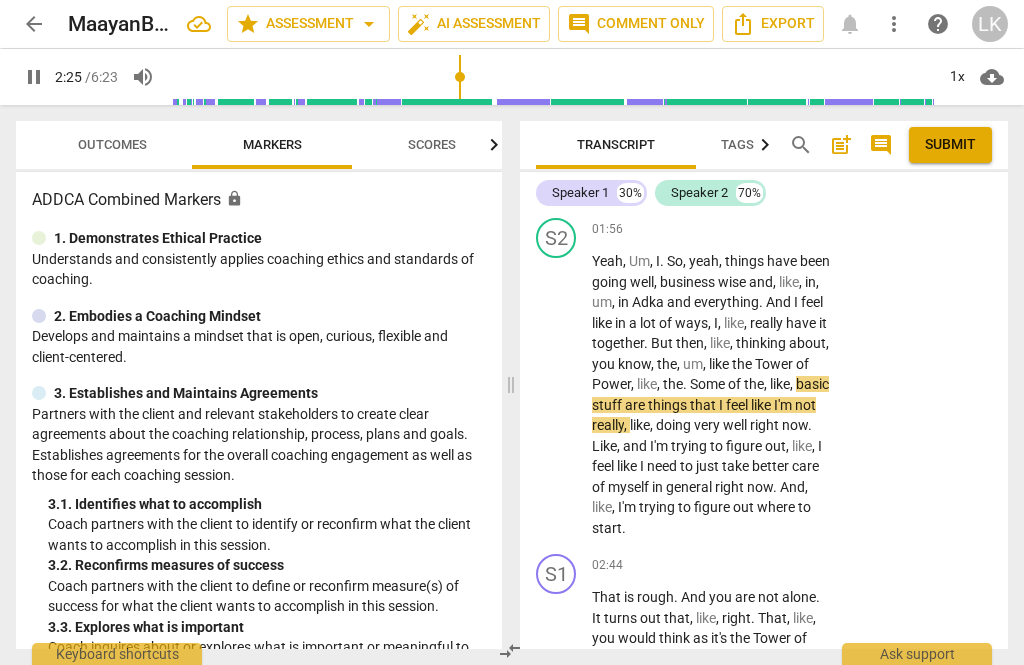 click on "pause" at bounding box center (557, 395) 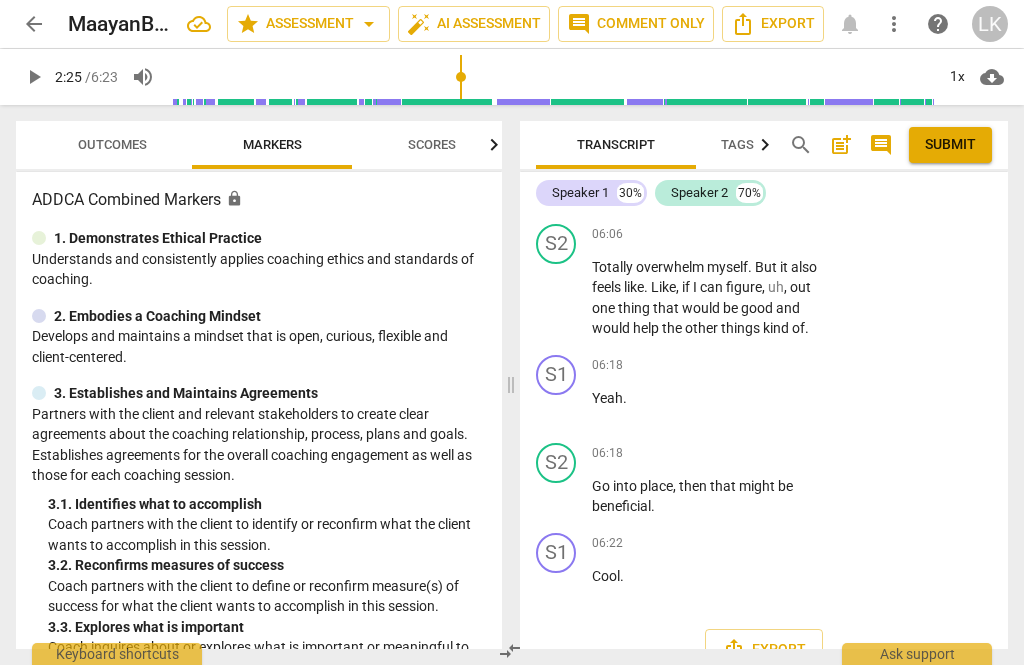 scroll, scrollTop: 4834, scrollLeft: 0, axis: vertical 